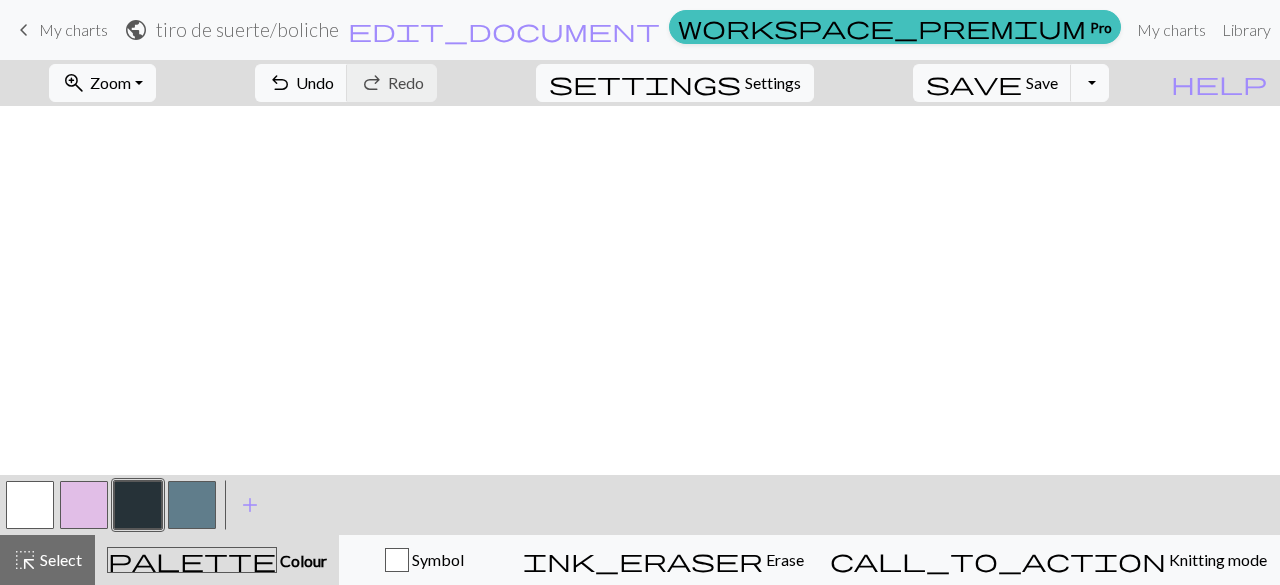 scroll, scrollTop: 0, scrollLeft: 0, axis: both 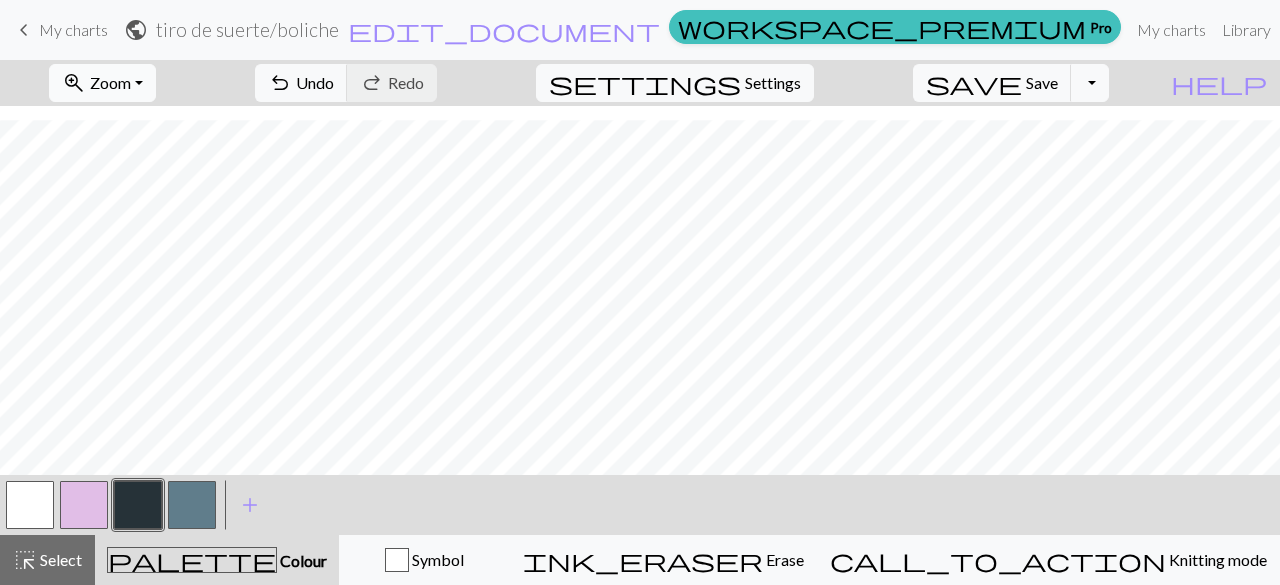 click on "zoom_in" at bounding box center [74, 83] 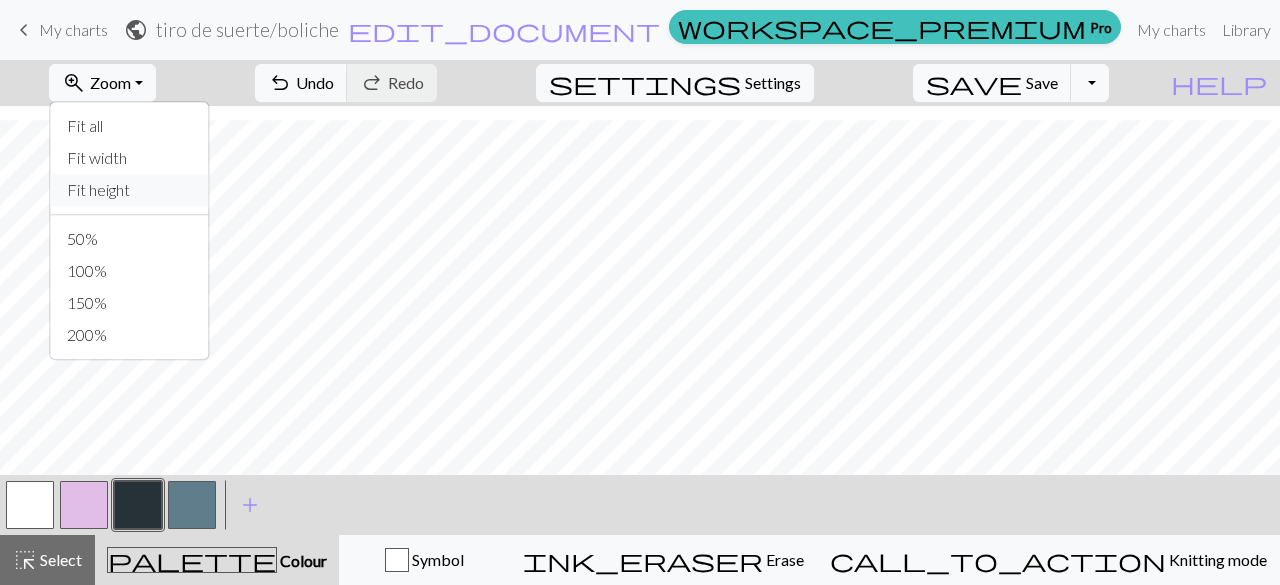 click on "Fit height" at bounding box center [130, 190] 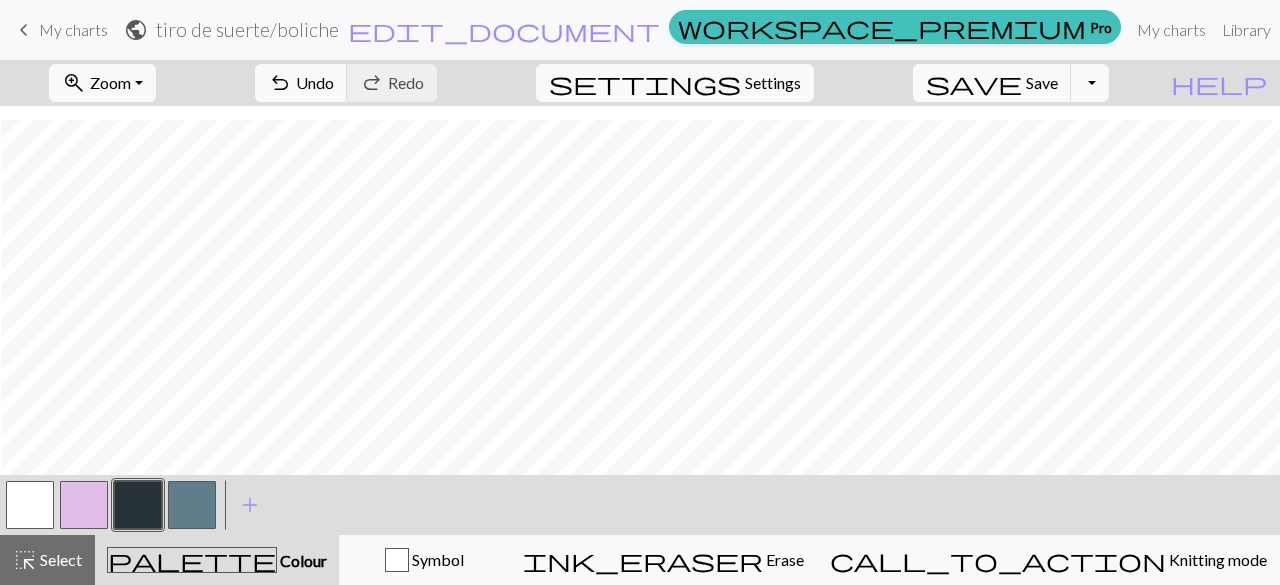 scroll, scrollTop: 114, scrollLeft: 1, axis: both 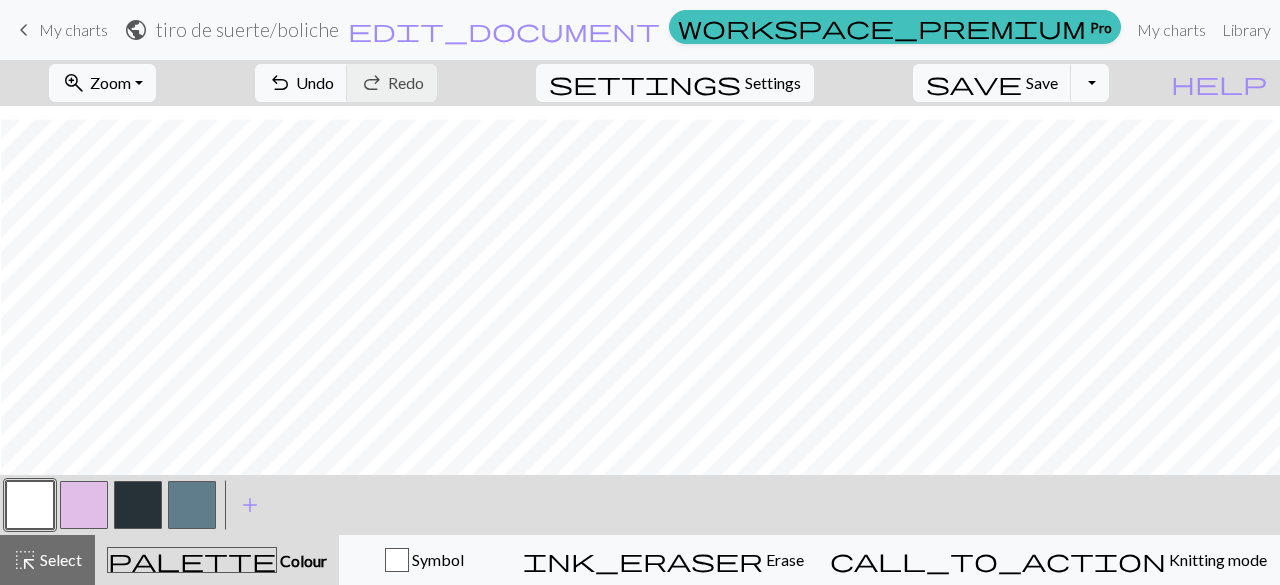 click at bounding box center (84, 505) 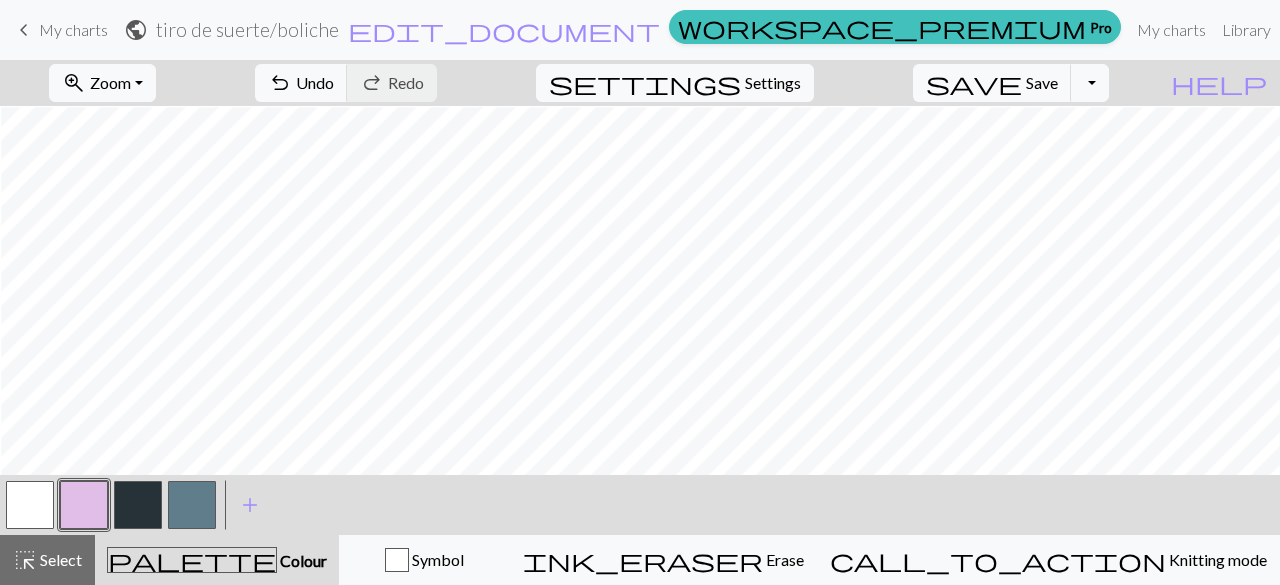 scroll, scrollTop: 1, scrollLeft: 1, axis: both 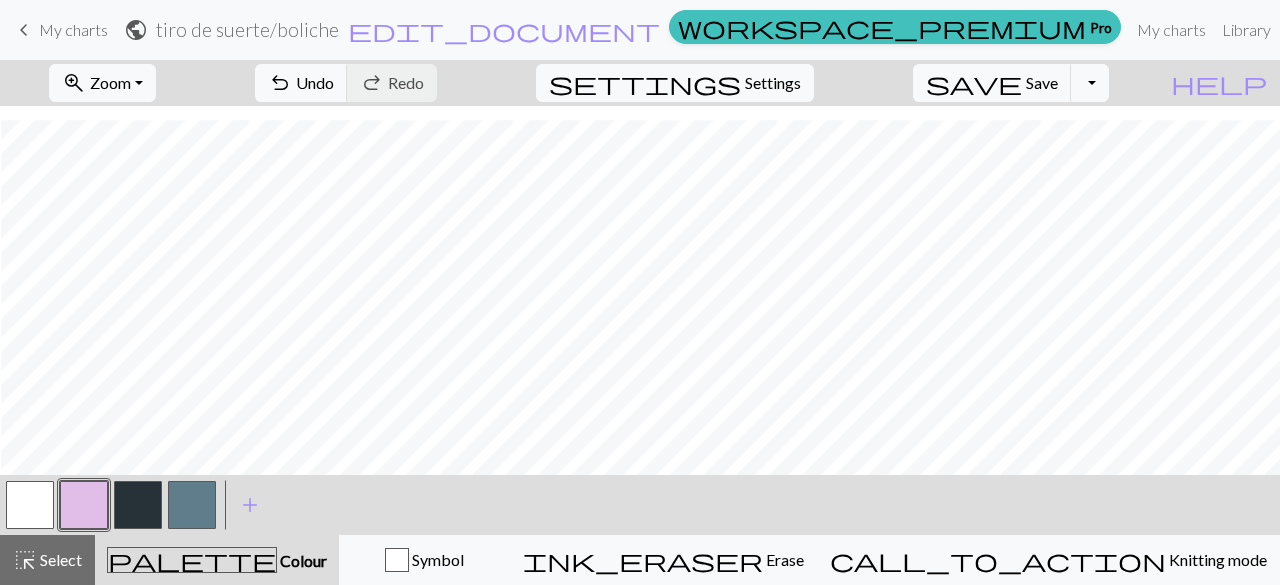 click at bounding box center (138, 505) 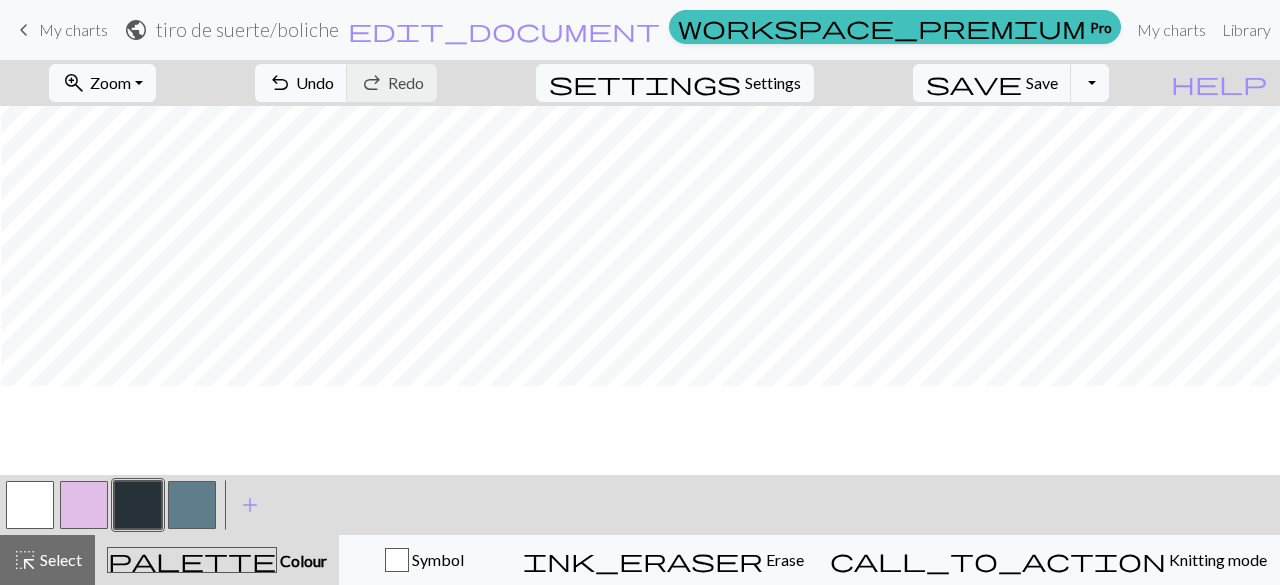 scroll, scrollTop: 0, scrollLeft: 1, axis: horizontal 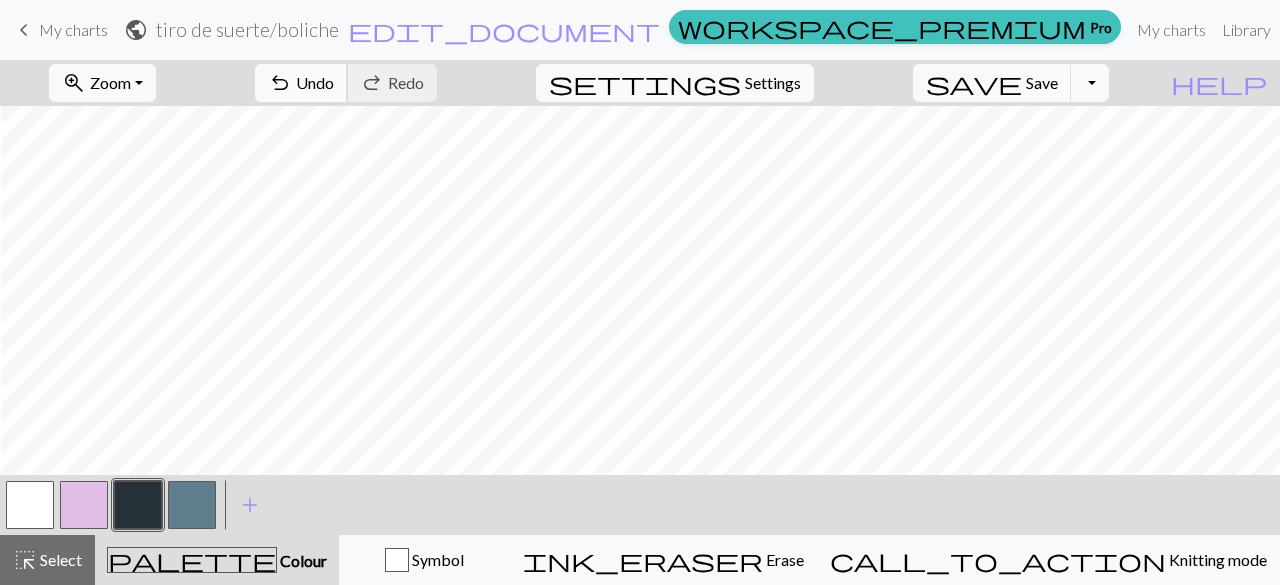 click on "Undo" at bounding box center [315, 82] 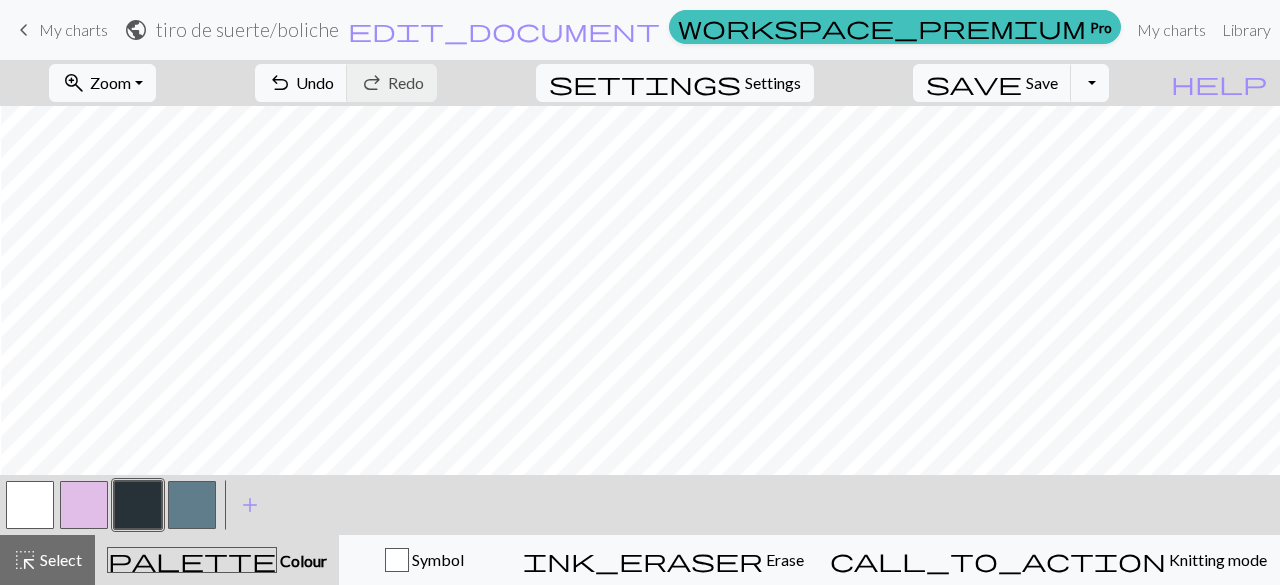 click at bounding box center [30, 505] 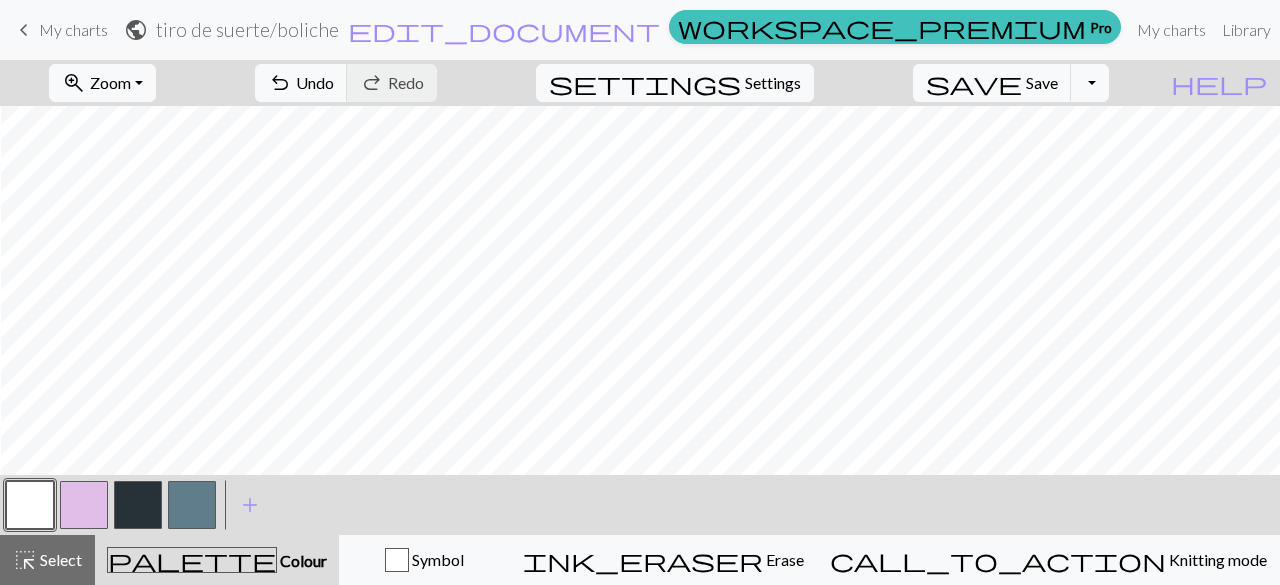 click at bounding box center [138, 505] 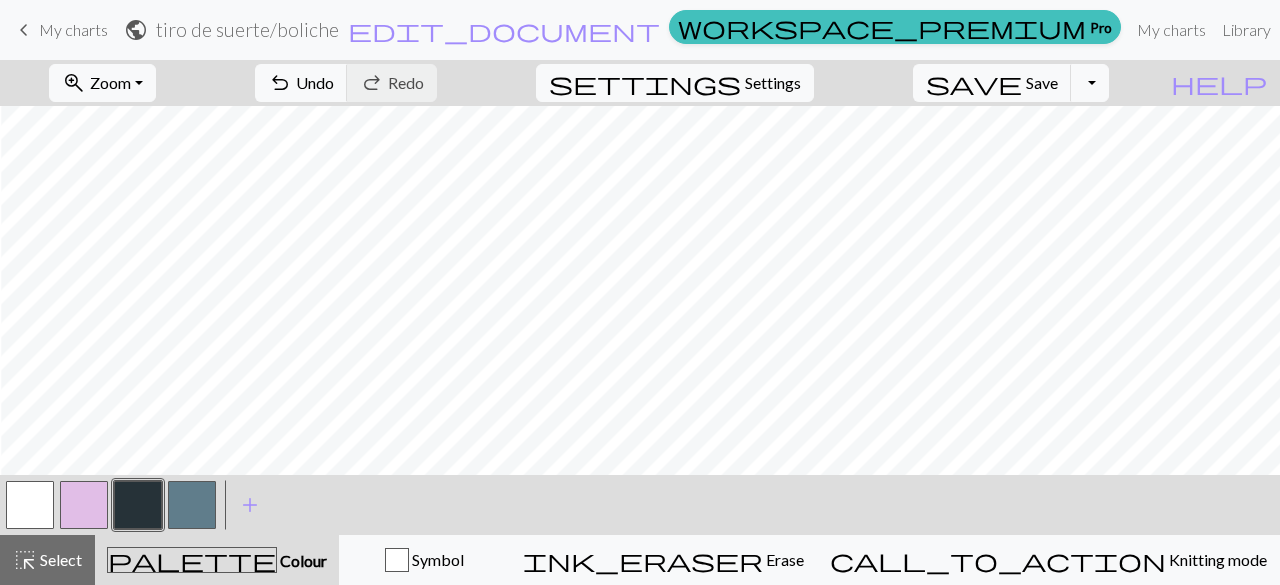click at bounding box center (30, 505) 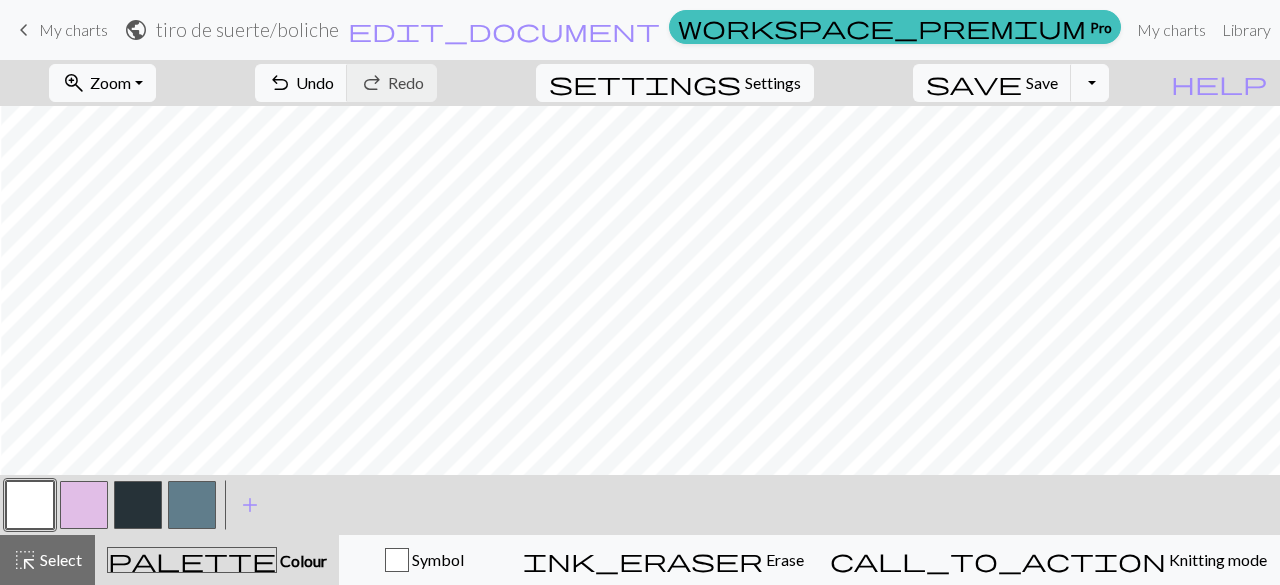 click at bounding box center [138, 505] 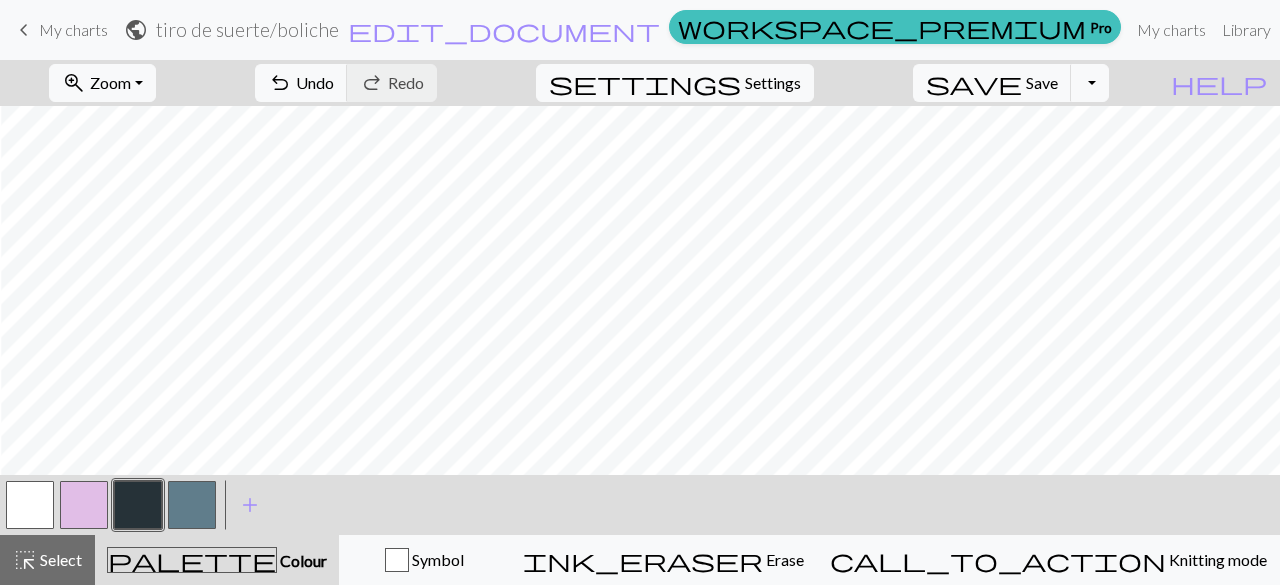 click at bounding box center (30, 505) 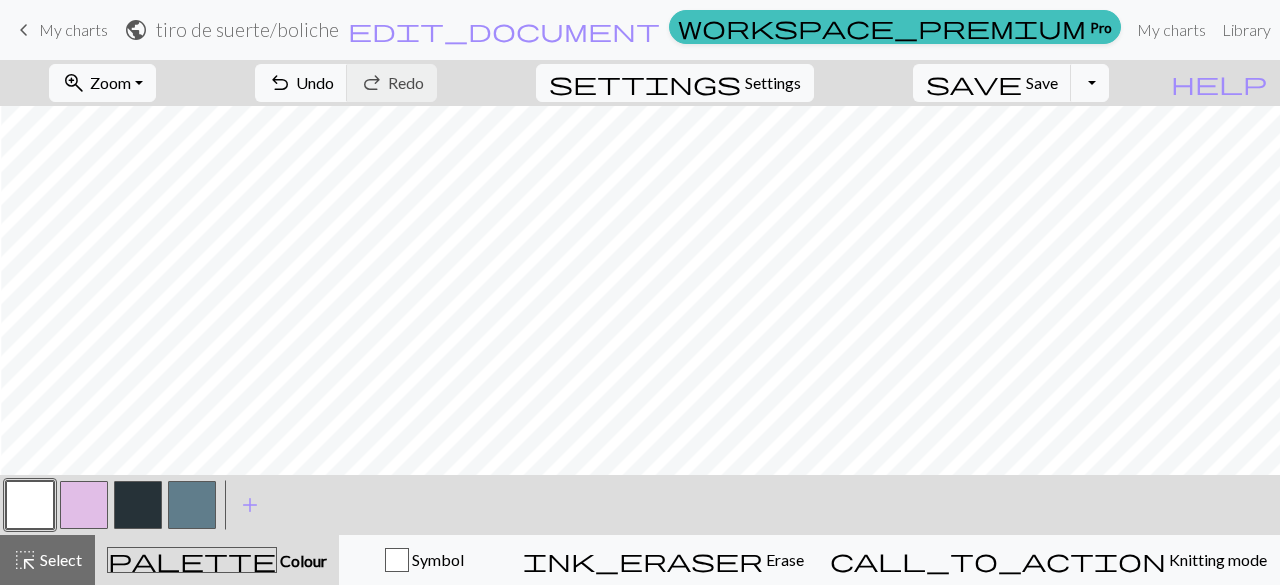 click at bounding box center [138, 505] 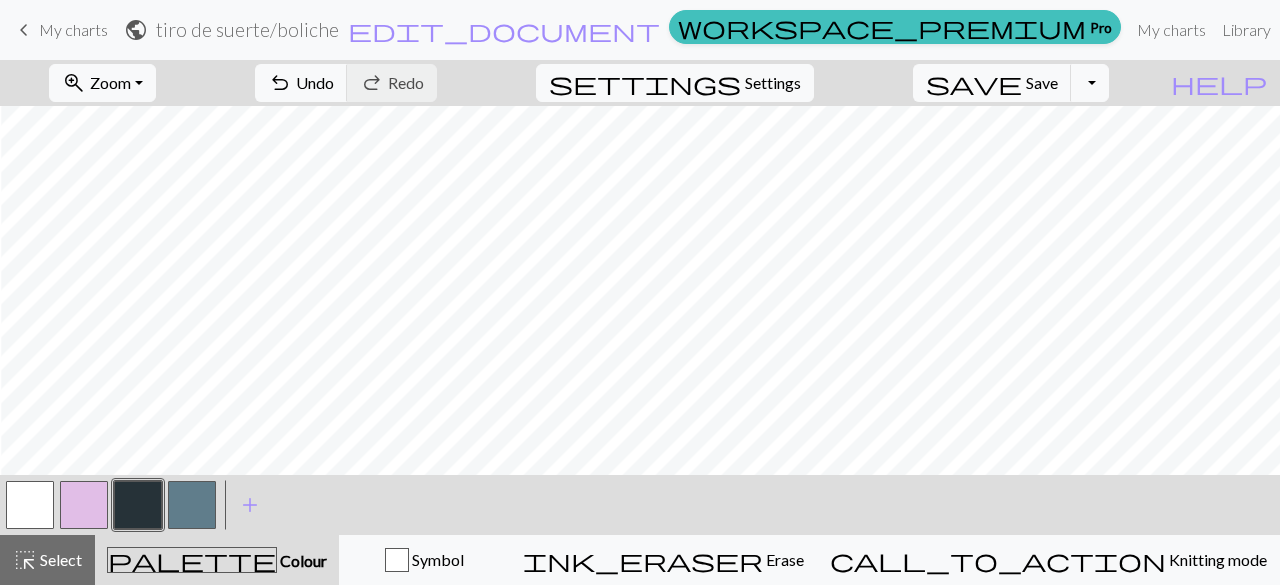click at bounding box center (30, 505) 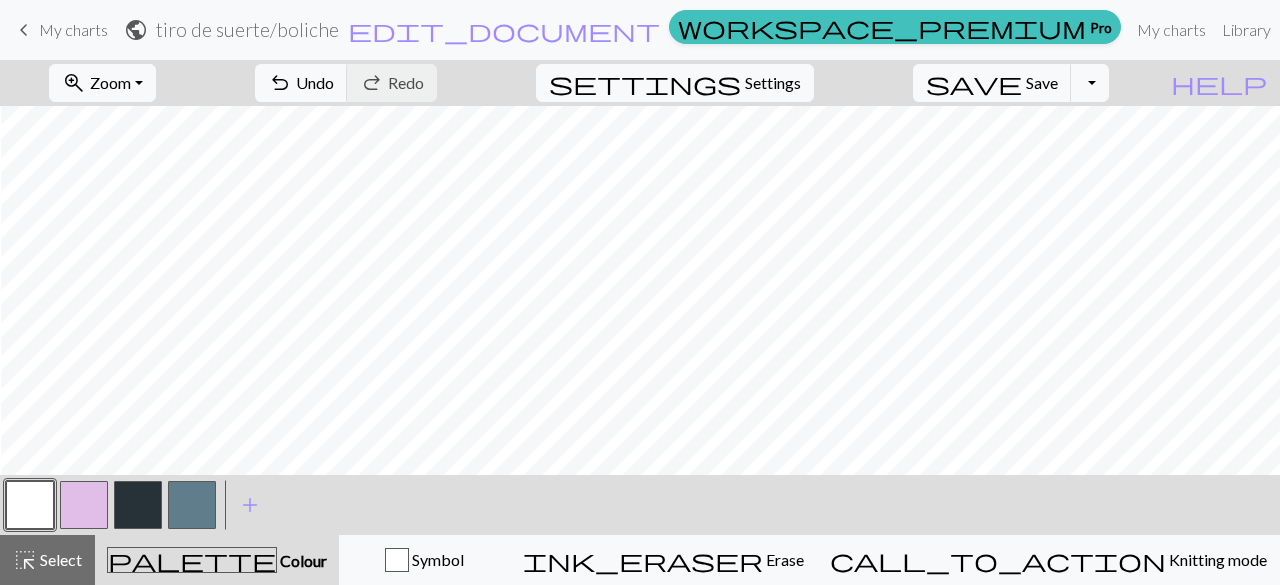 click at bounding box center (138, 505) 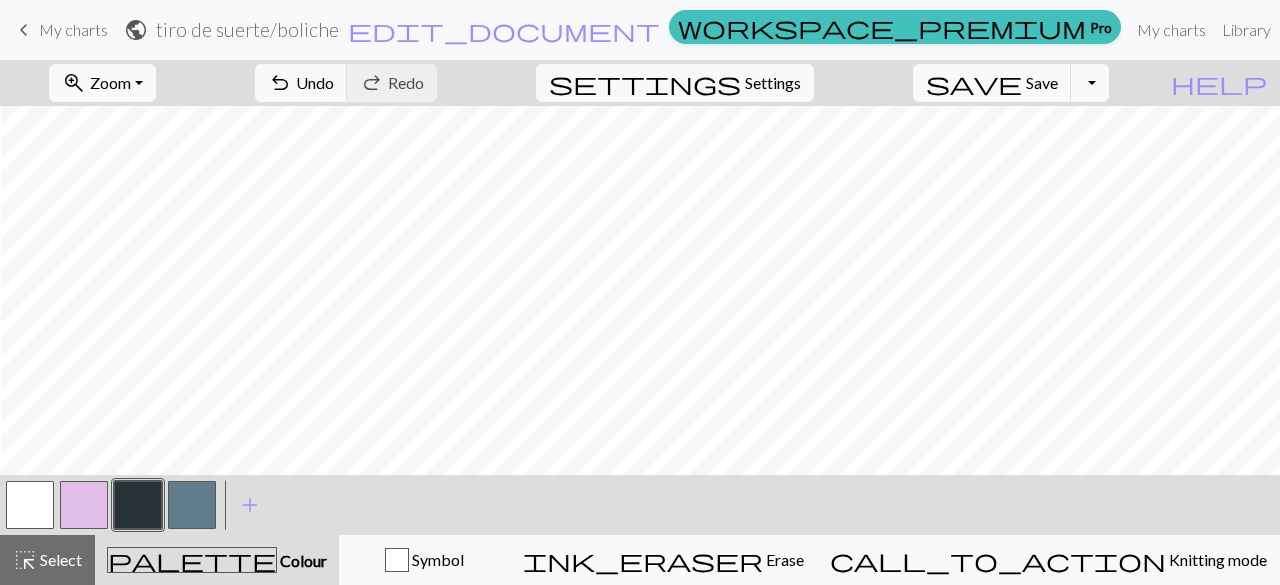 click at bounding box center [30, 505] 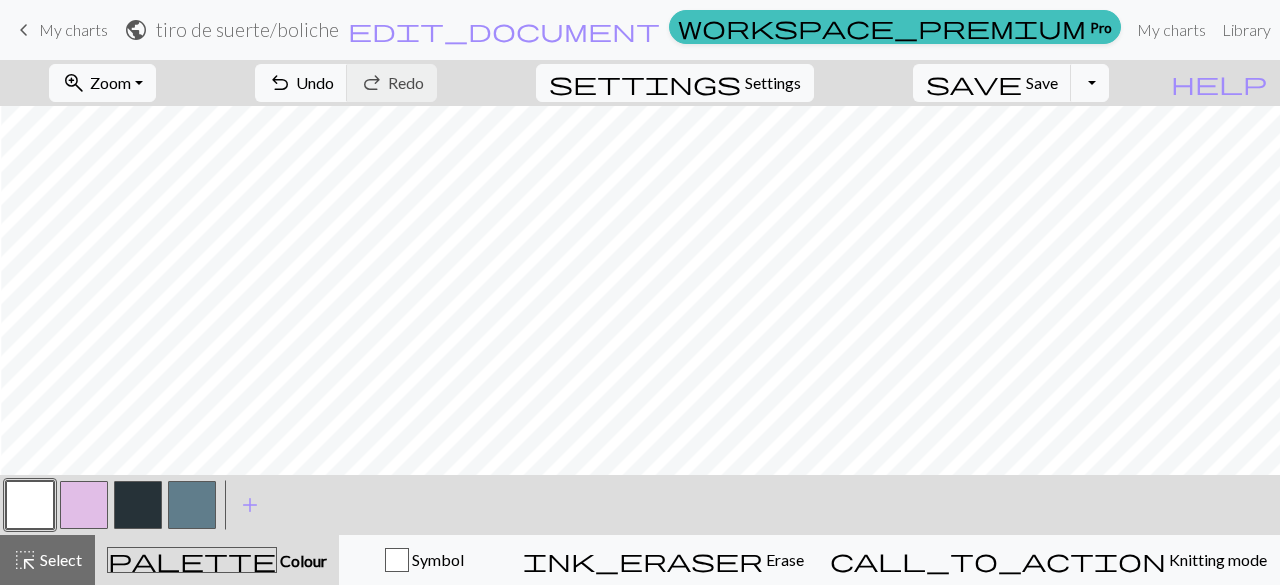 click at bounding box center [138, 505] 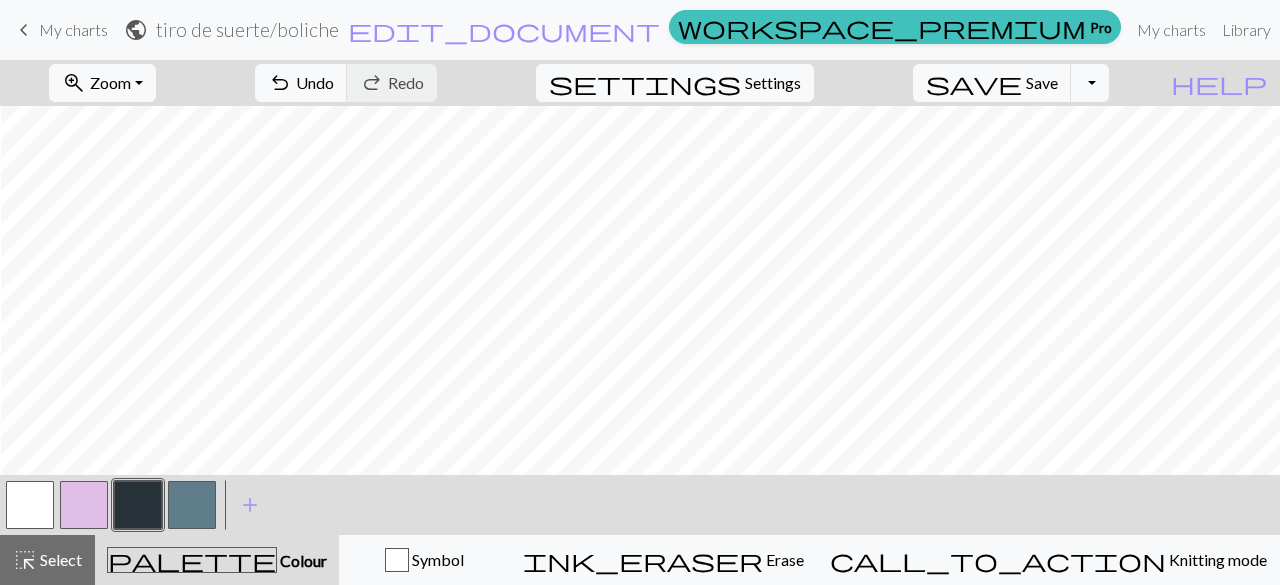 click at bounding box center (138, 505) 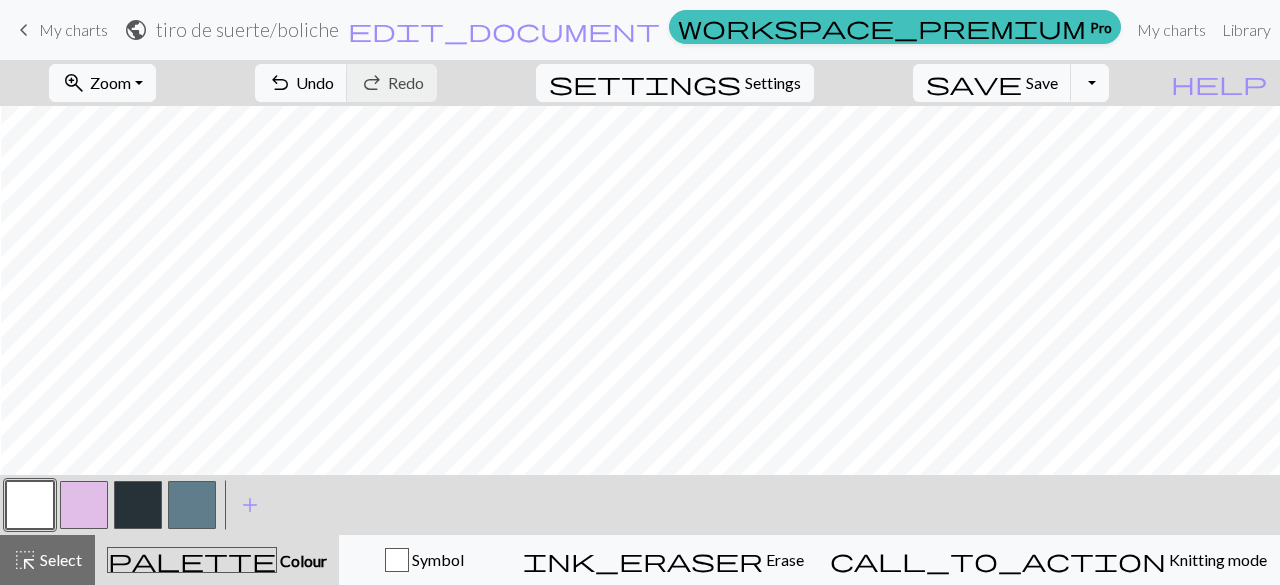 click at bounding box center (138, 505) 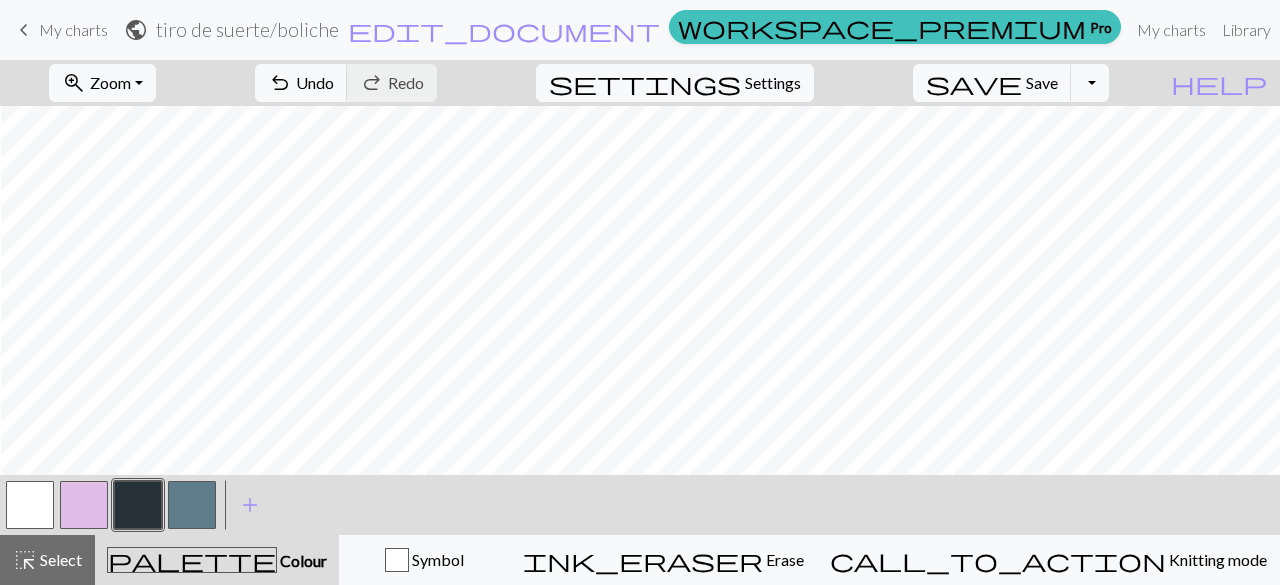 click at bounding box center [30, 505] 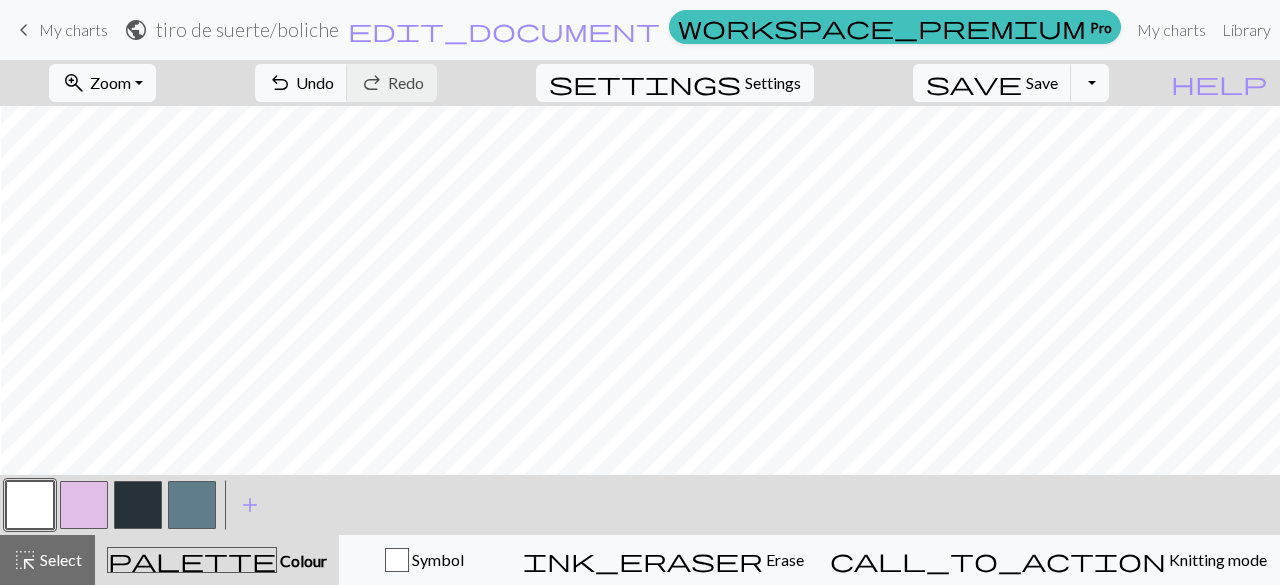 click at bounding box center (192, 505) 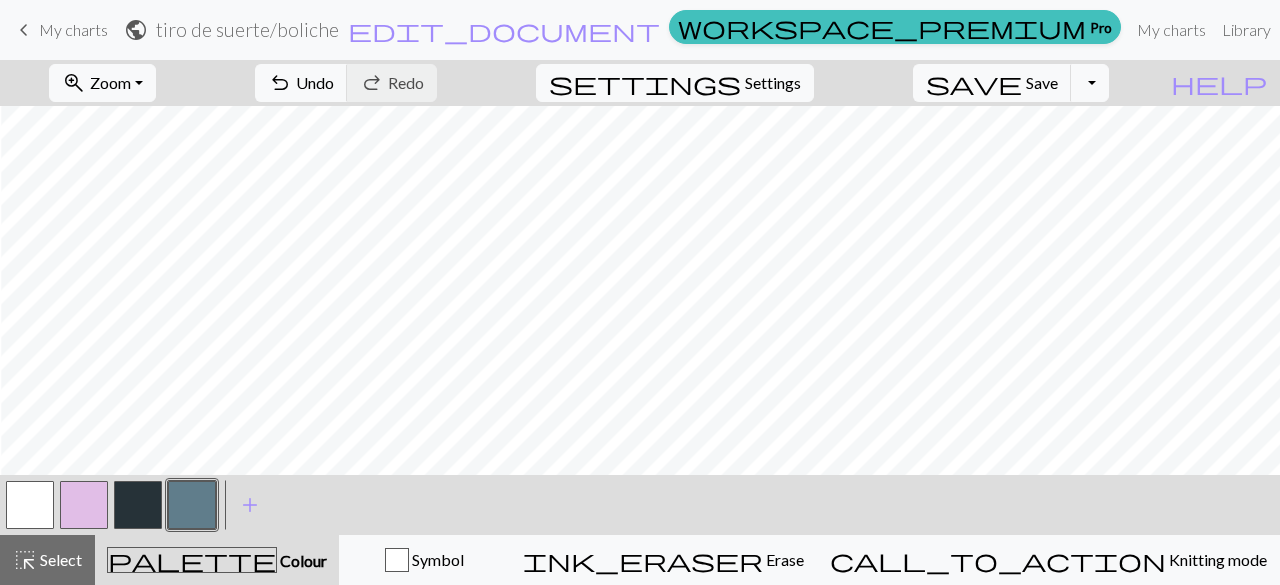 click at bounding box center (138, 505) 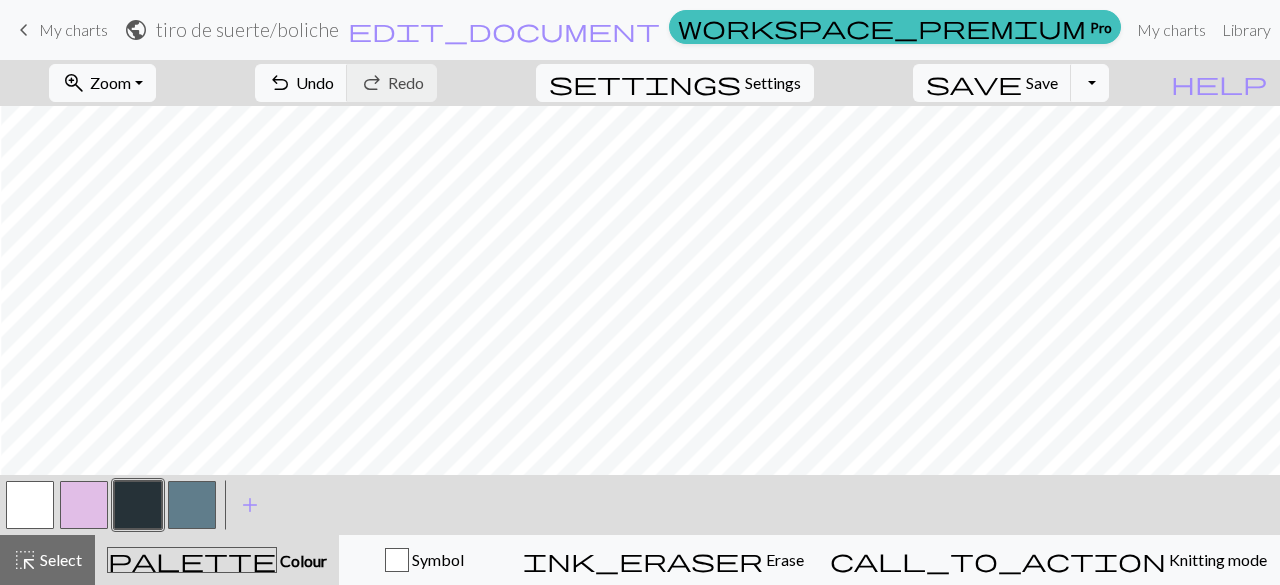 click at bounding box center [30, 505] 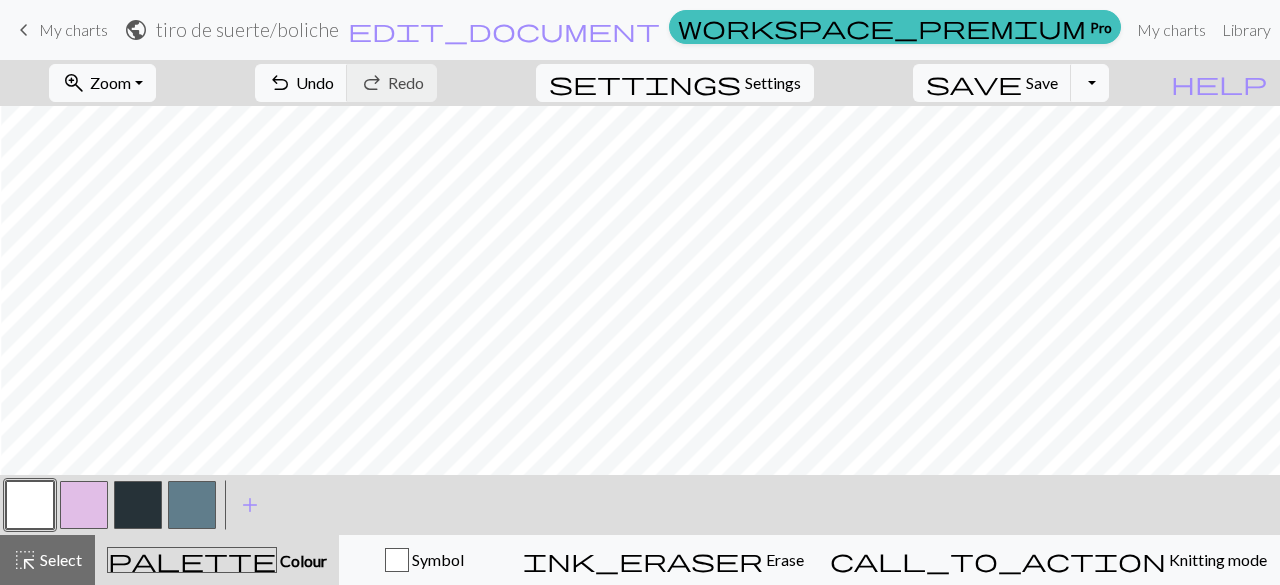 click at bounding box center (138, 505) 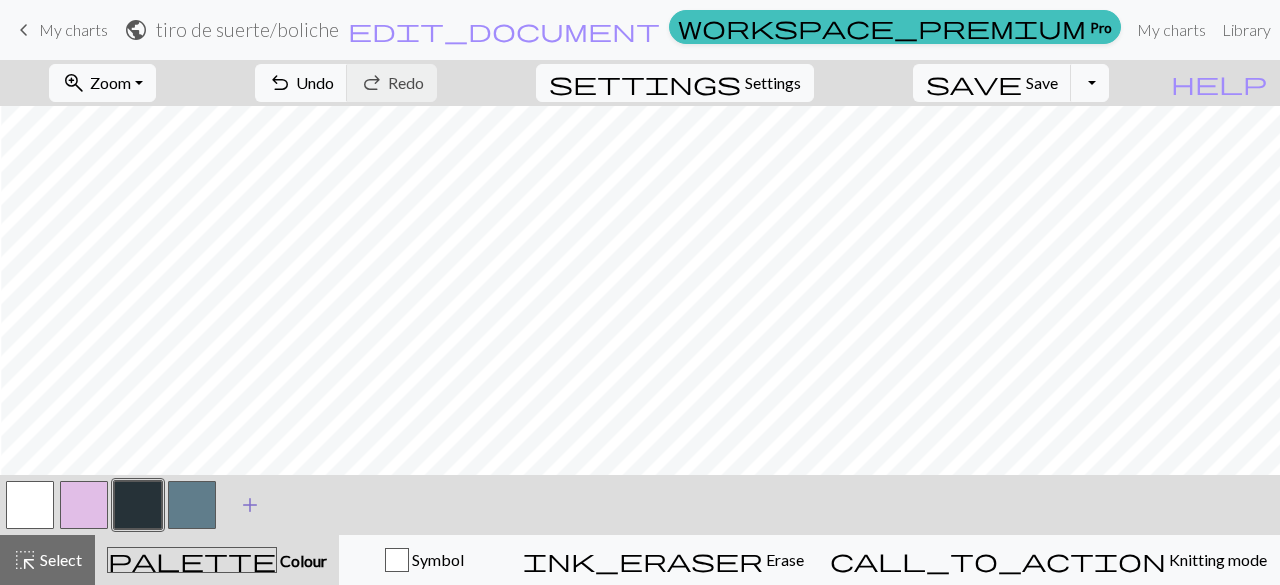click at bounding box center (192, 505) 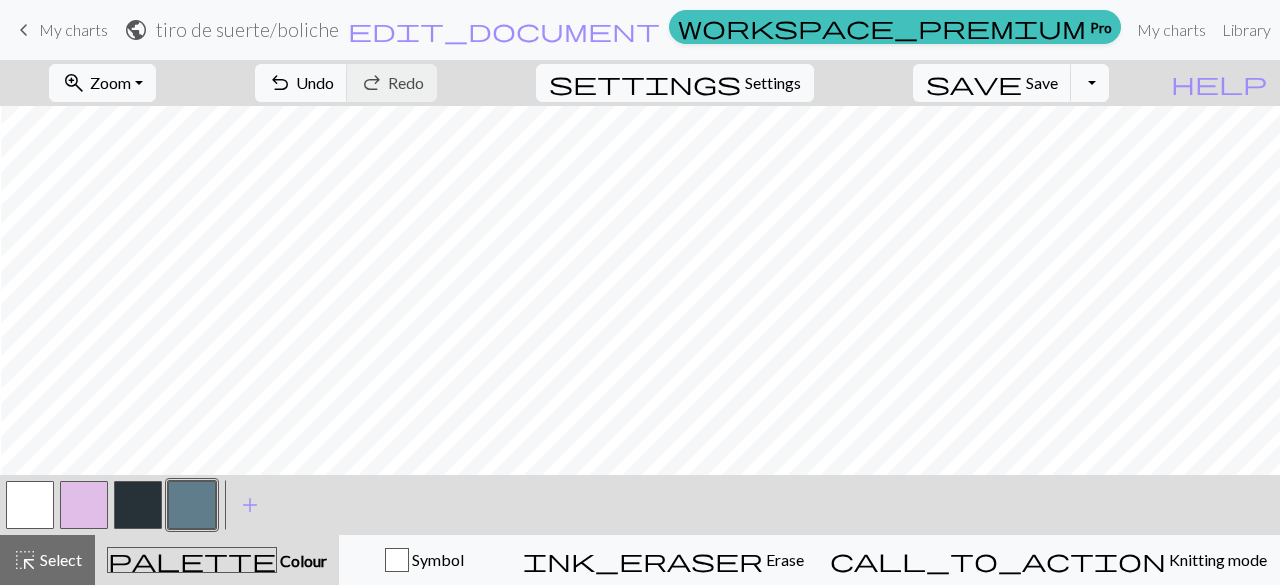 click at bounding box center [138, 505] 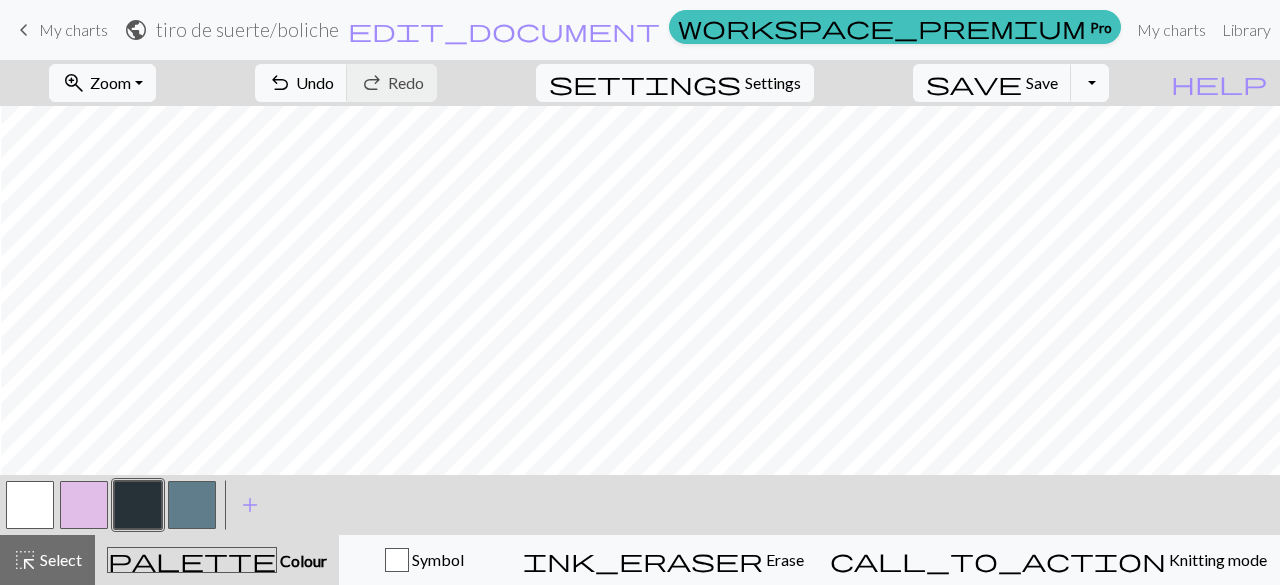 click at bounding box center [192, 505] 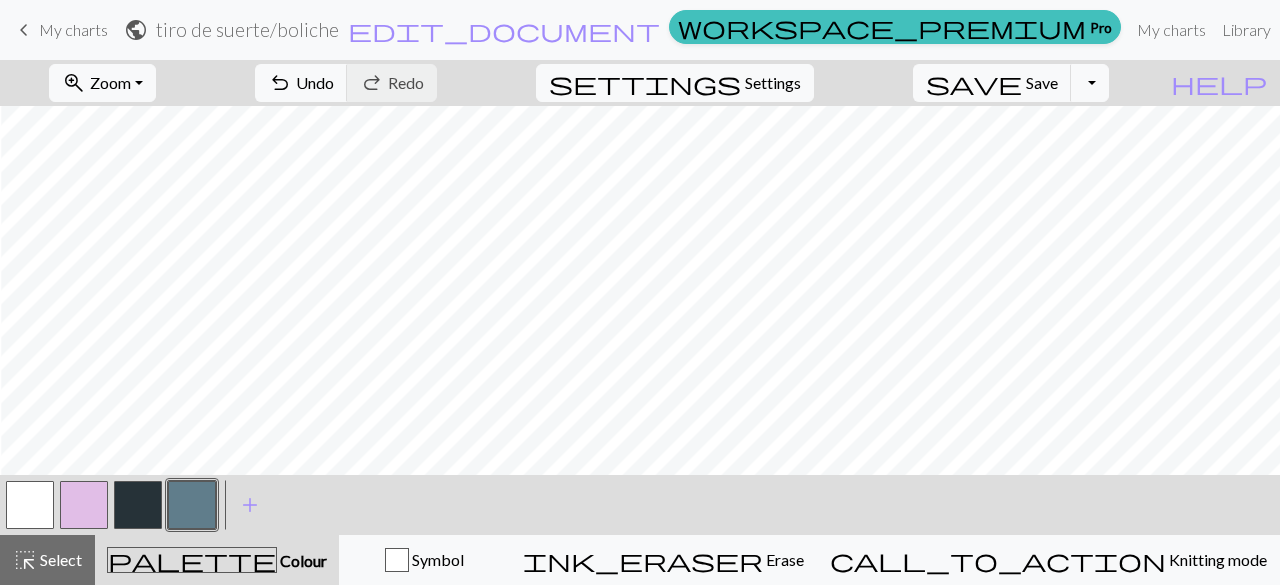click at bounding box center [30, 505] 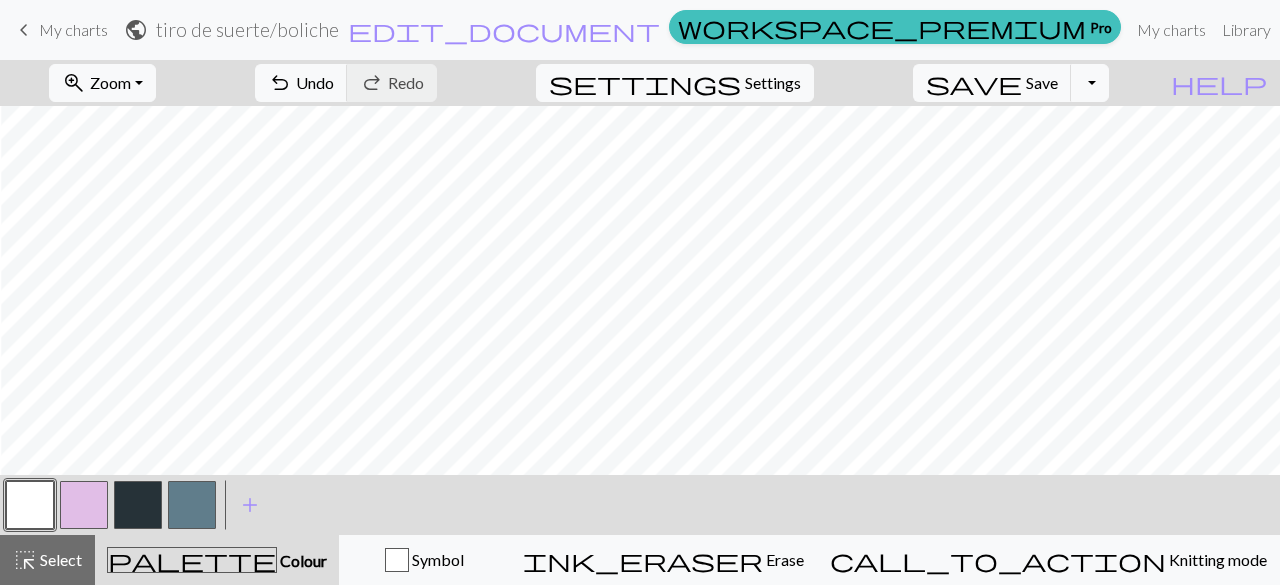 click at bounding box center [138, 505] 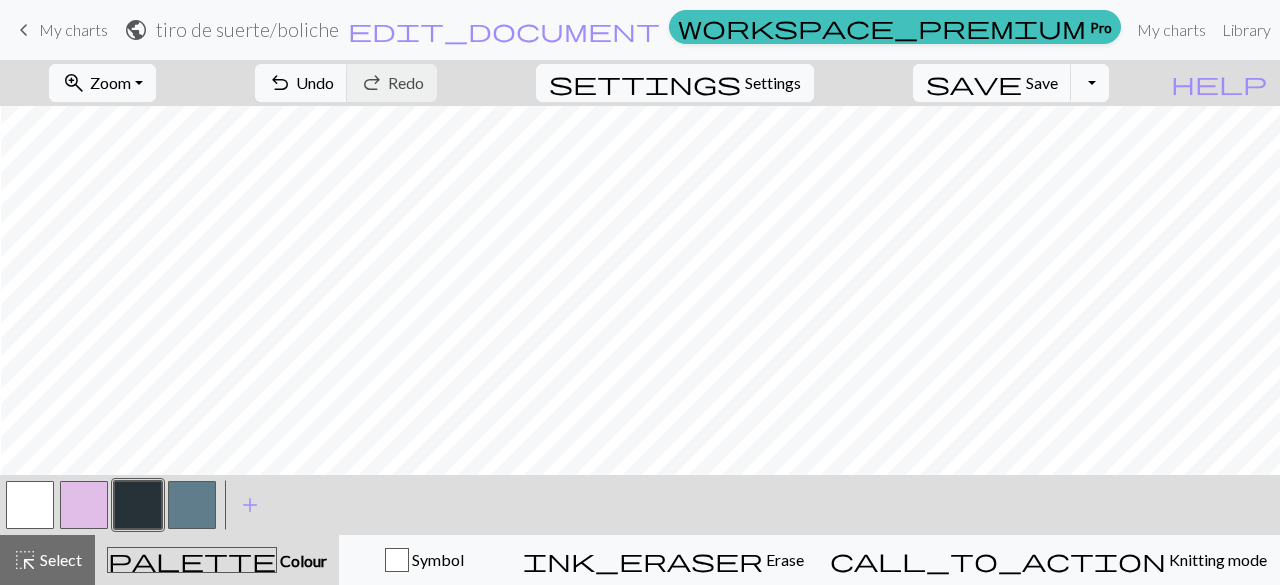 click at bounding box center (30, 505) 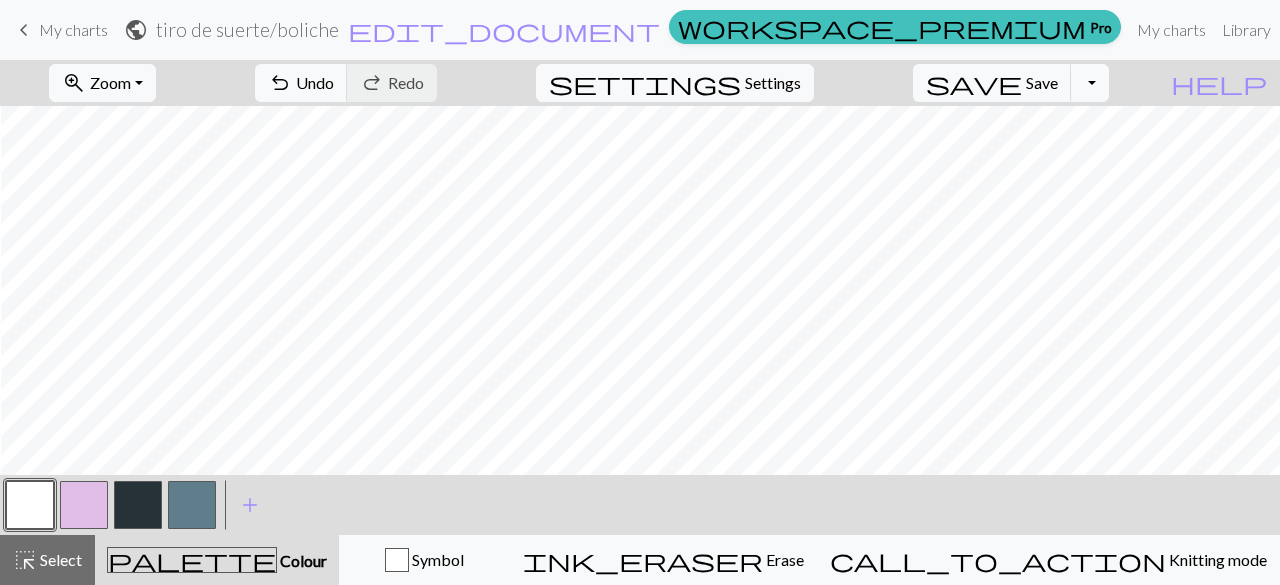 click at bounding box center [138, 505] 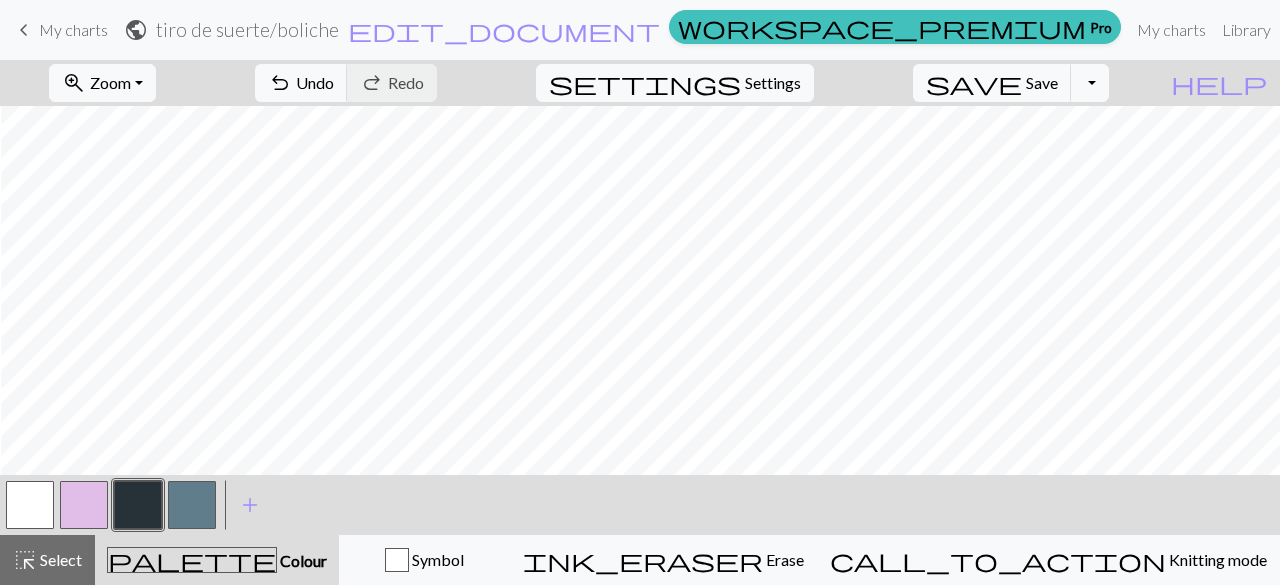 click at bounding box center (30, 505) 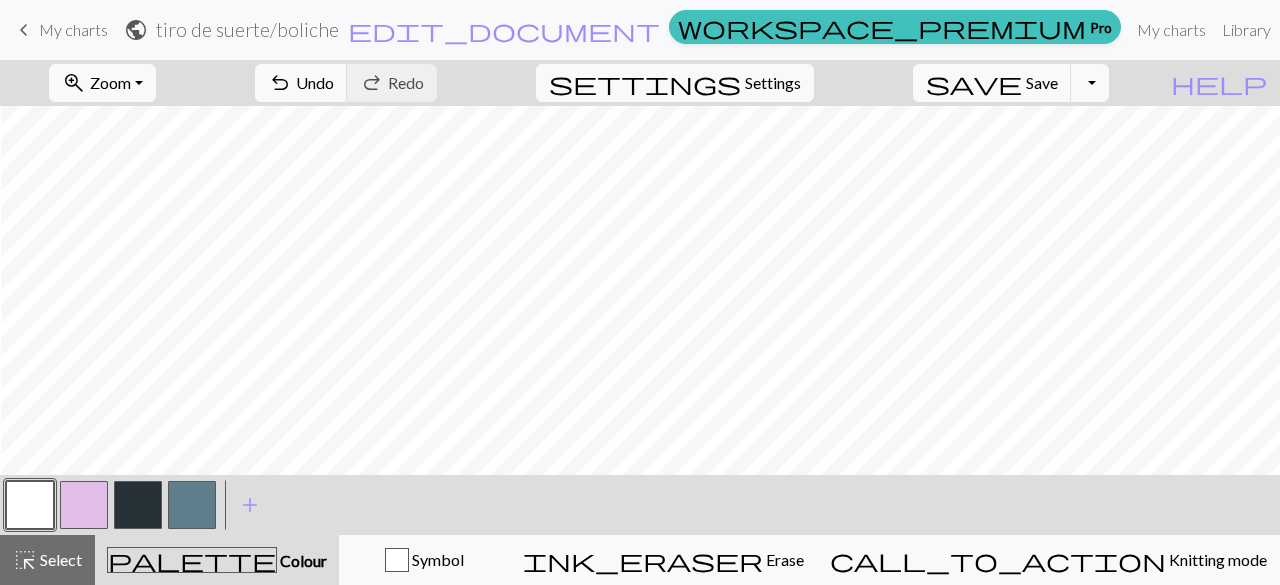 click at bounding box center (138, 505) 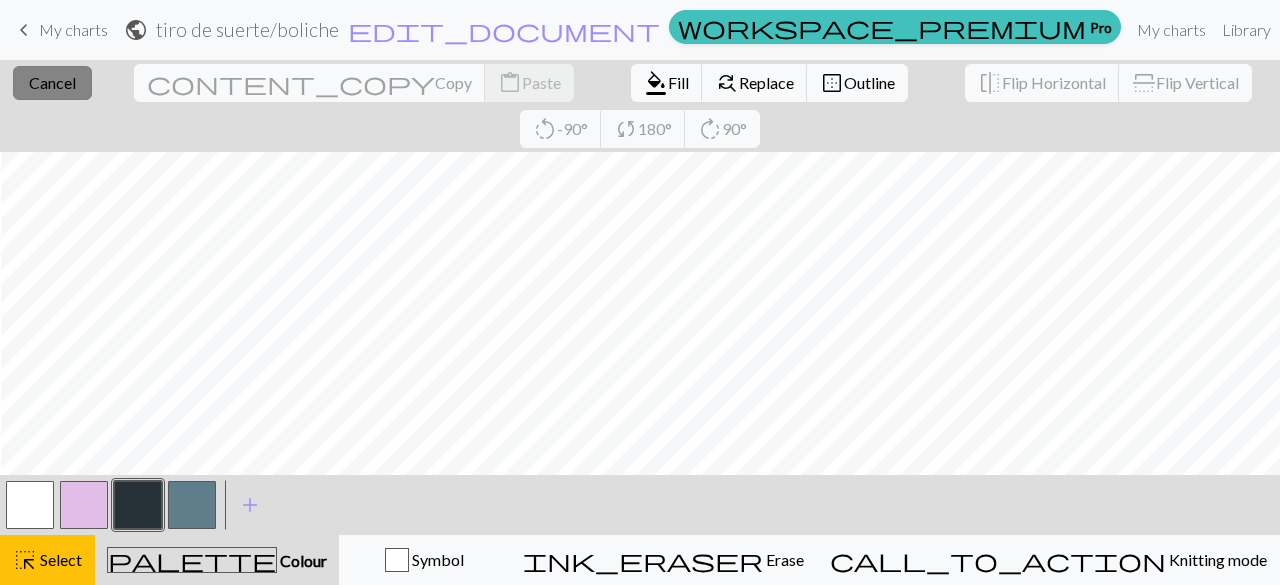click on "Cancel" at bounding box center [52, 82] 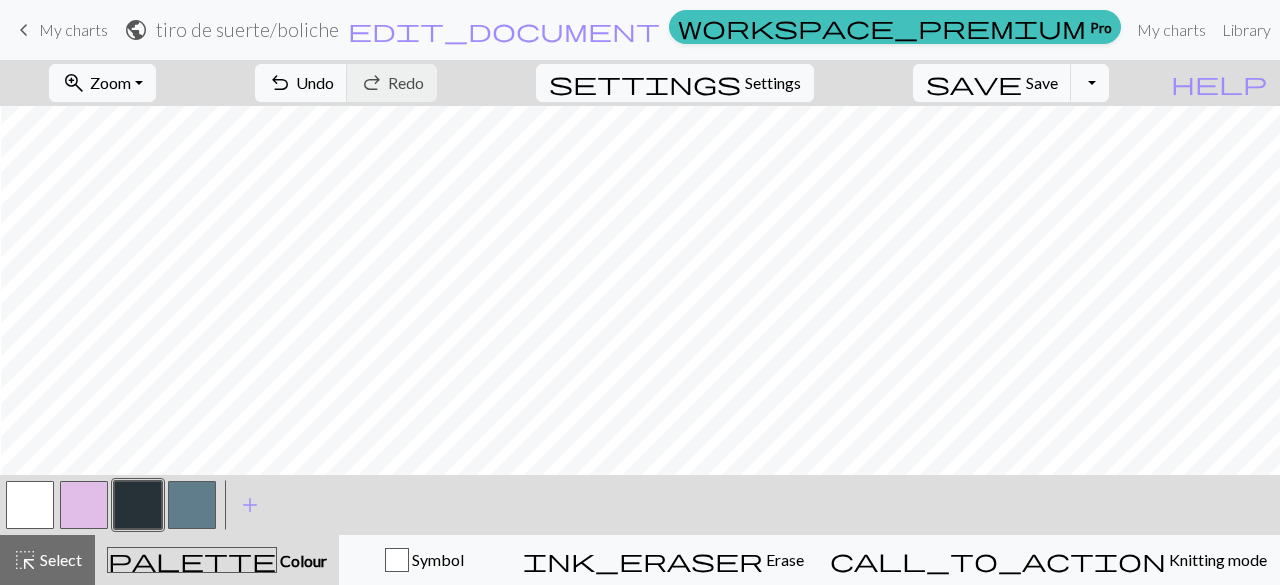 click at bounding box center (30, 505) 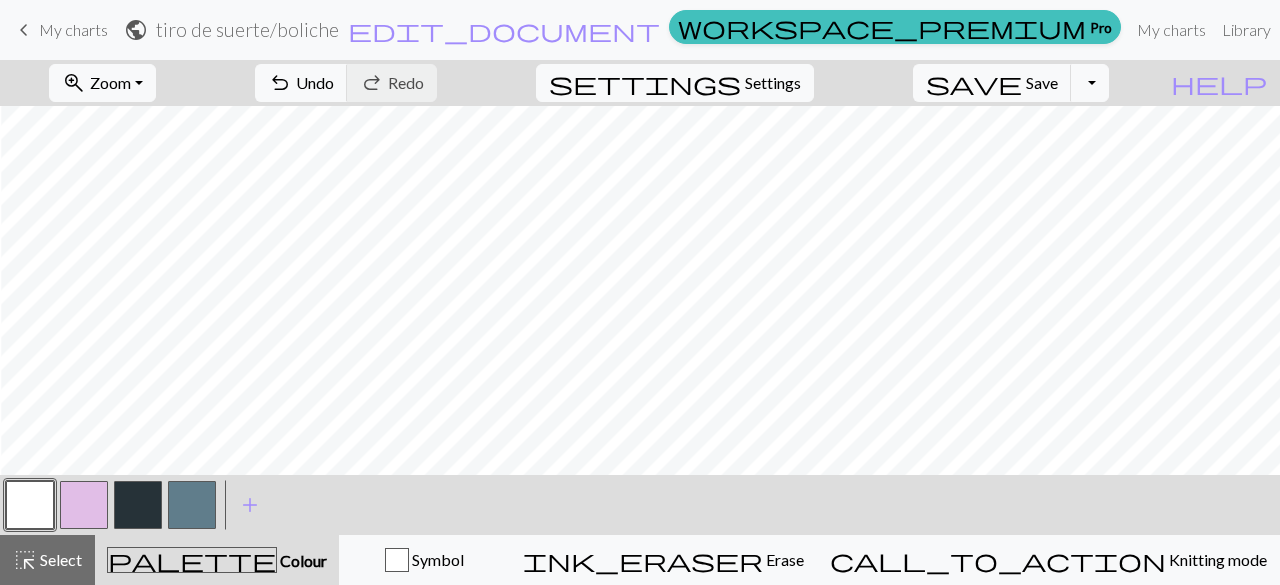 click at bounding box center (138, 505) 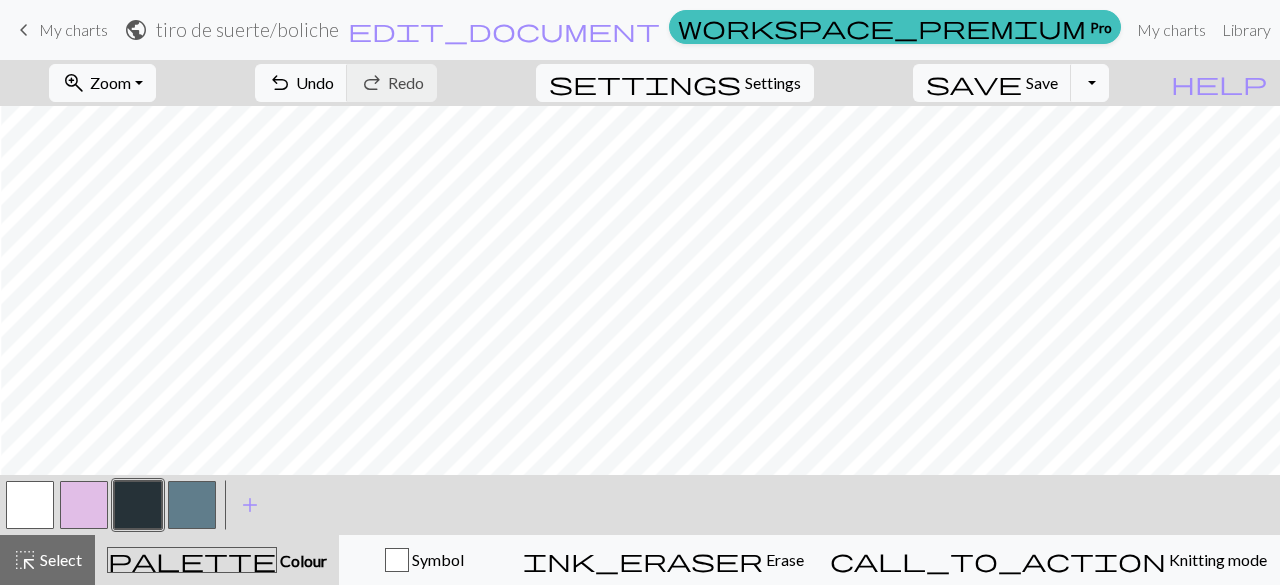 click at bounding box center [192, 505] 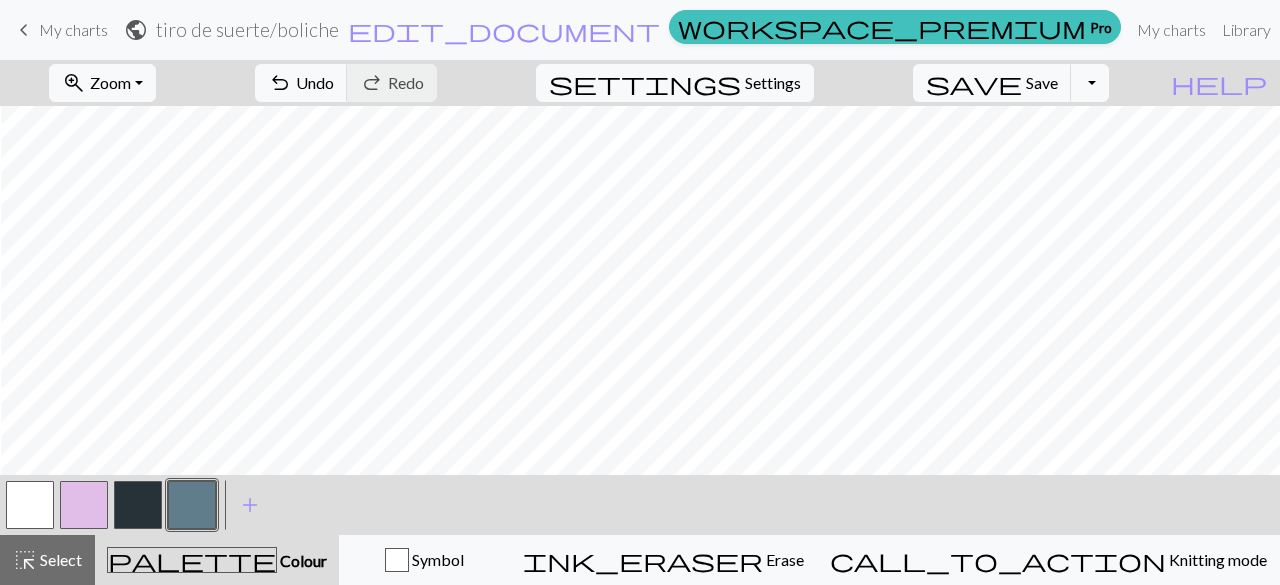 type 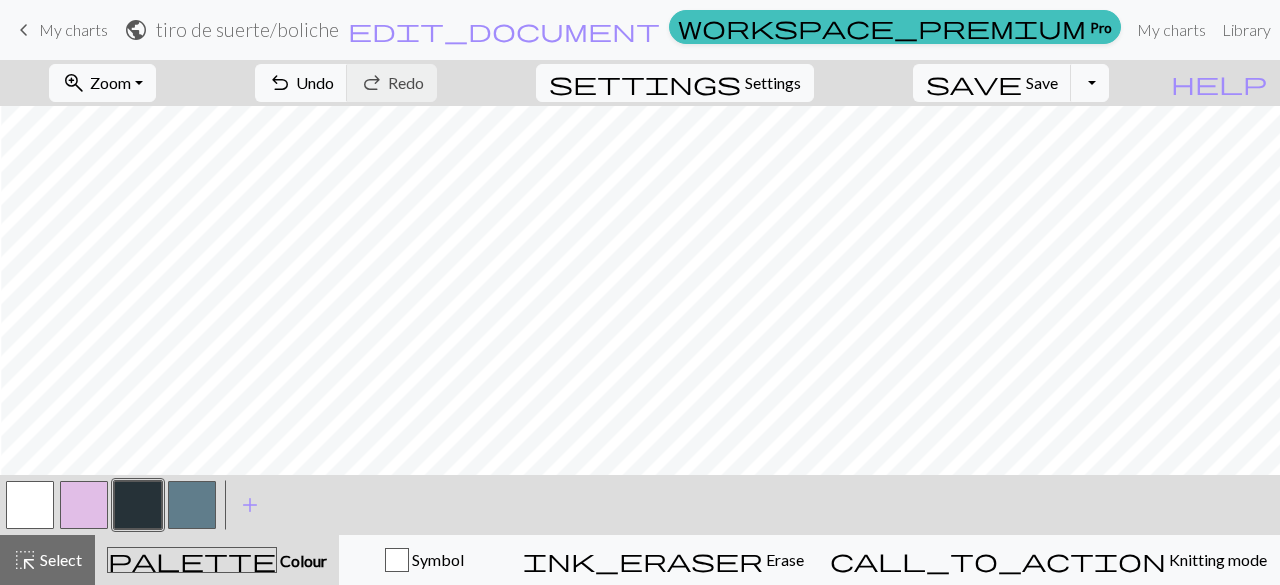 click at bounding box center (192, 505) 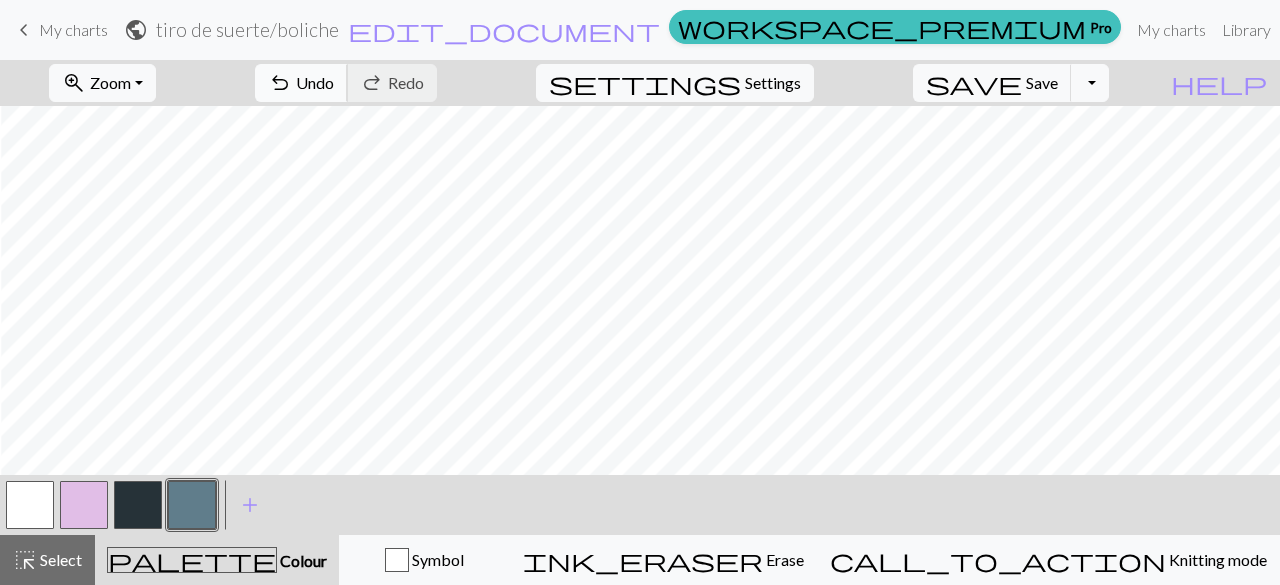 click on "Undo" at bounding box center (315, 82) 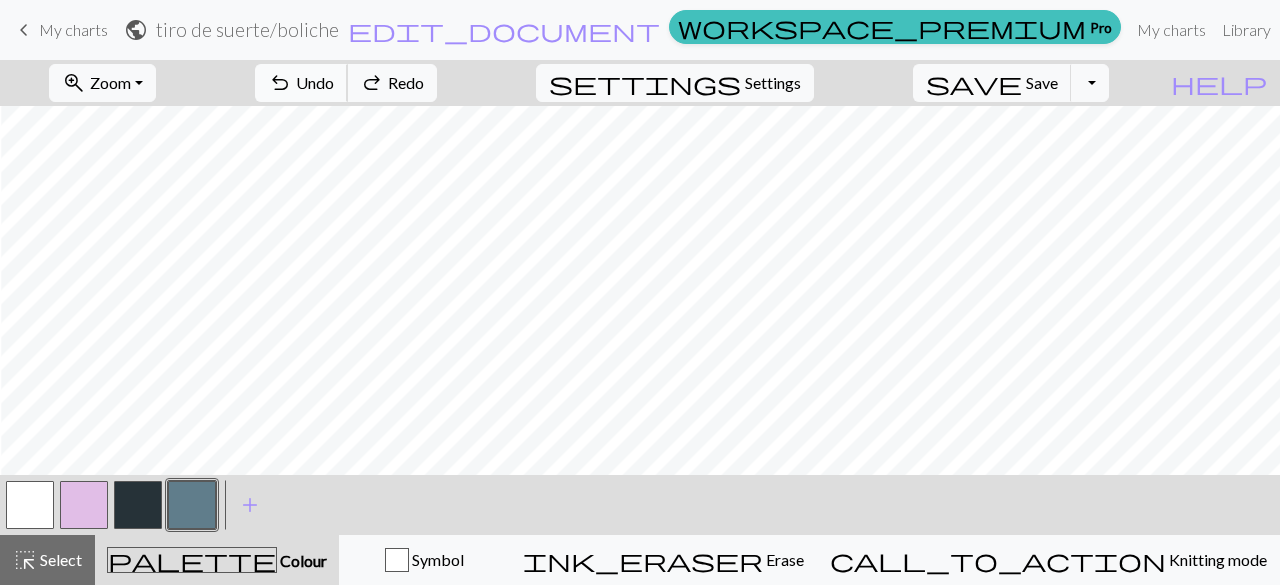 click on "Undo" at bounding box center [315, 82] 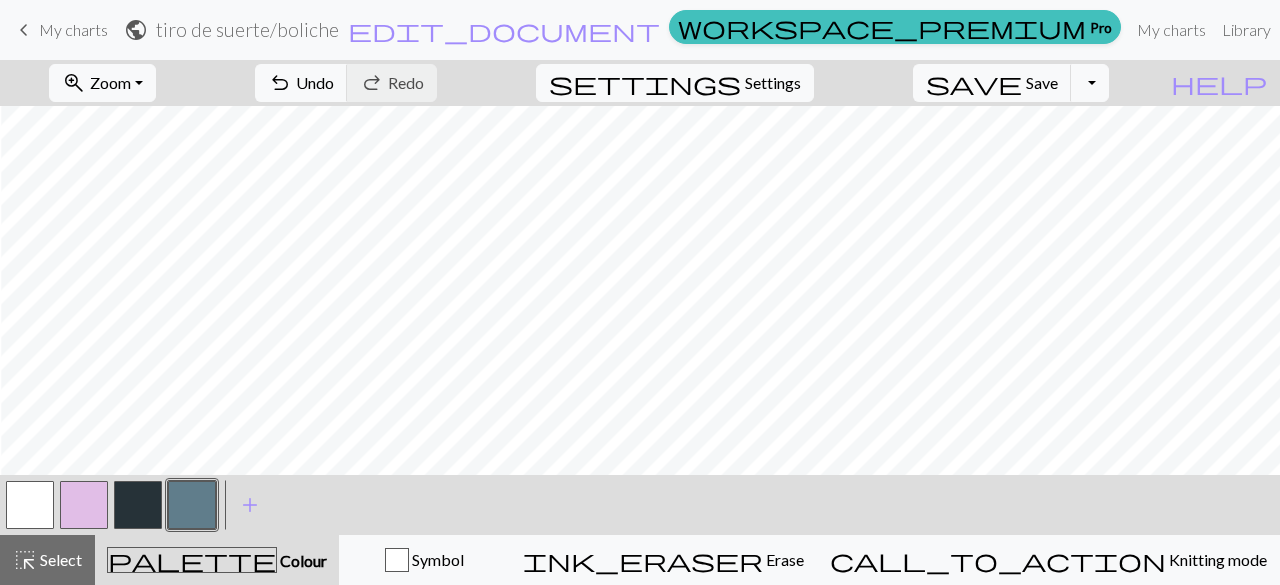 click at bounding box center [138, 505] 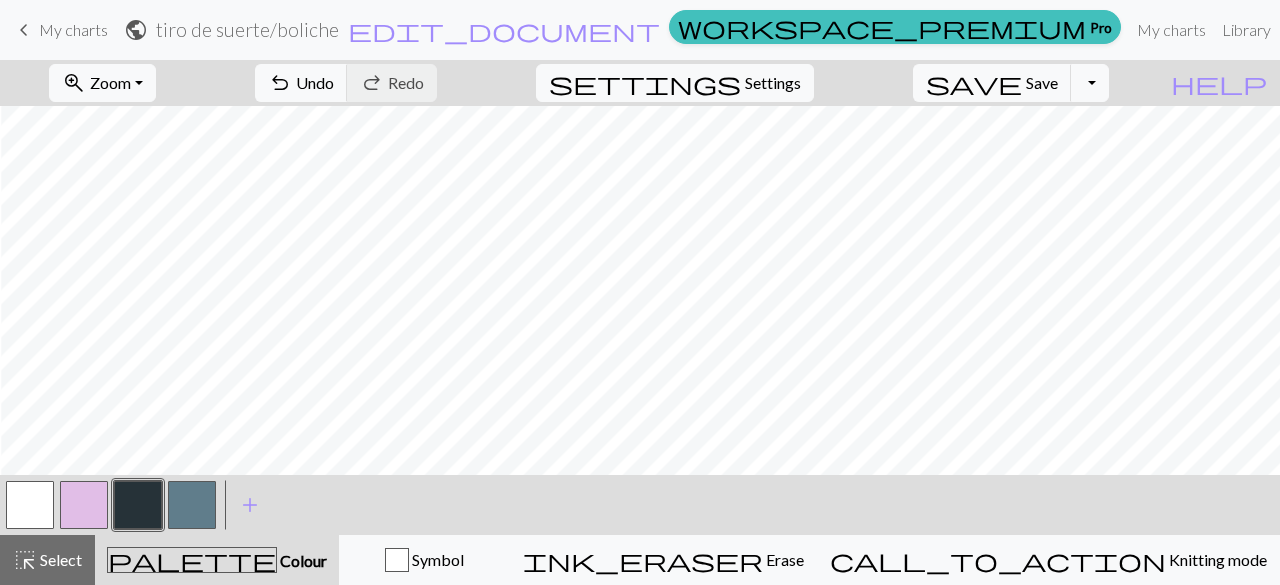 click at bounding box center (138, 505) 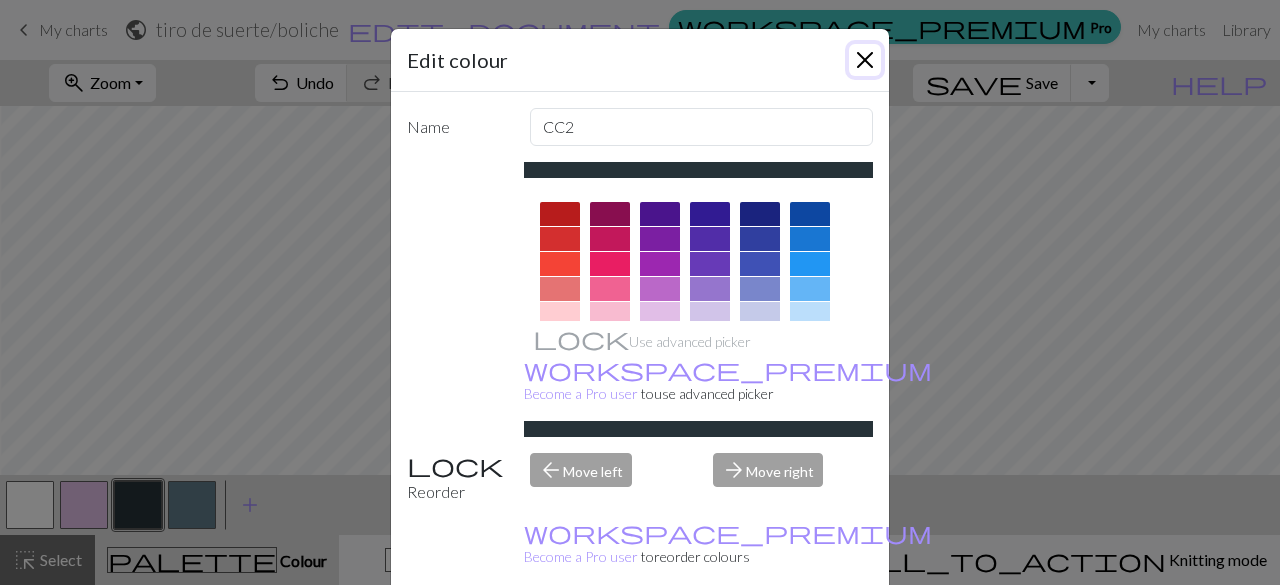 click at bounding box center [865, 60] 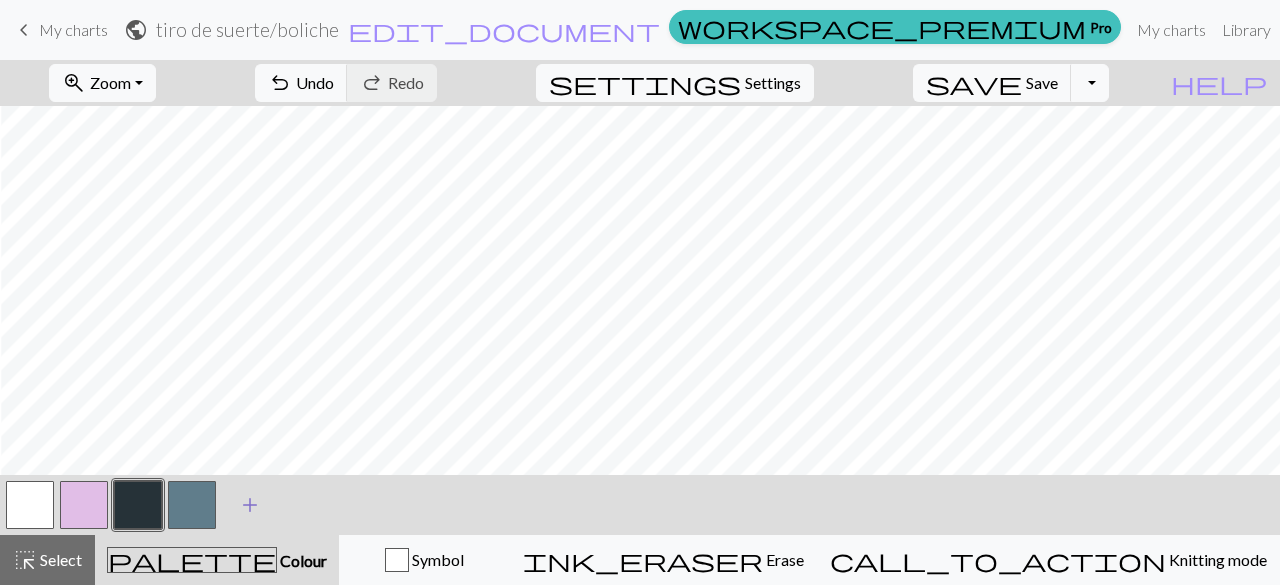 click at bounding box center (192, 505) 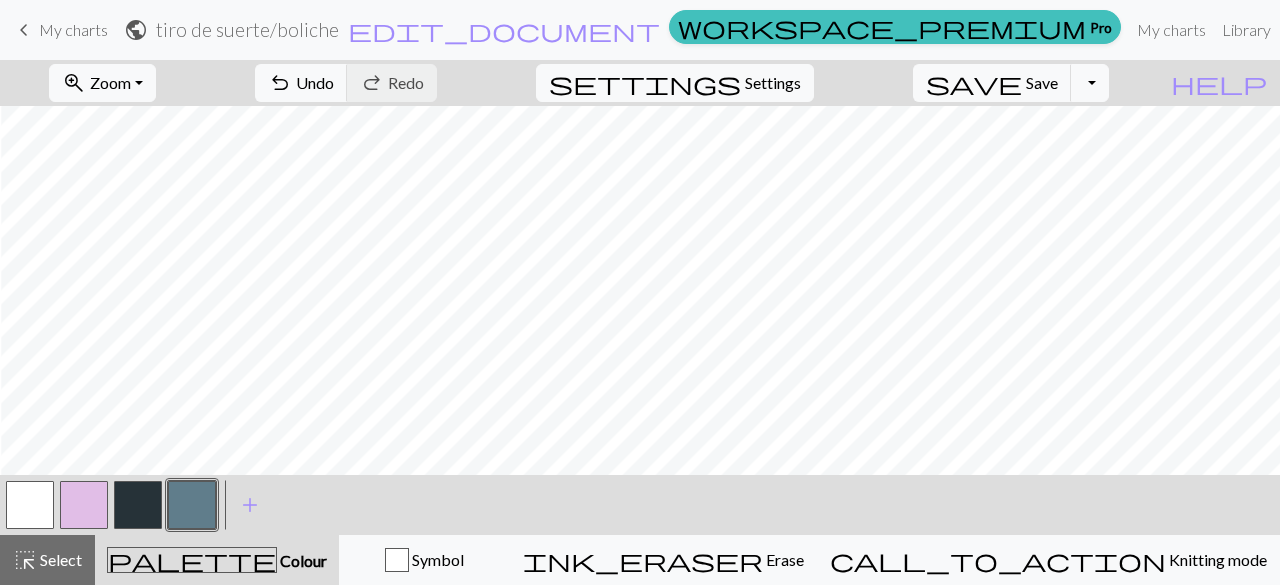 click at bounding box center [138, 505] 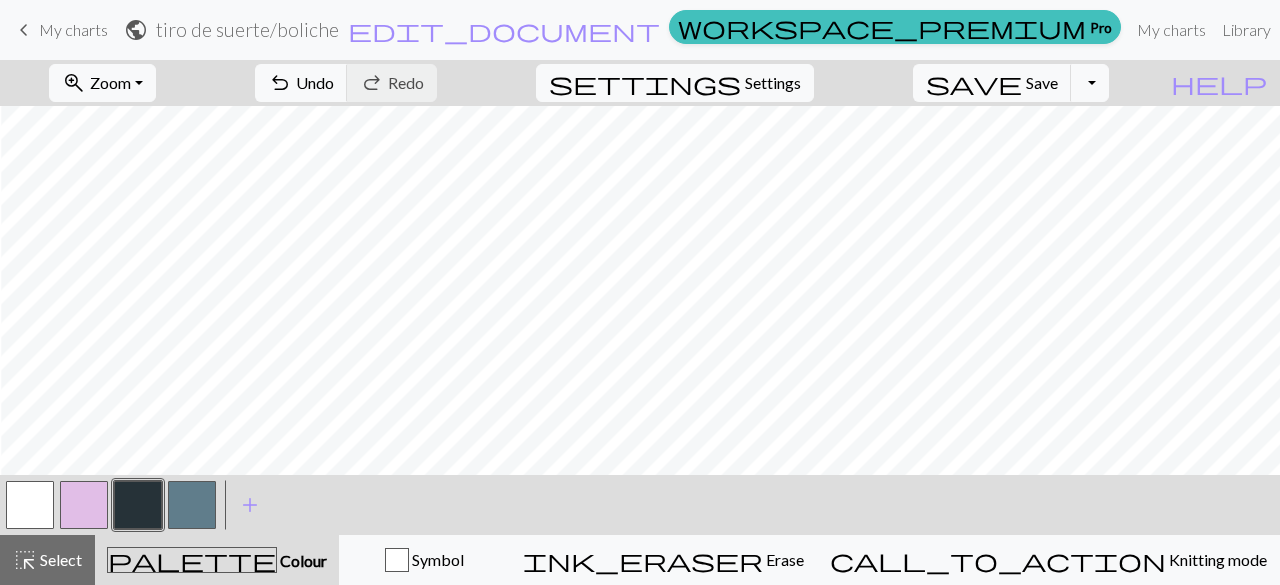 scroll, scrollTop: 57, scrollLeft: 1, axis: both 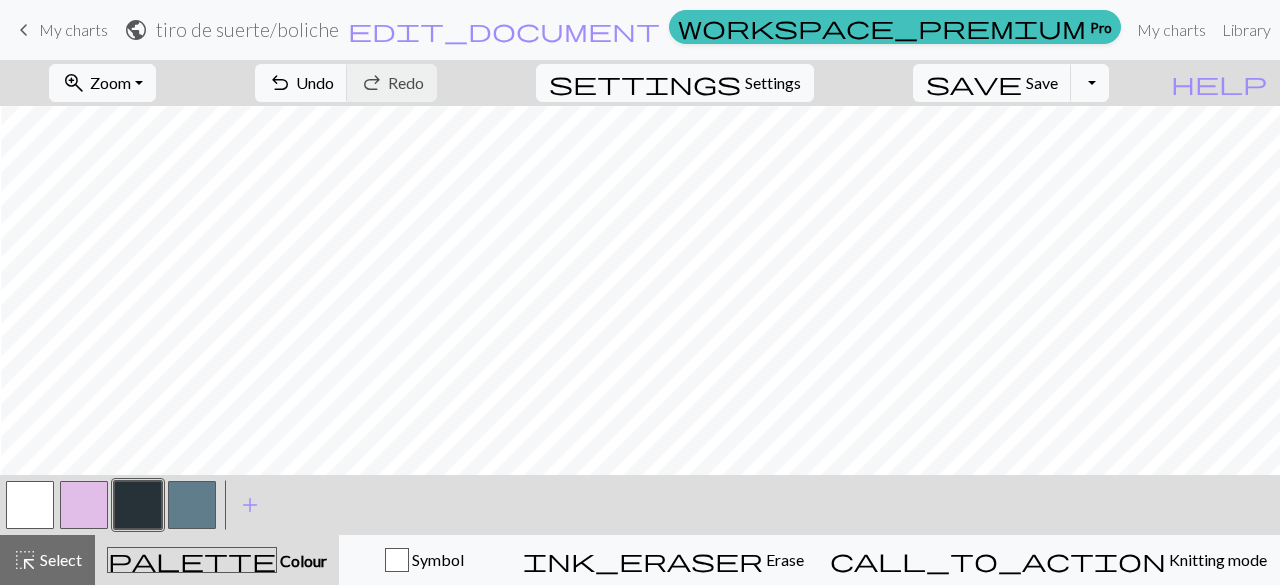 click at bounding box center [30, 505] 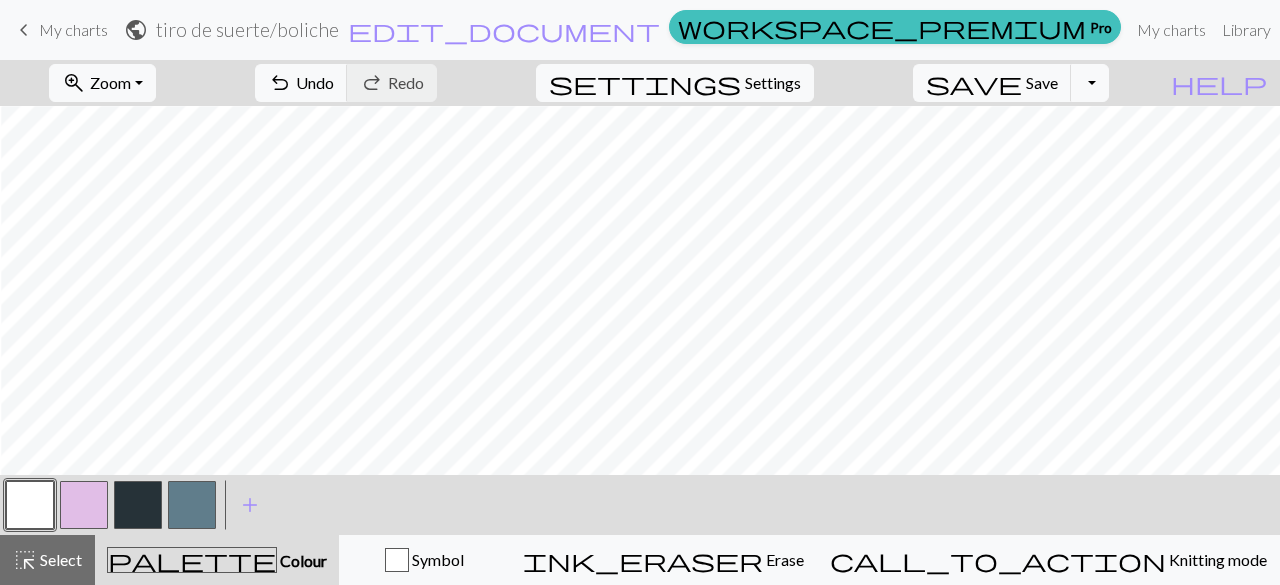 click at bounding box center (138, 505) 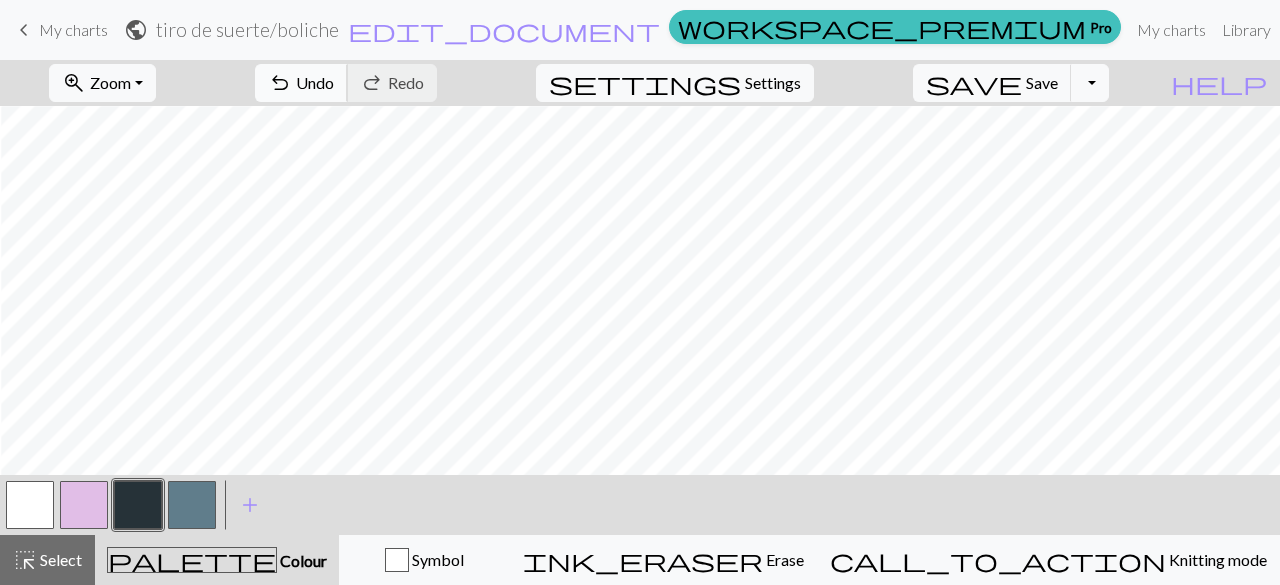 click on "Undo" at bounding box center [315, 82] 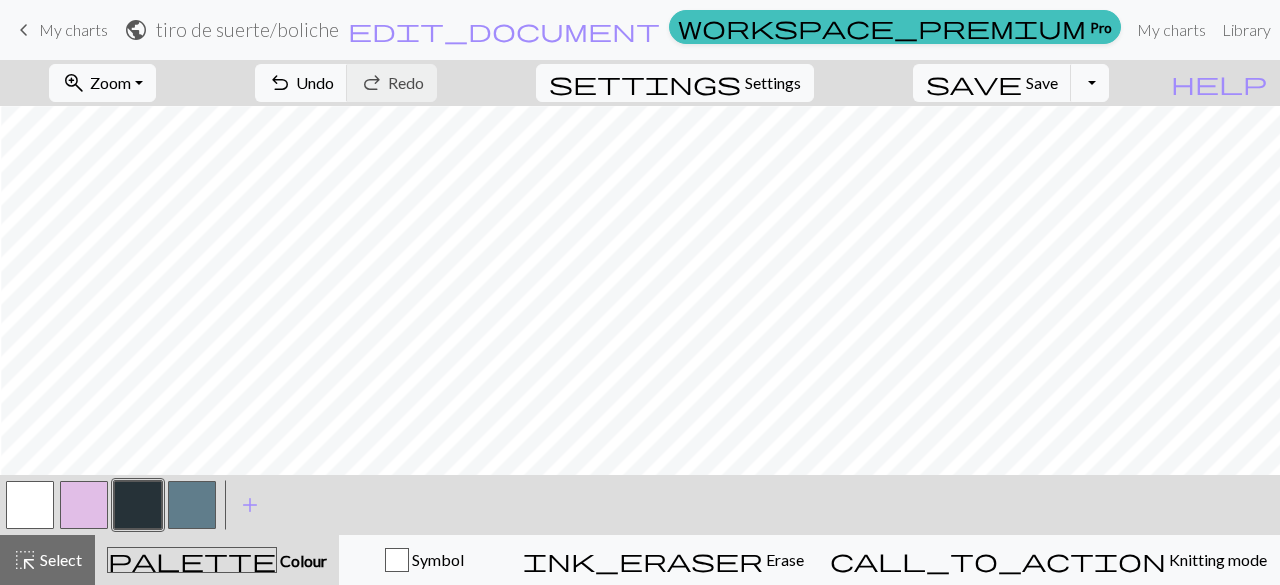 click at bounding box center (30, 505) 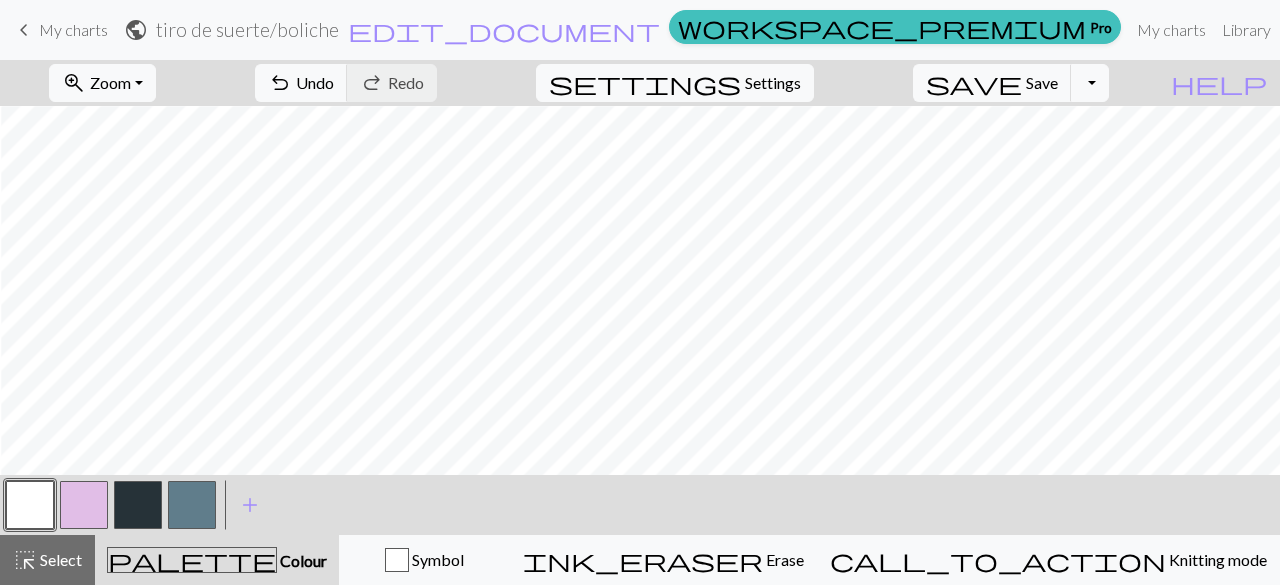click at bounding box center (138, 505) 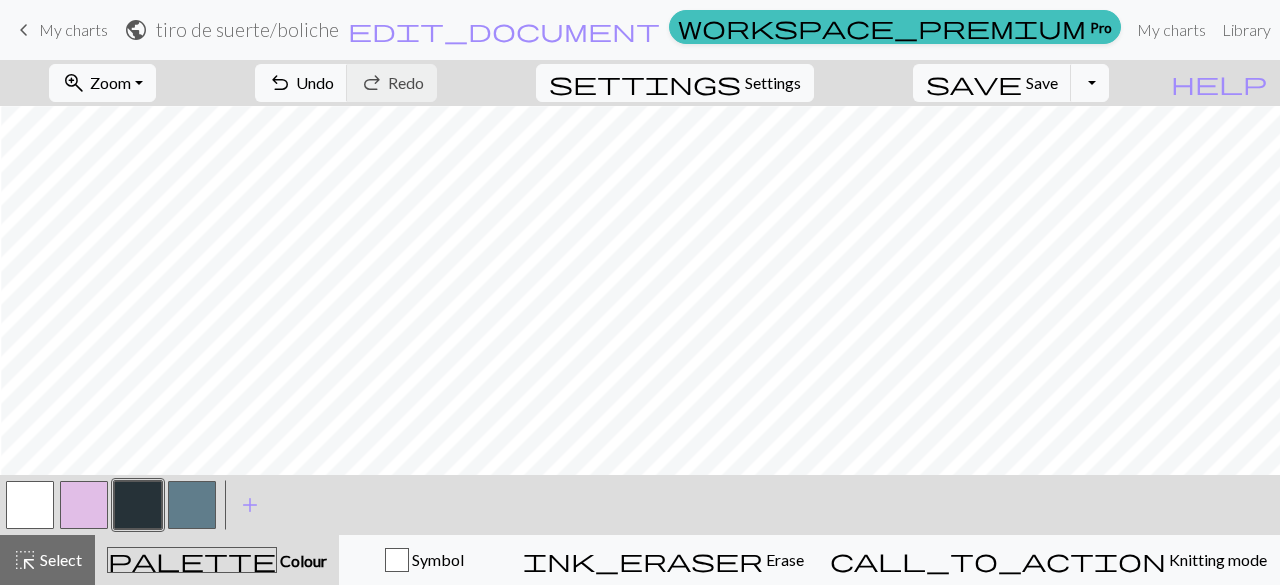 click at bounding box center [30, 505] 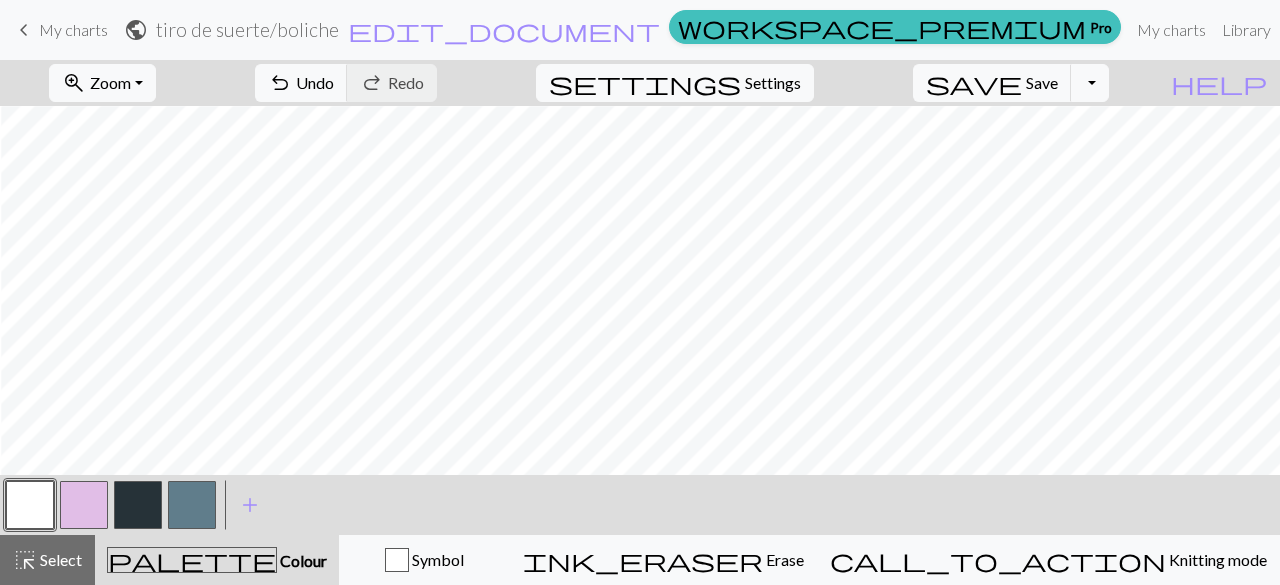 click at bounding box center [138, 505] 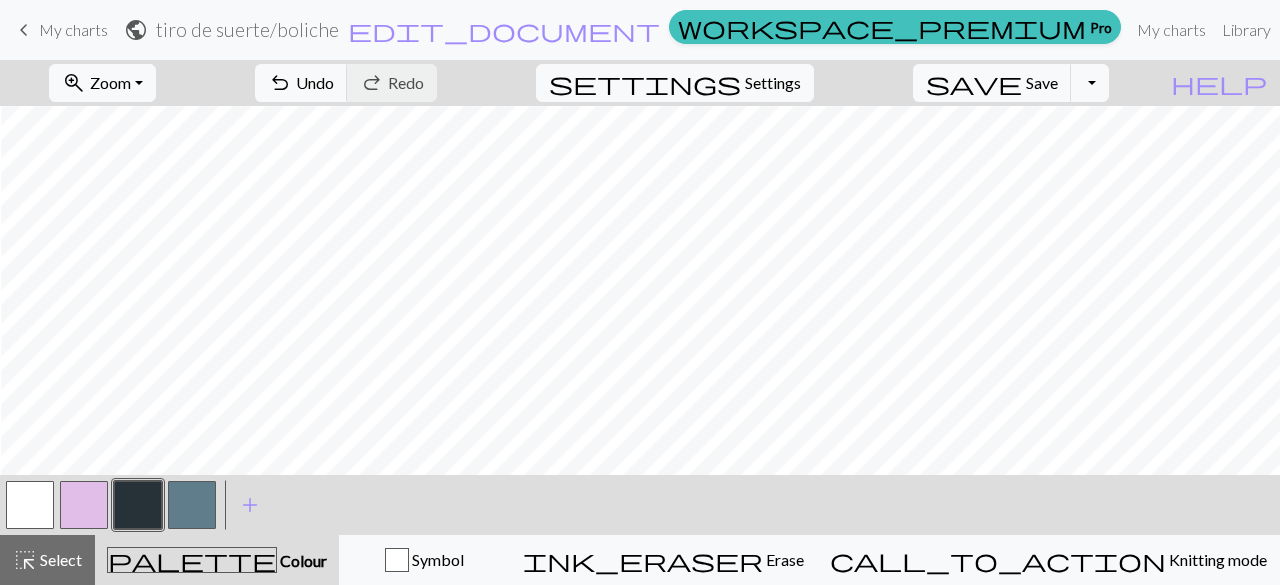 click at bounding box center [30, 505] 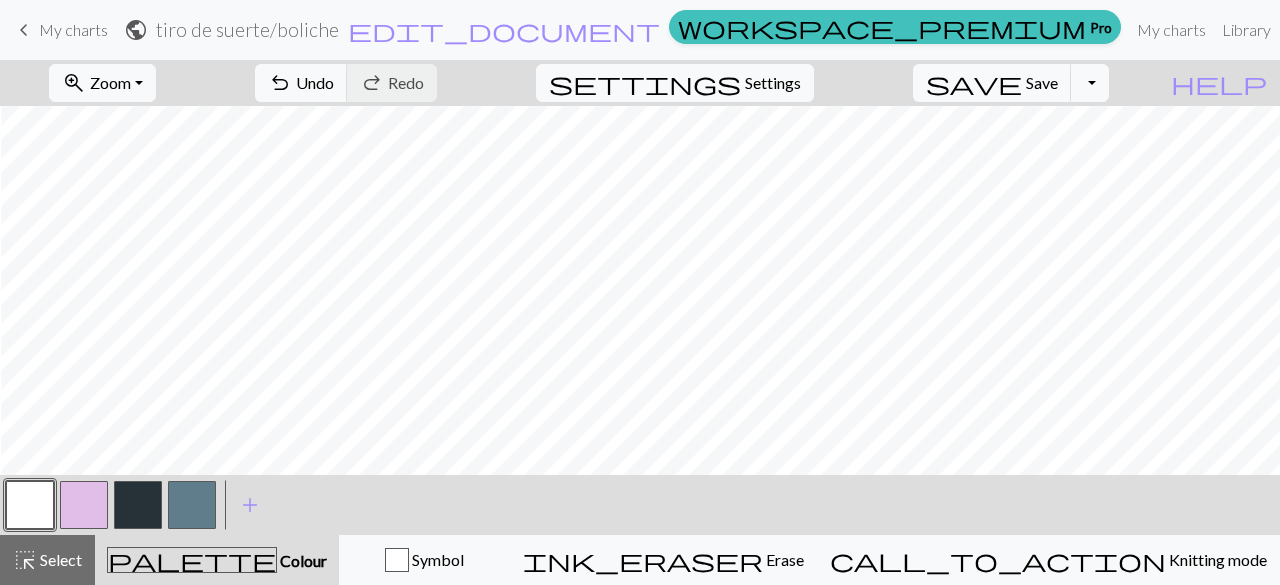 click at bounding box center (138, 505) 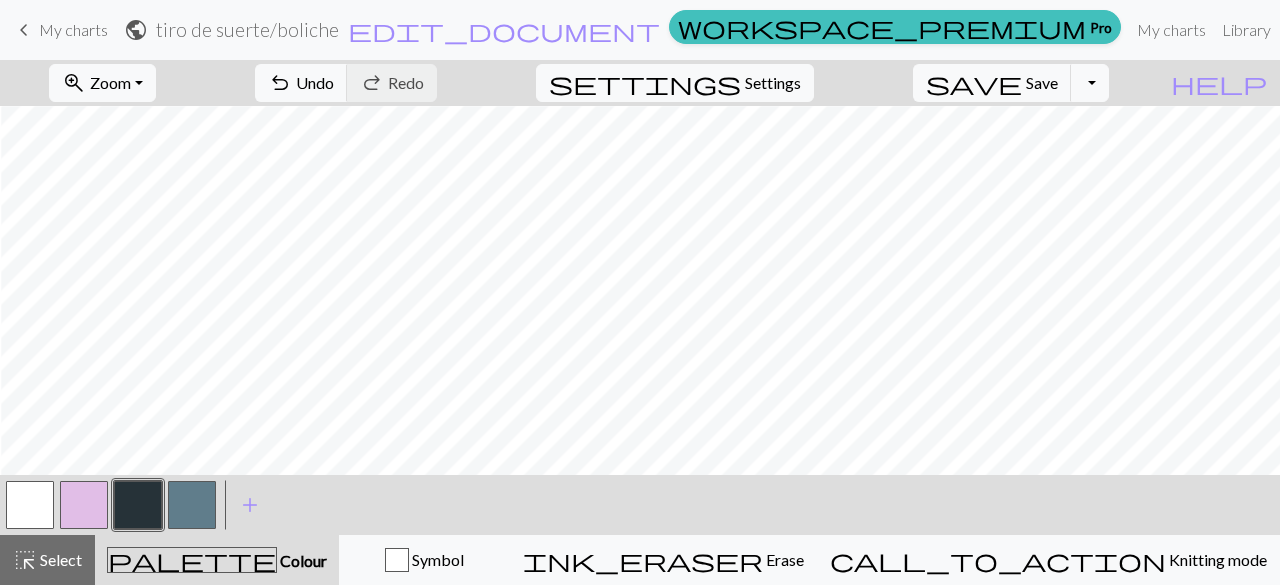click at bounding box center (30, 505) 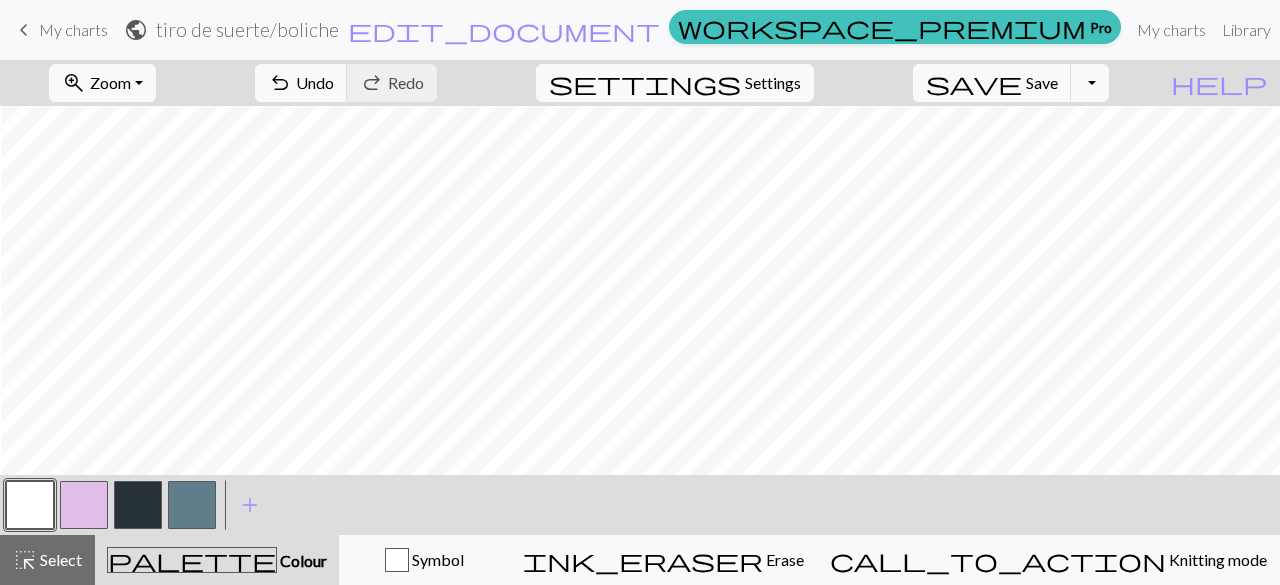 click at bounding box center [138, 505] 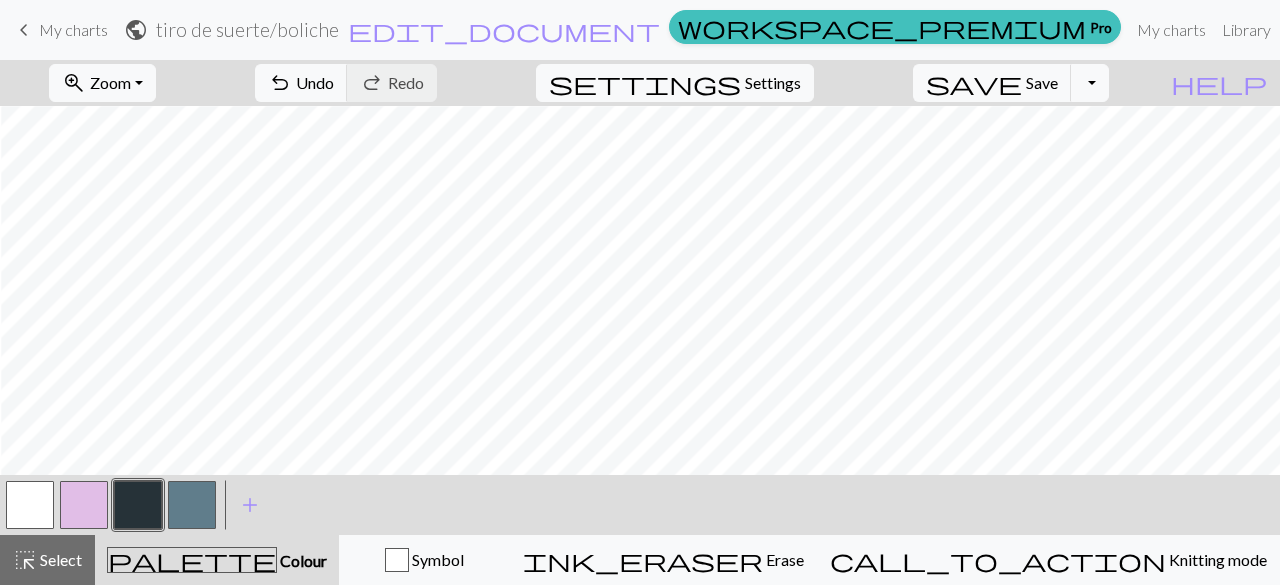 click at bounding box center (30, 505) 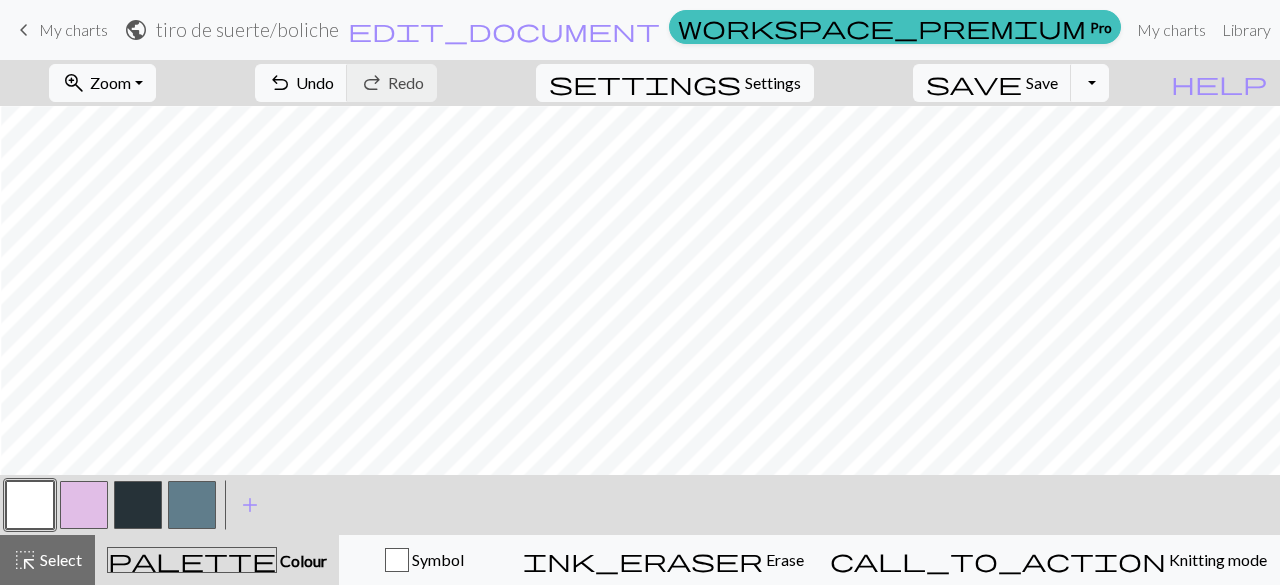 click at bounding box center (138, 505) 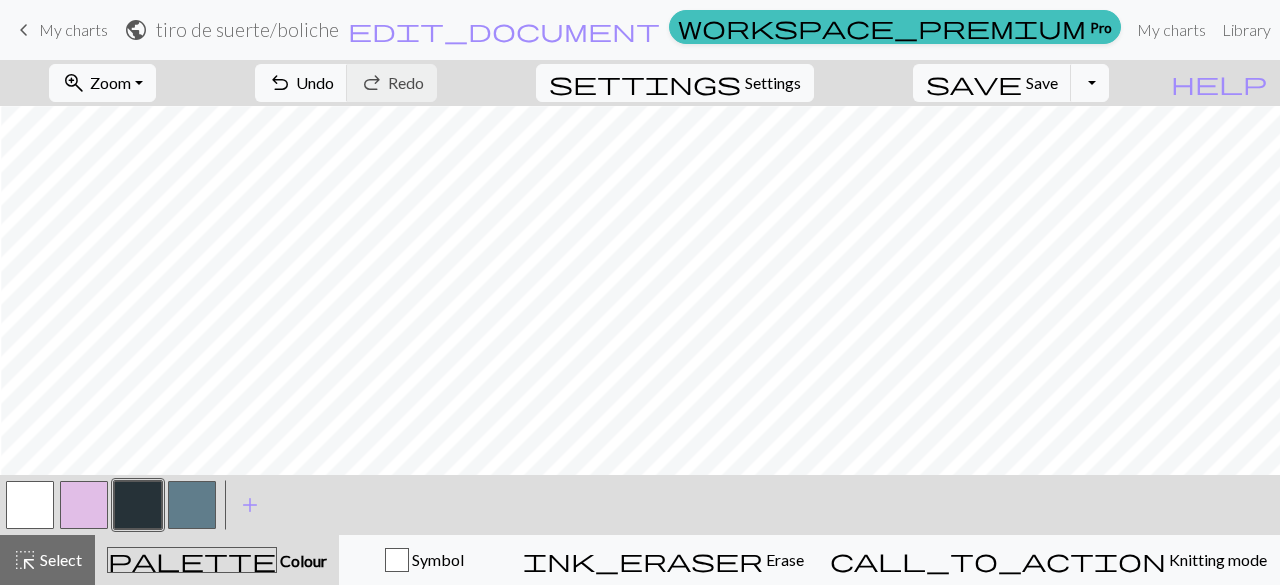 click at bounding box center (30, 505) 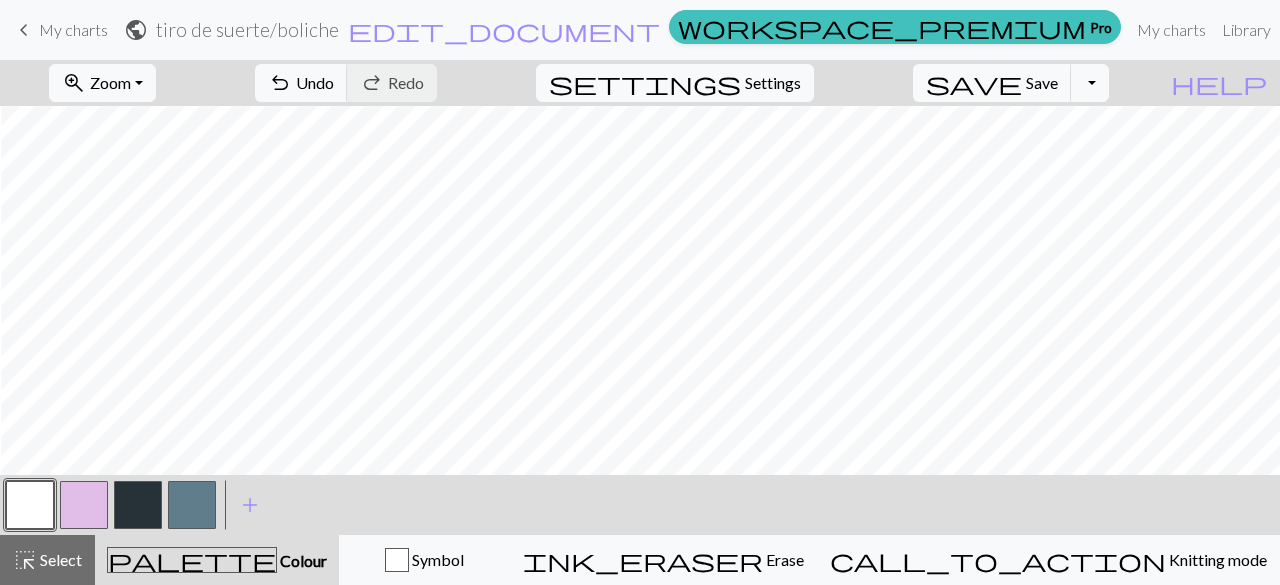 click at bounding box center (138, 505) 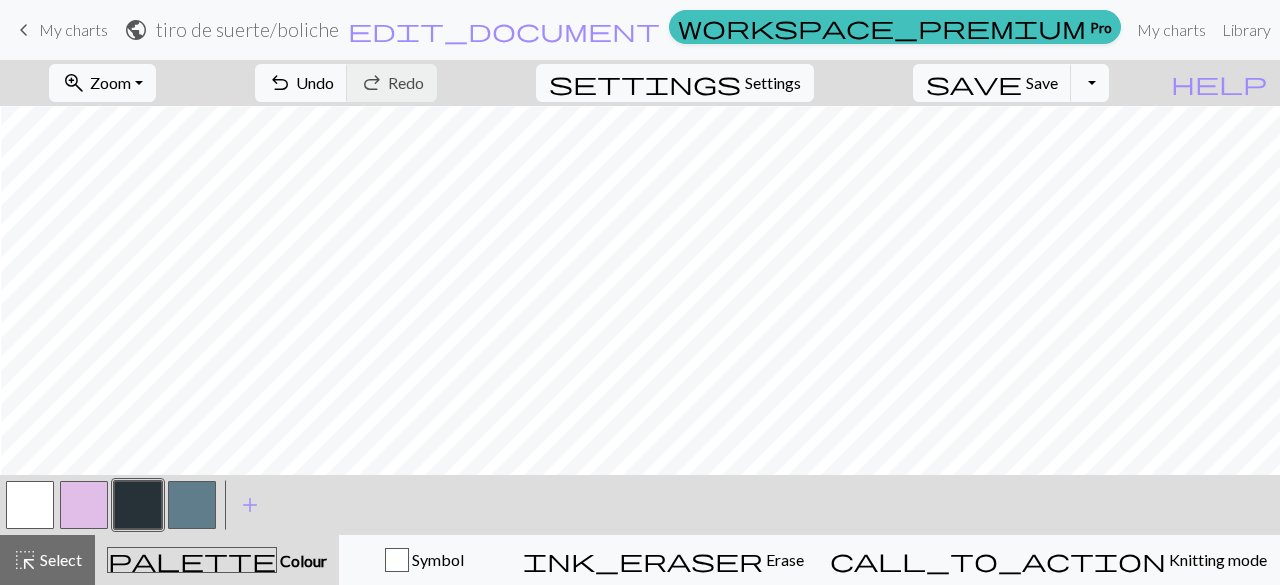click at bounding box center [192, 505] 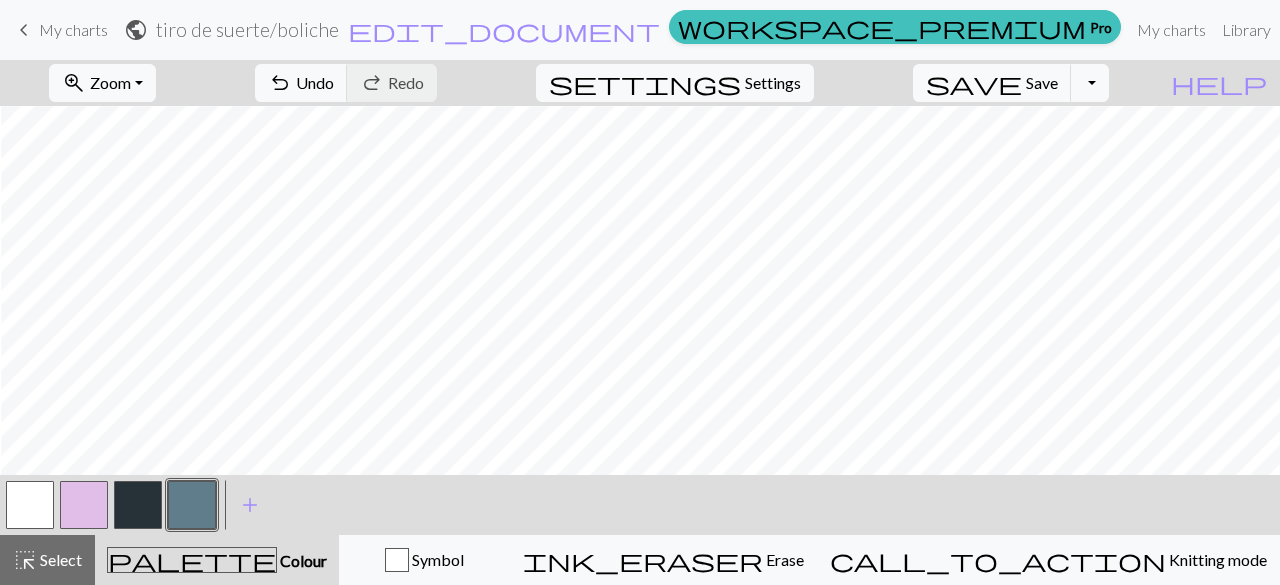 click at bounding box center (138, 505) 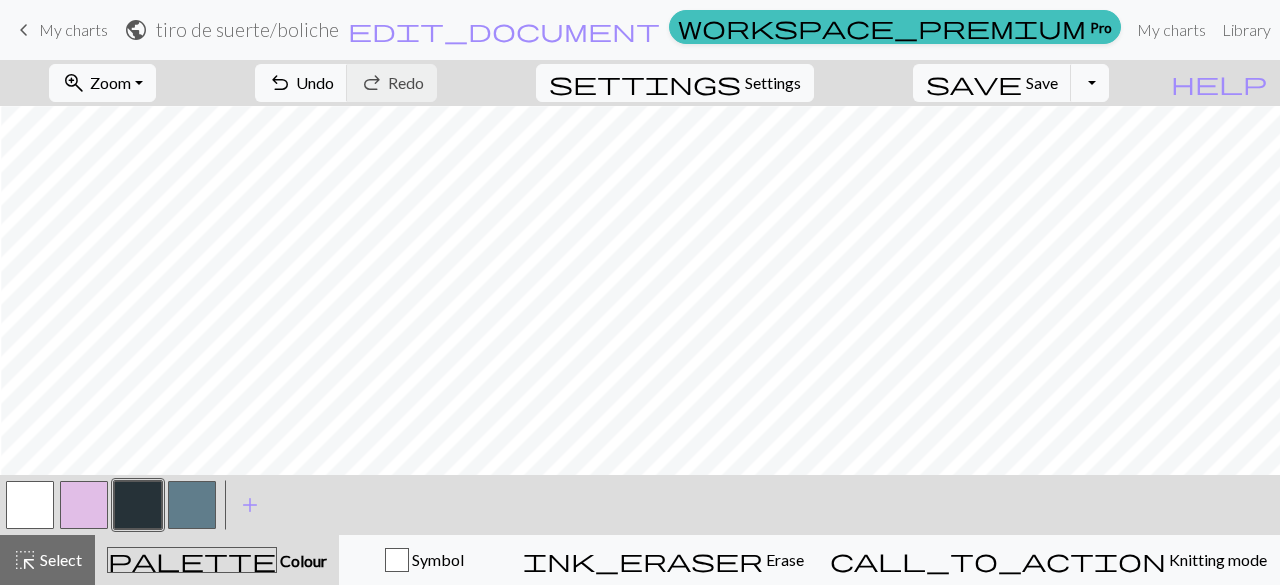 click at bounding box center (30, 505) 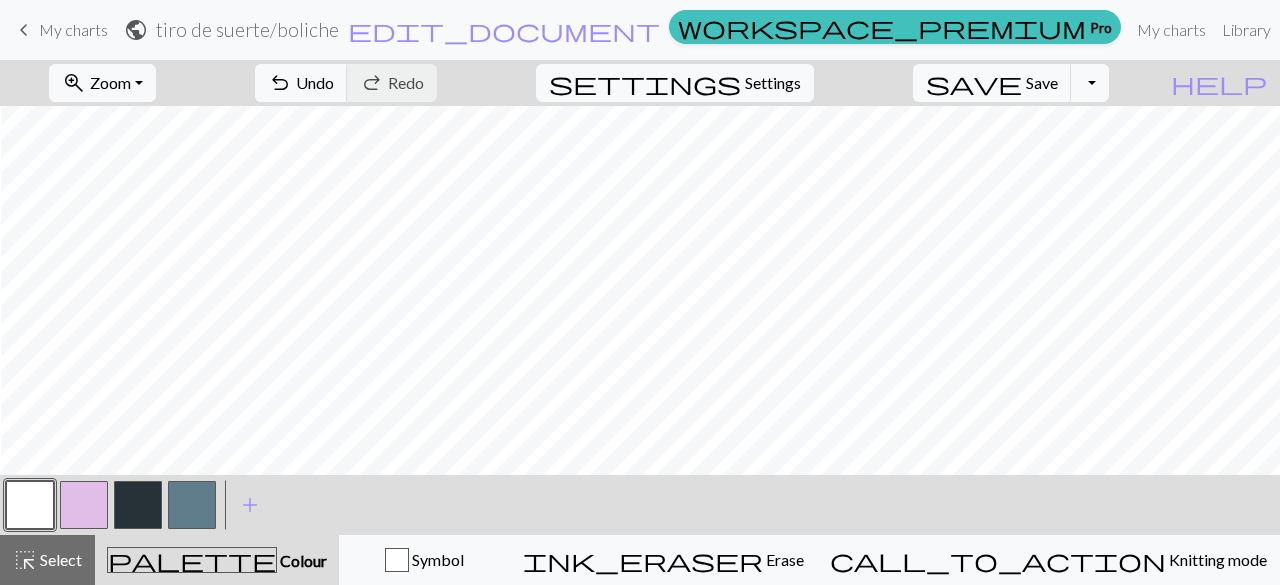 click at bounding box center [138, 505] 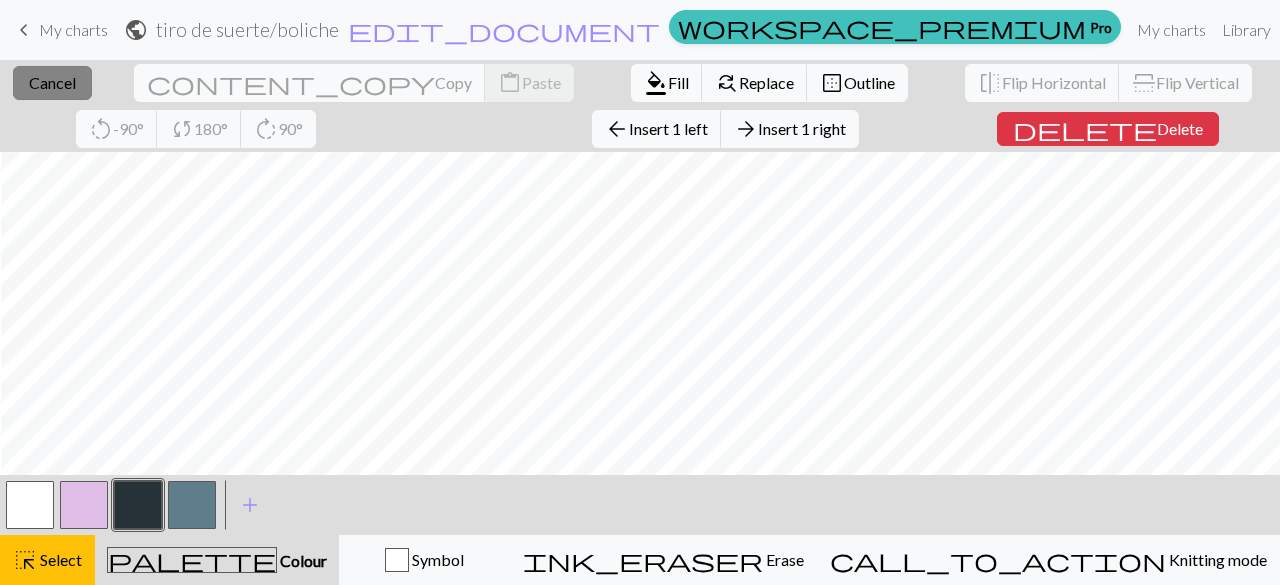 click on "close Cancel" at bounding box center [52, 83] 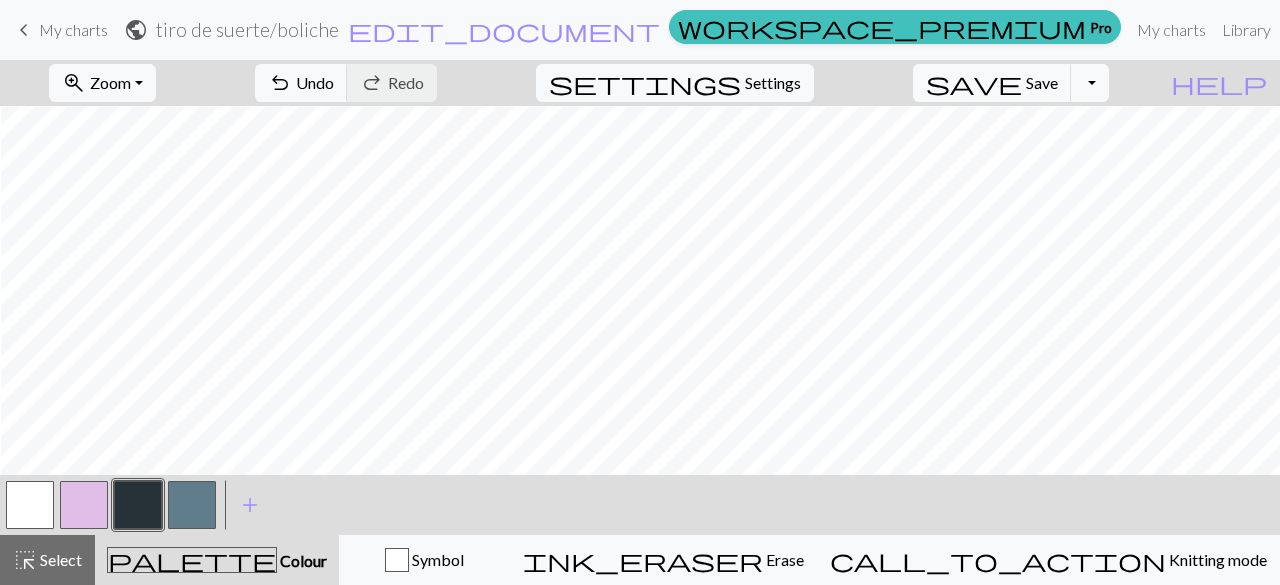 click at bounding box center [192, 505] 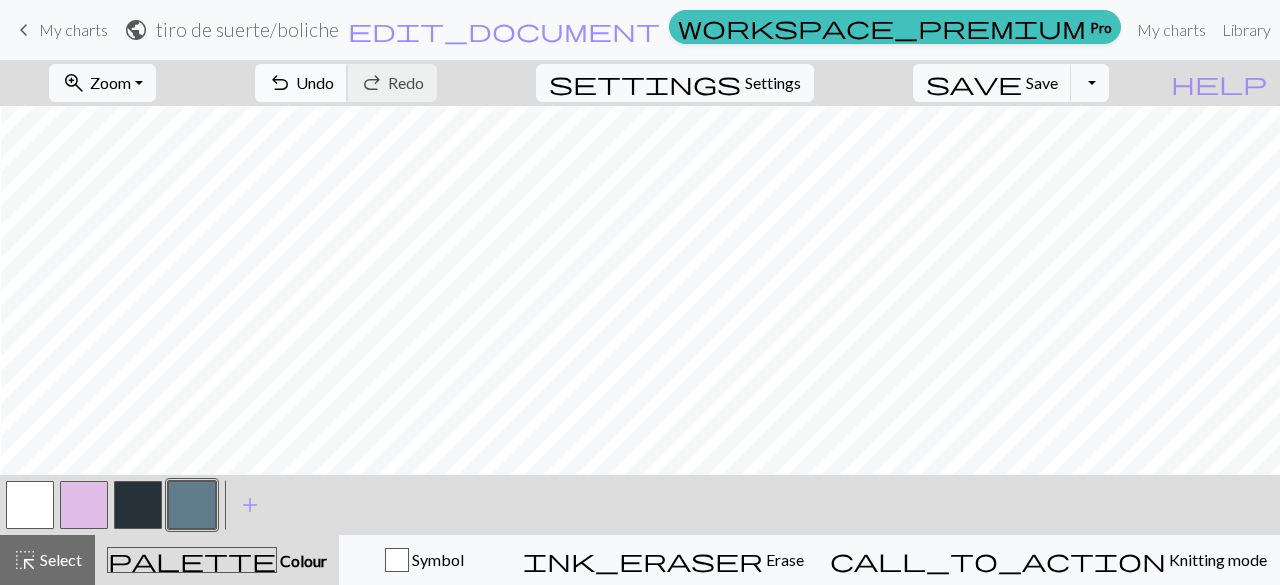 click on "Undo" at bounding box center (315, 82) 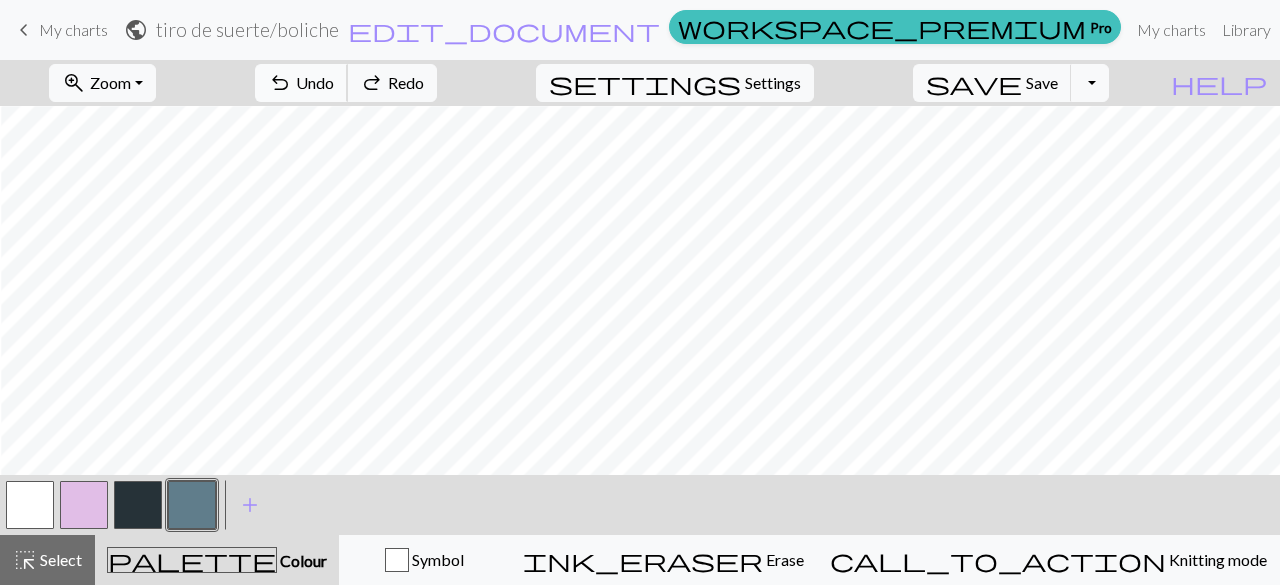 click on "Undo" at bounding box center (315, 82) 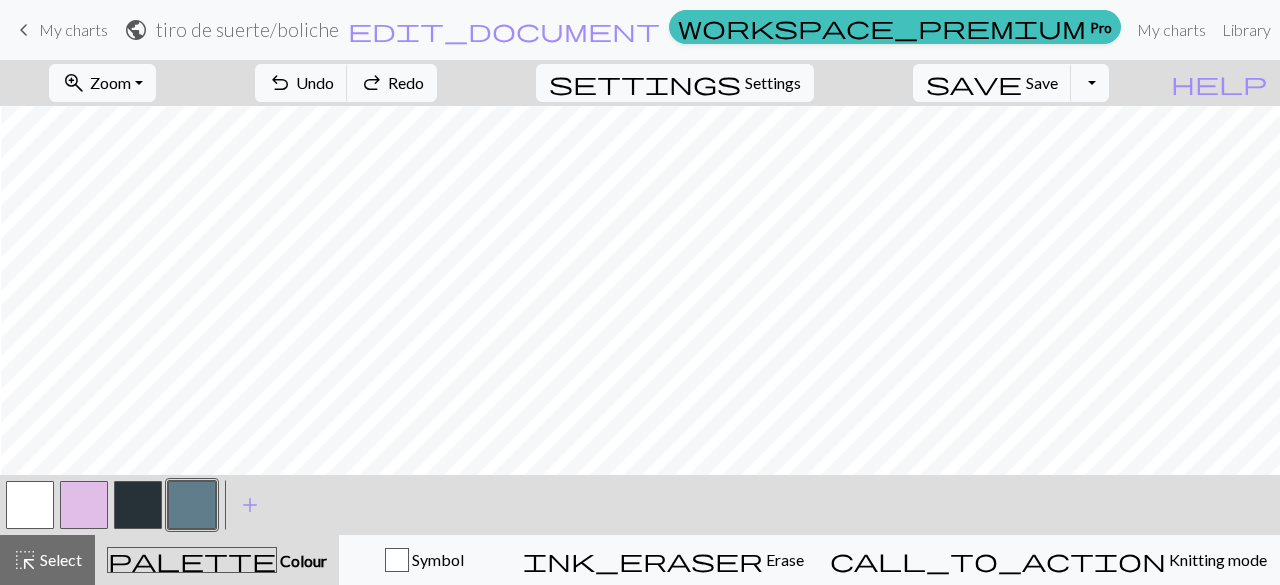 click on "undo Undo Undo redo Redo Redo" at bounding box center [346, 83] 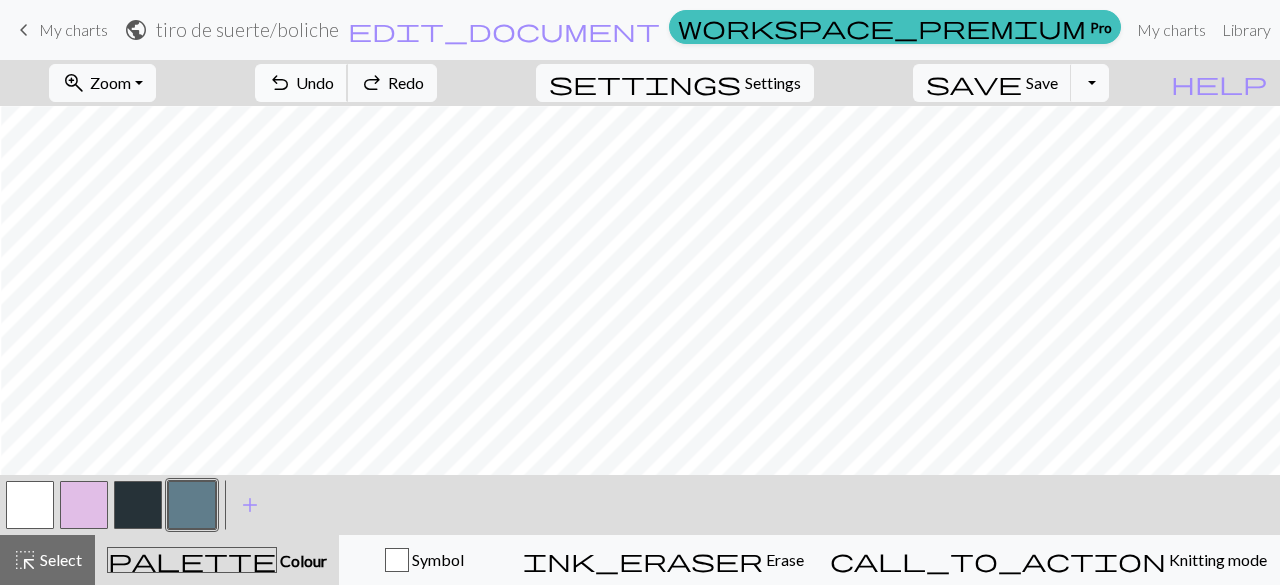 click on "undo" at bounding box center (280, 83) 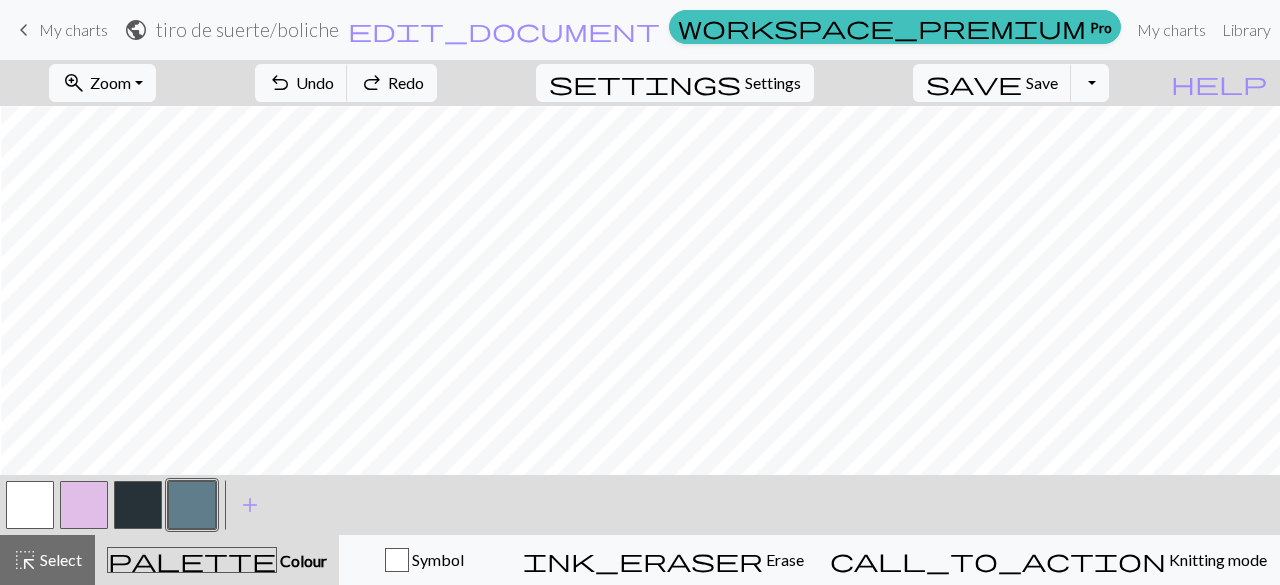 click on "undo Undo Undo redo Redo Redo" at bounding box center [346, 83] 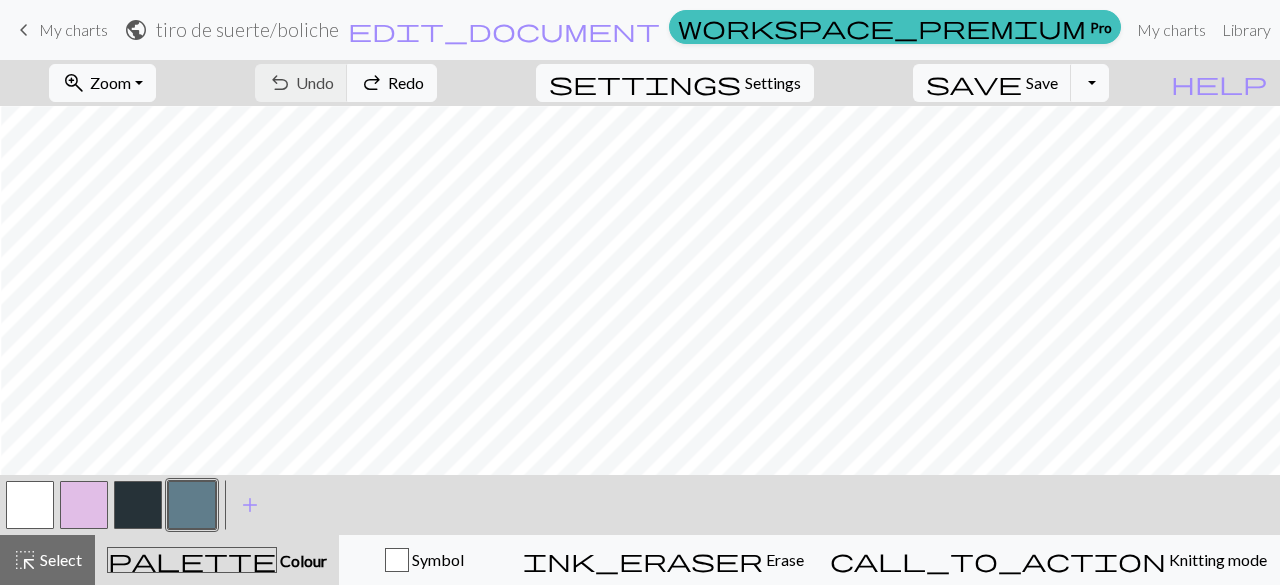 click on "undo Undo Undo redo Redo Redo" at bounding box center (346, 83) 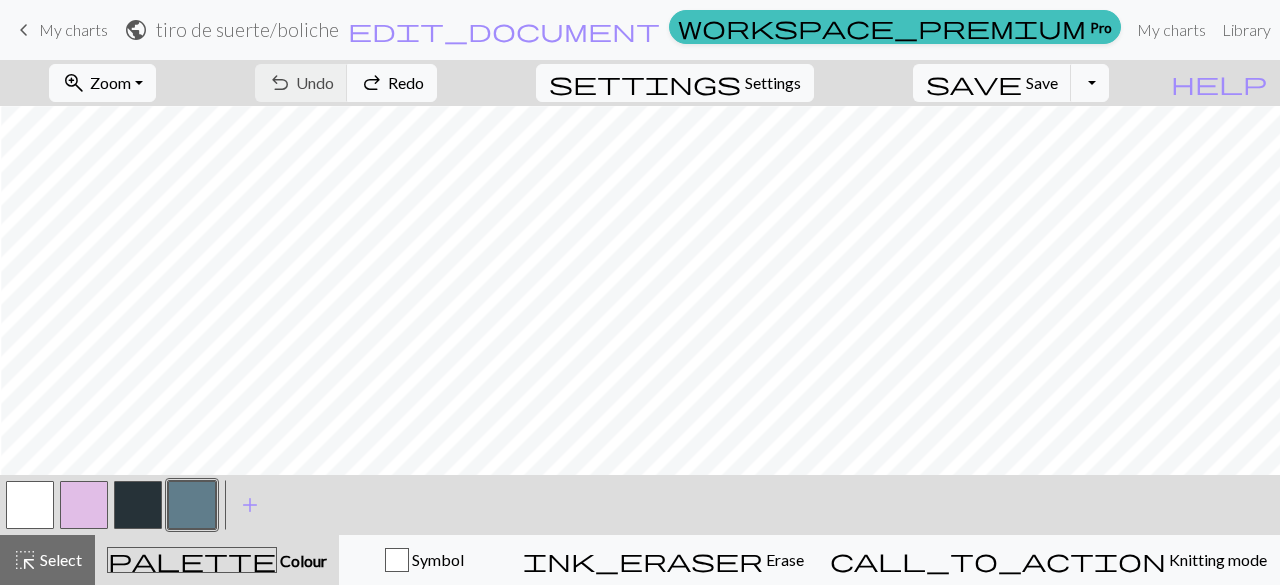 click at bounding box center [30, 505] 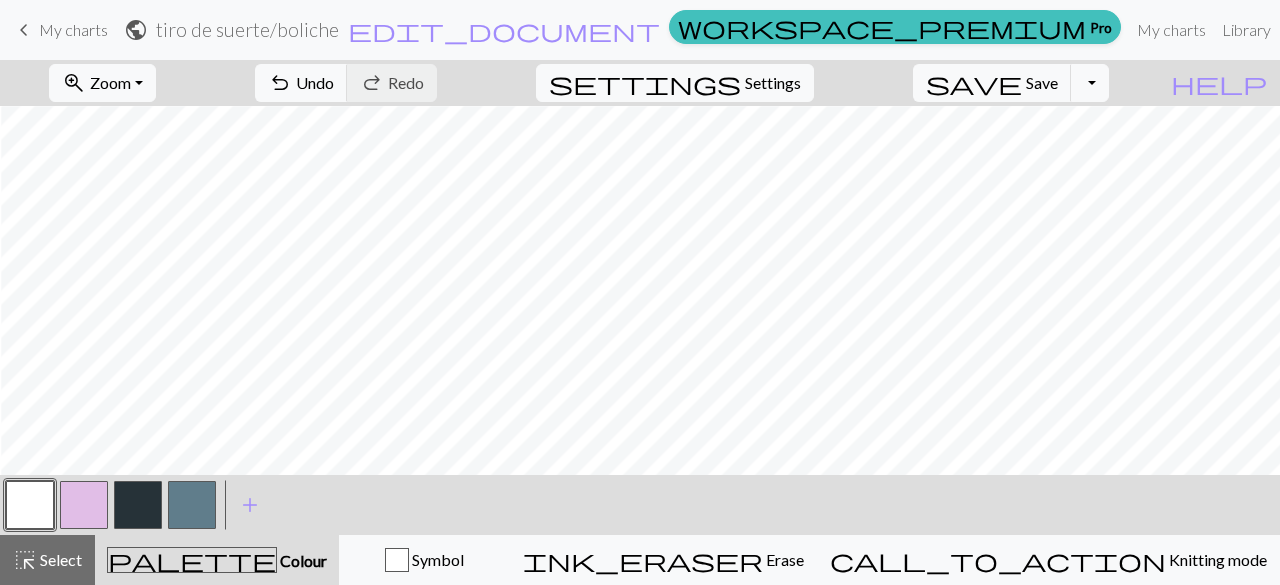 click at bounding box center [138, 505] 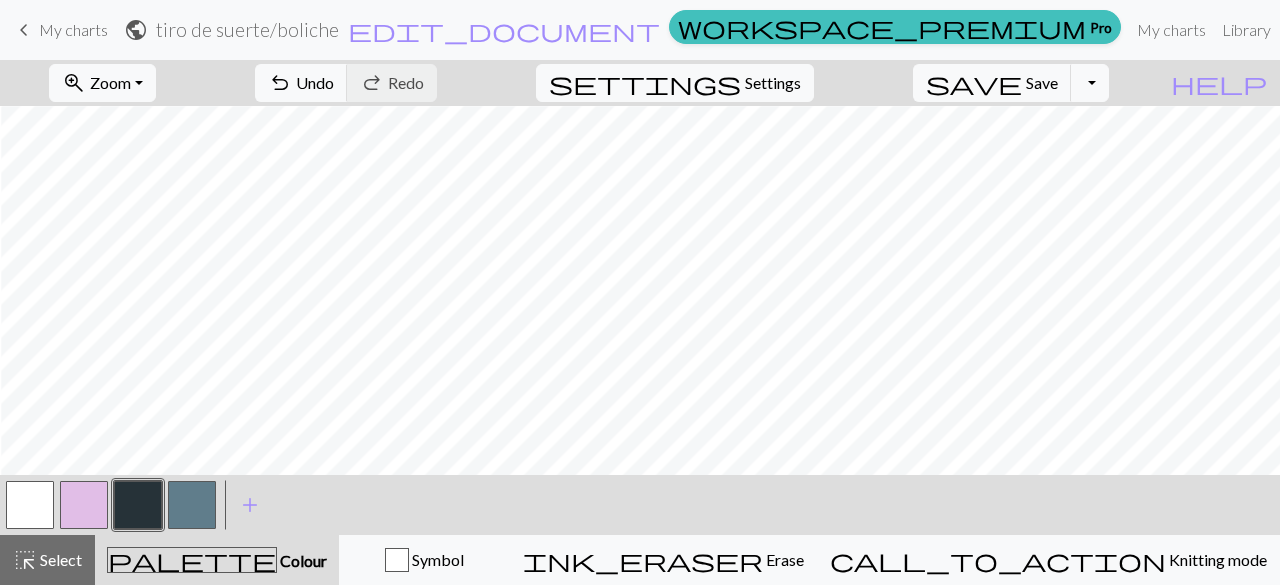 click at bounding box center (30, 505) 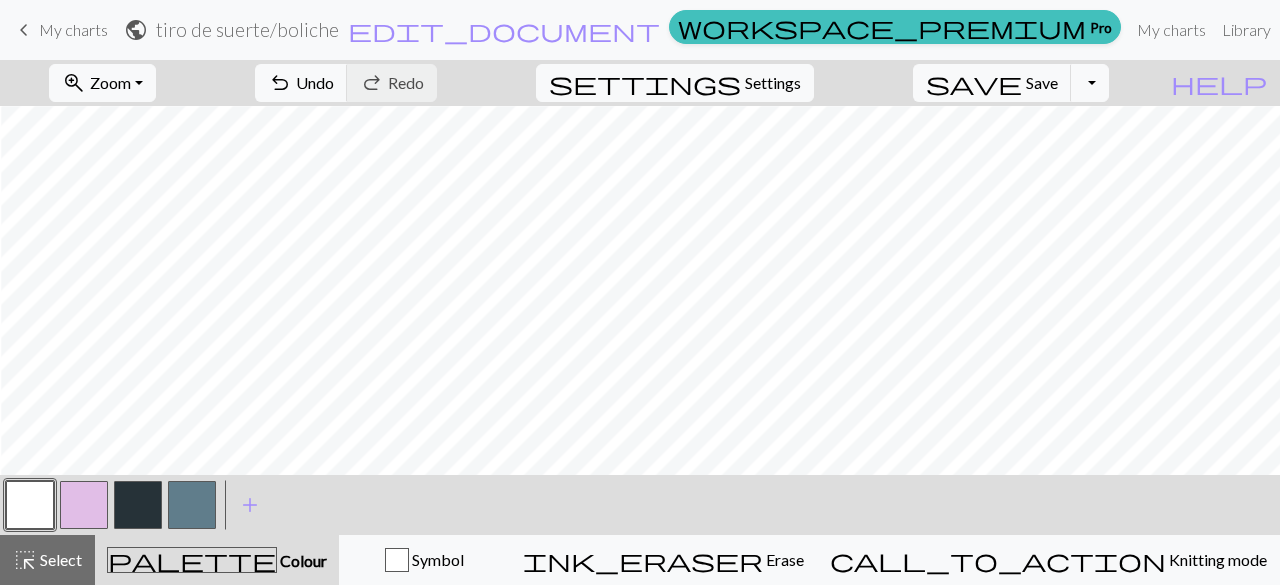 click at bounding box center [138, 505] 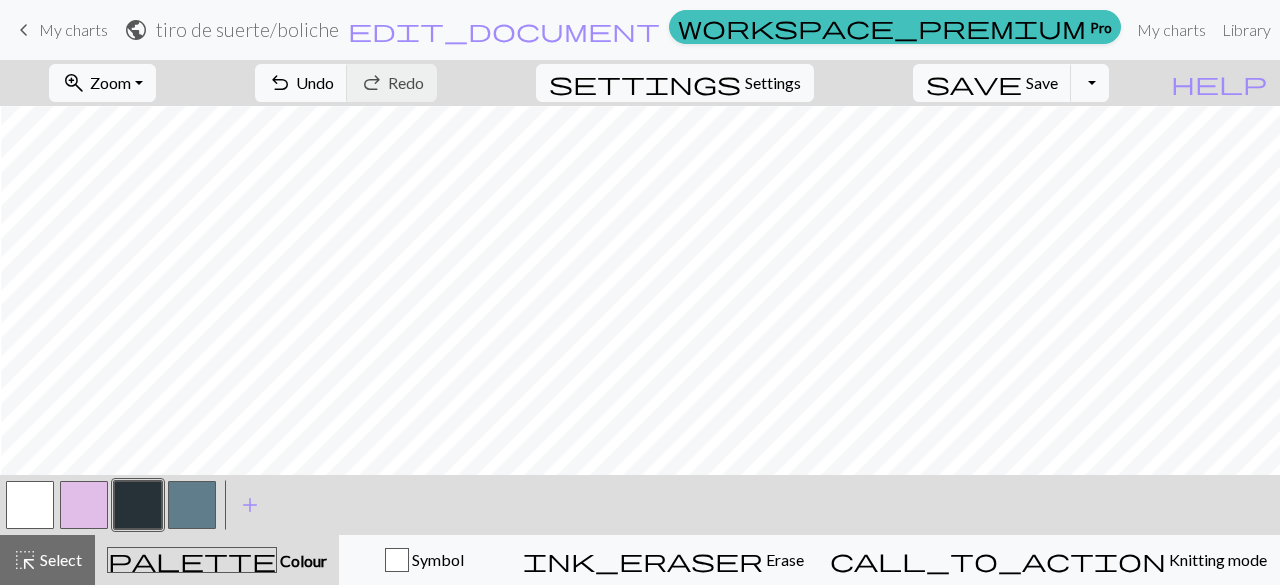 click at bounding box center (30, 505) 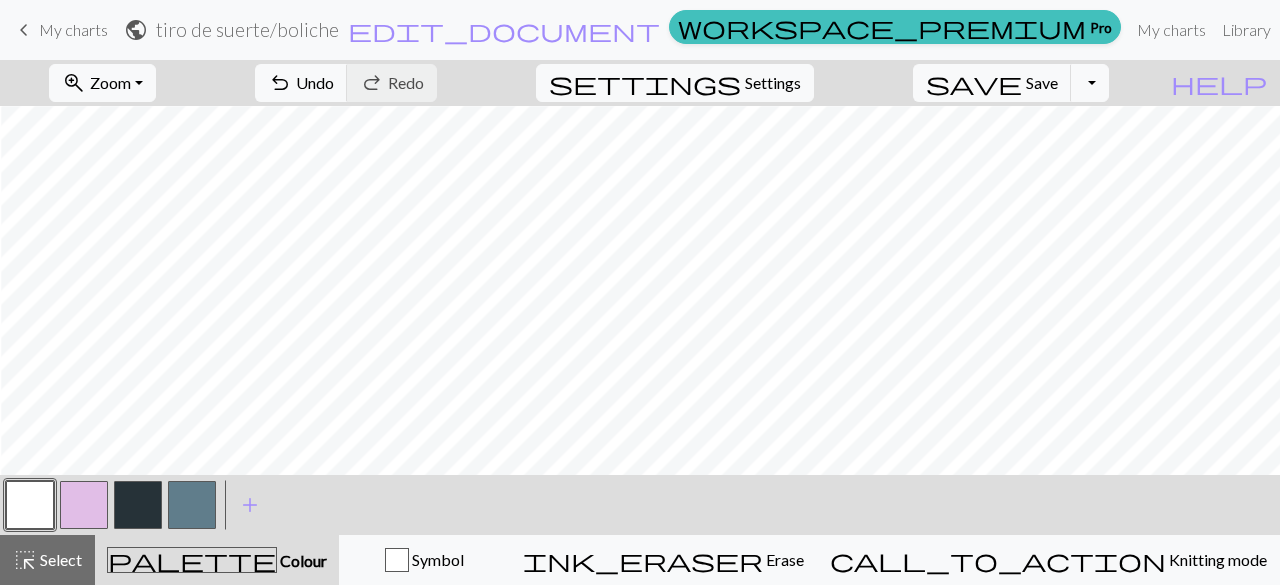 click at bounding box center (138, 505) 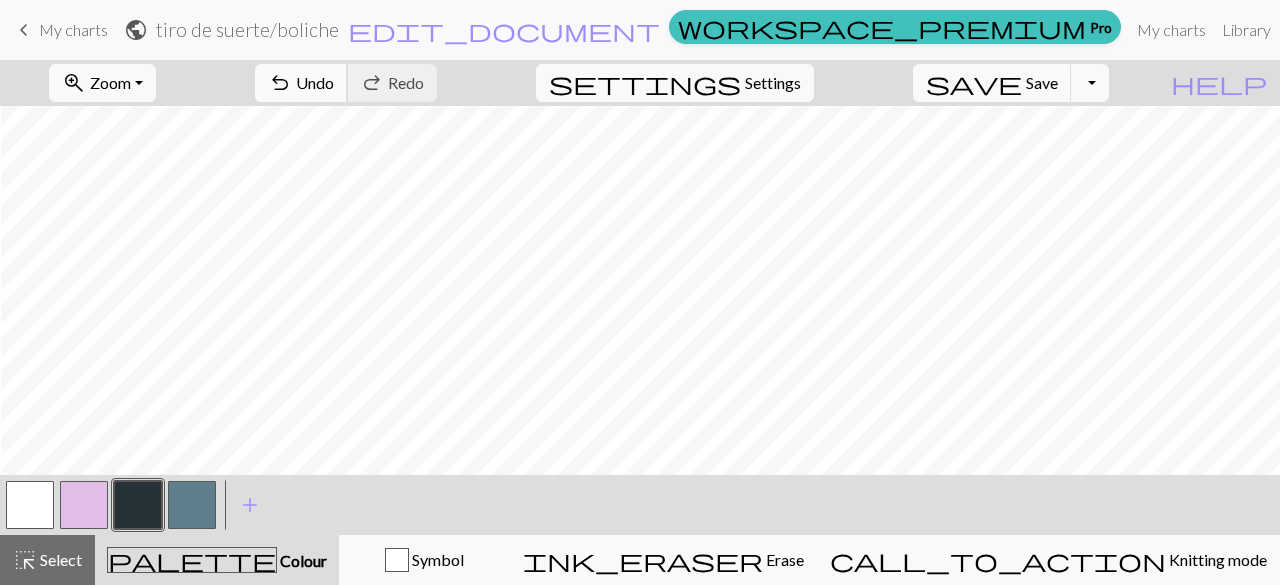 click on "Undo" at bounding box center (315, 82) 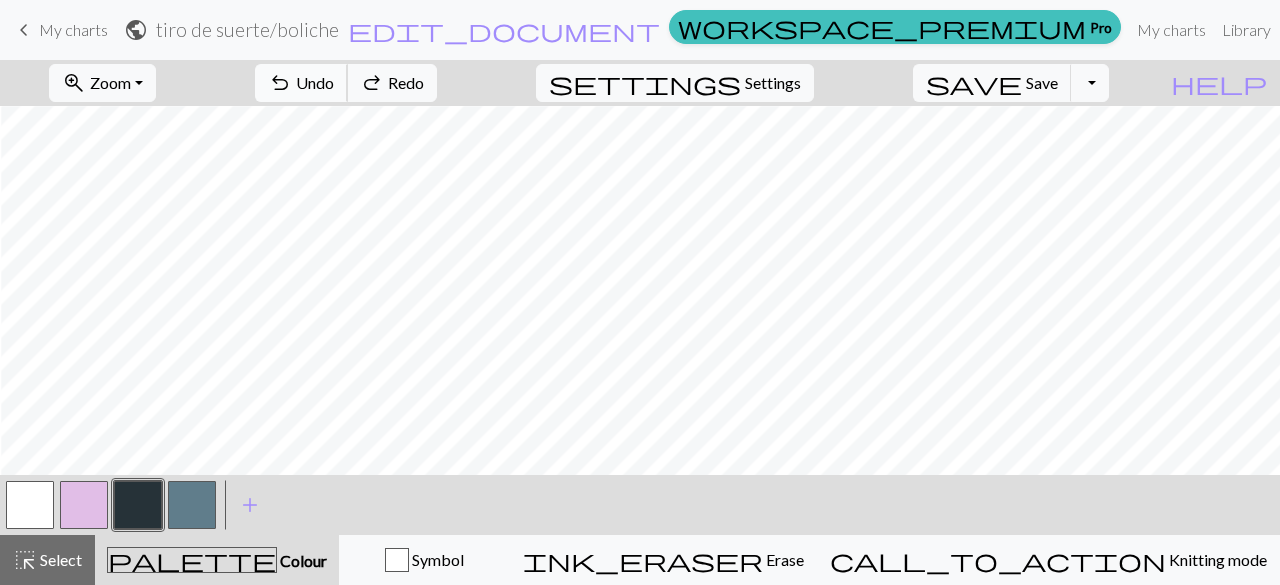 click on "Undo" at bounding box center (315, 82) 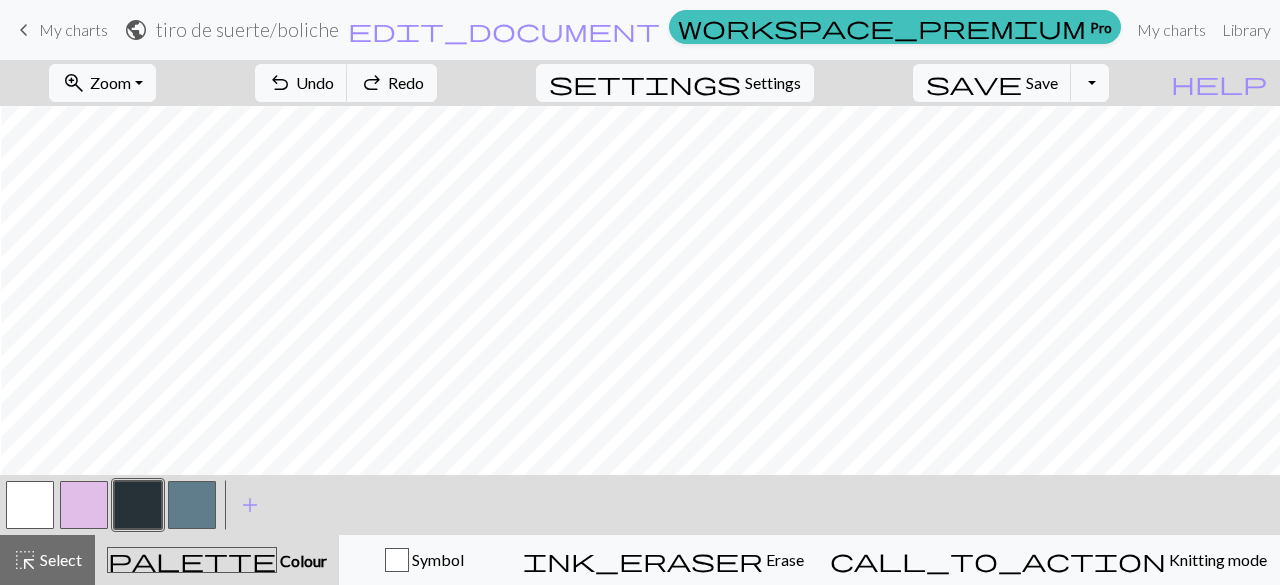 click on "< > add Add a  colour" at bounding box center [640, 505] 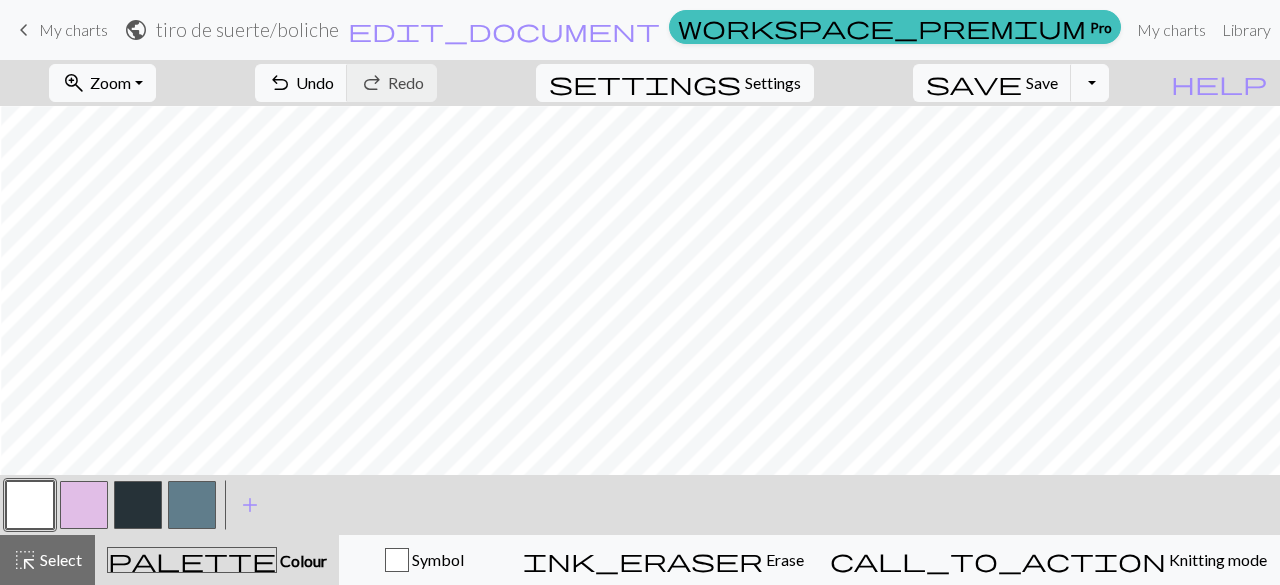 click at bounding box center (138, 505) 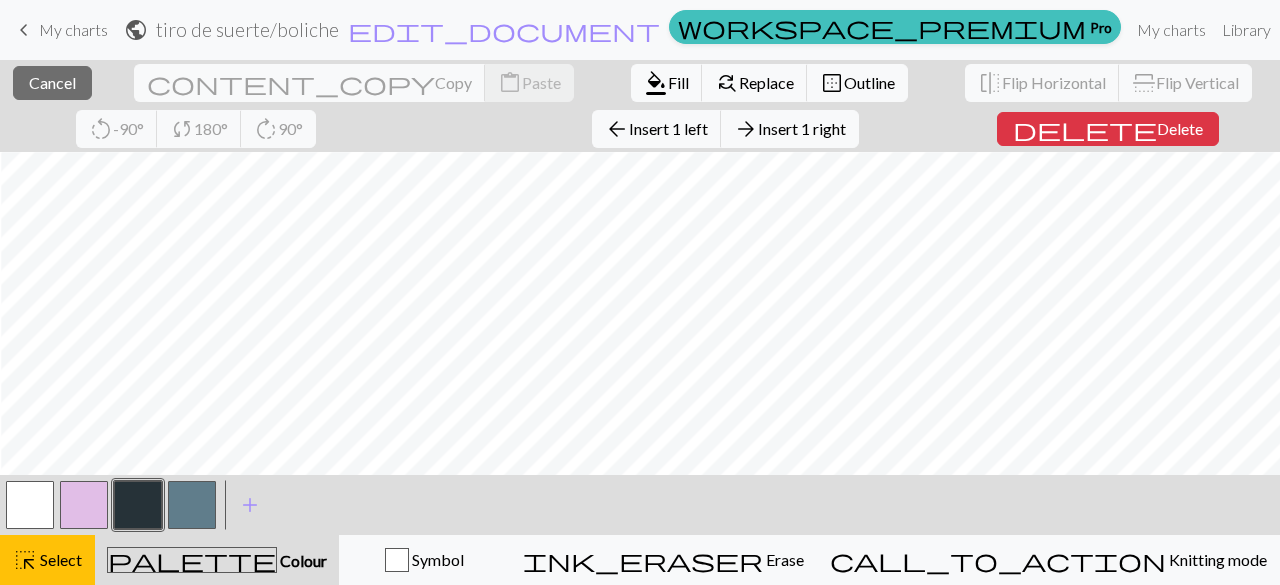 click on "close Cancel content_copy  Copy content_paste  Paste format_color_fill  Fill find_replace  Replace border_outer  Outline flip  Flip Horizontal flip  Flip Vertical rotate_left  -90° sync  180° rotate_right  90° arrow_back  Insert 1 left arrow_forward Insert 1 right delete  Delete" at bounding box center (640, 106) 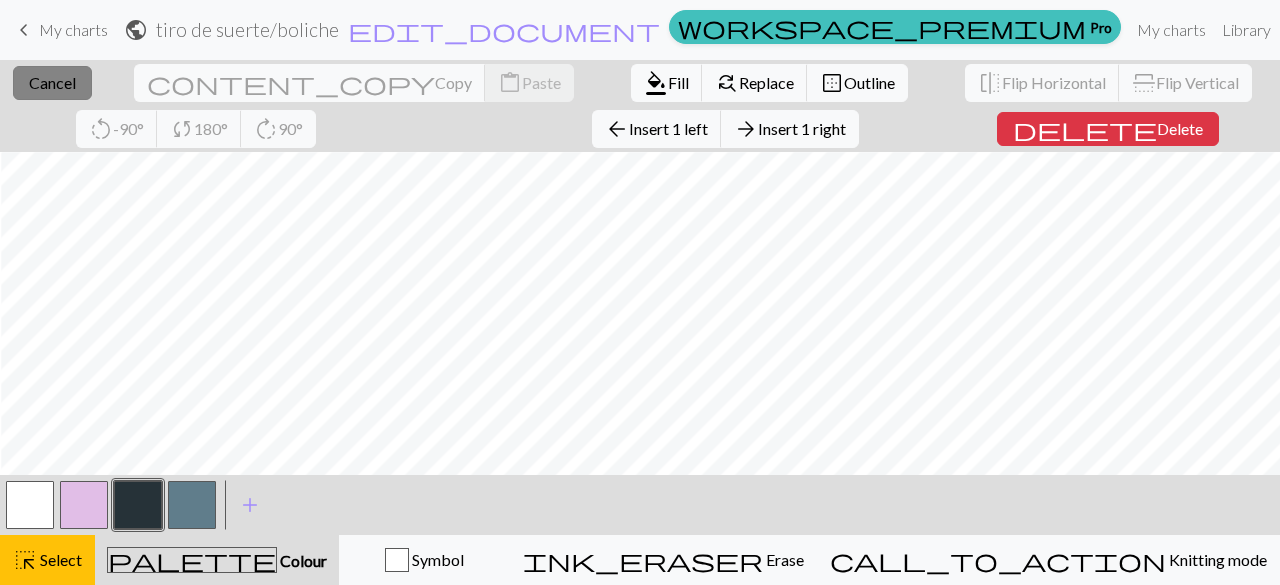 click on "Cancel" at bounding box center [52, 82] 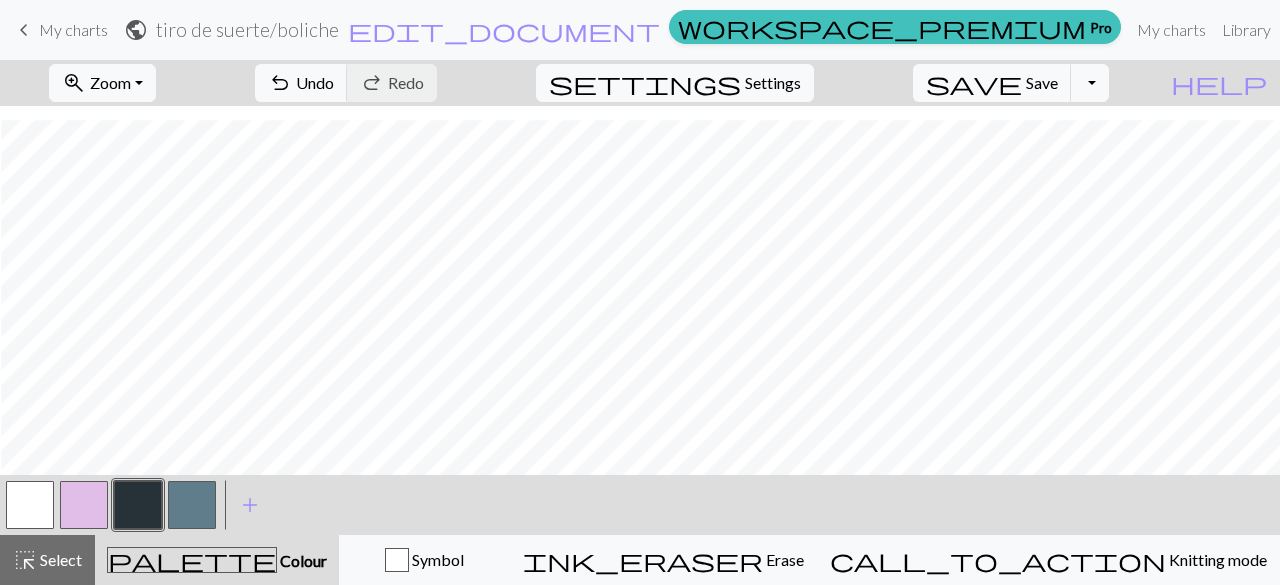 scroll, scrollTop: 115, scrollLeft: 1, axis: both 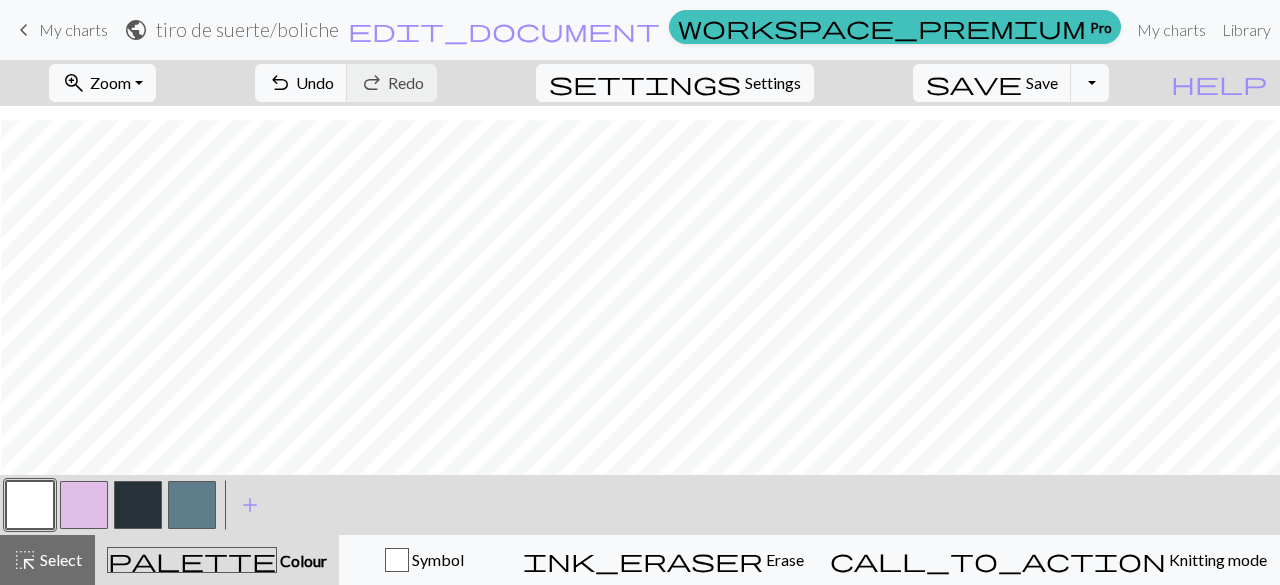 click at bounding box center [138, 505] 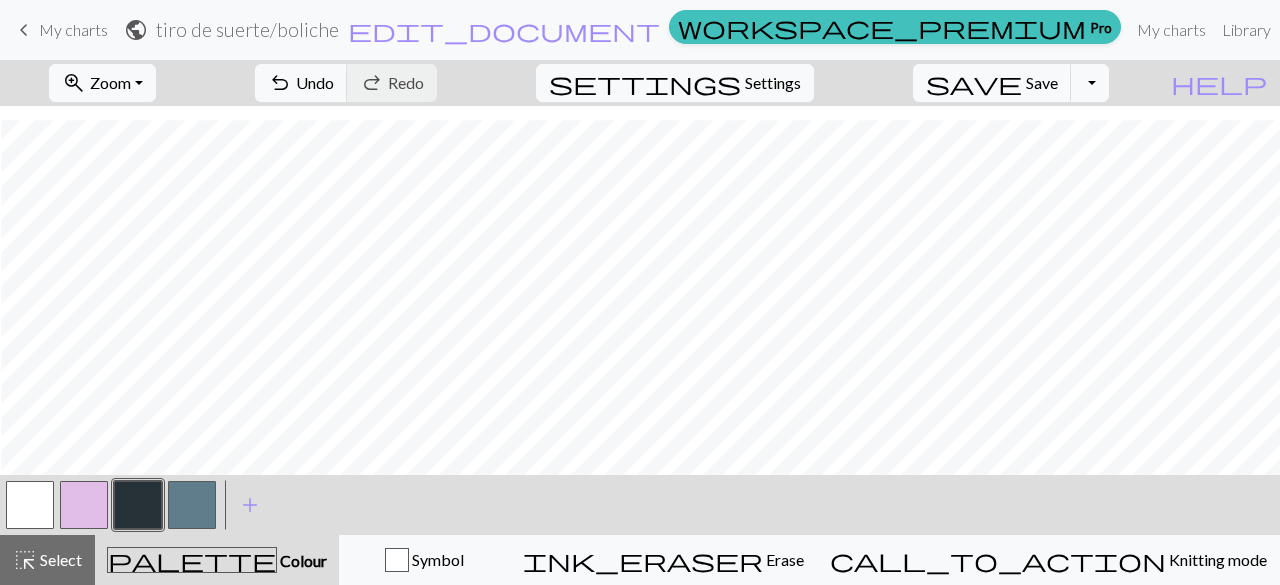 type 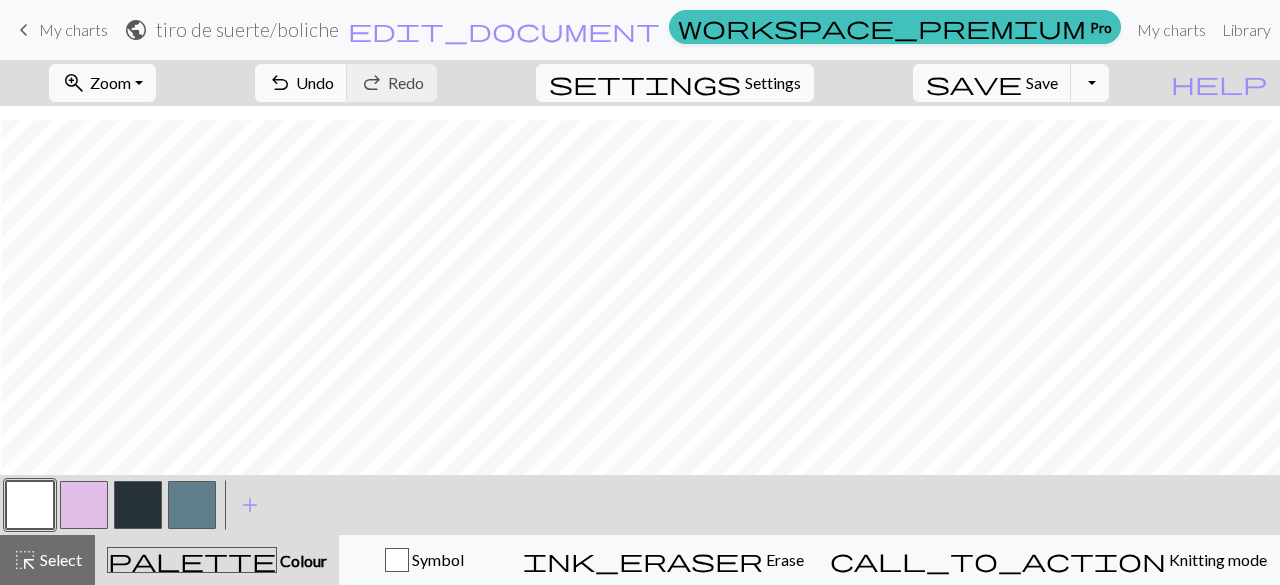 click at bounding box center [138, 505] 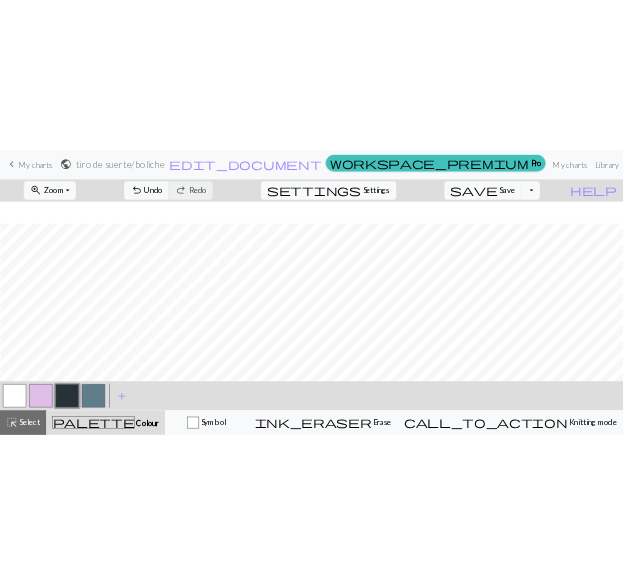 scroll, scrollTop: 115, scrollLeft: 1, axis: both 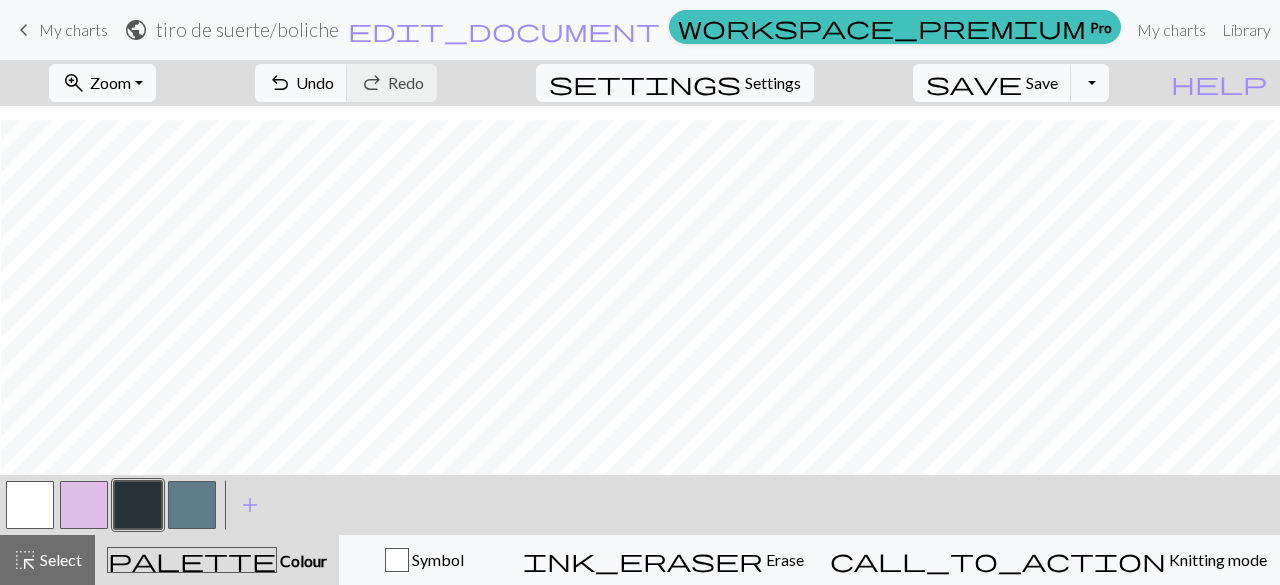 click at bounding box center [30, 505] 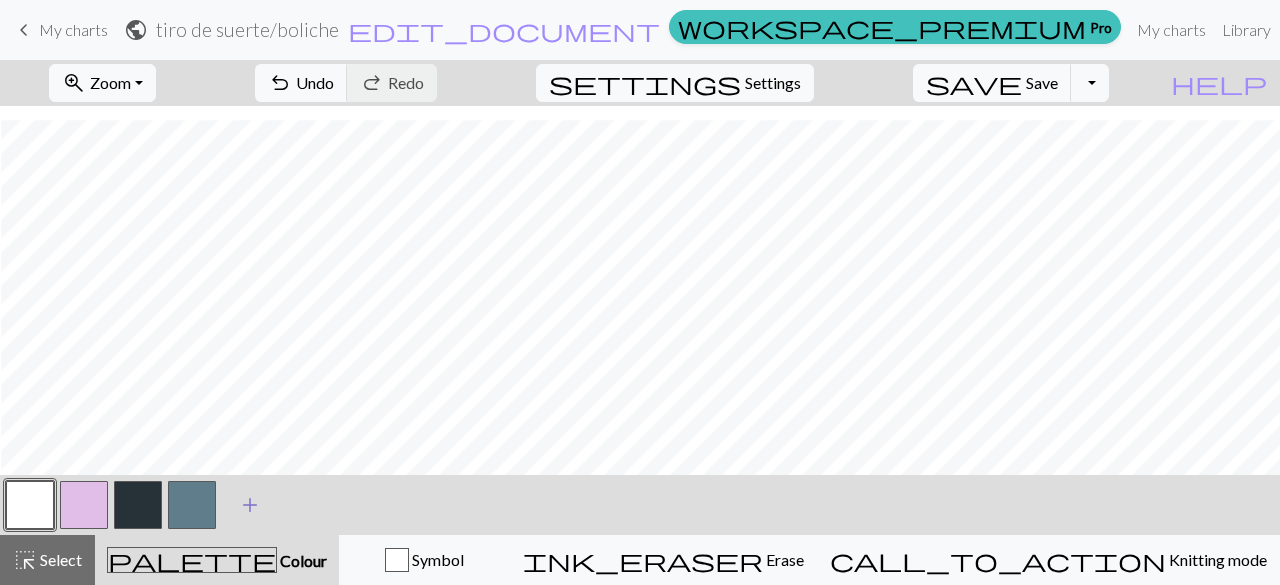 click at bounding box center [138, 505] 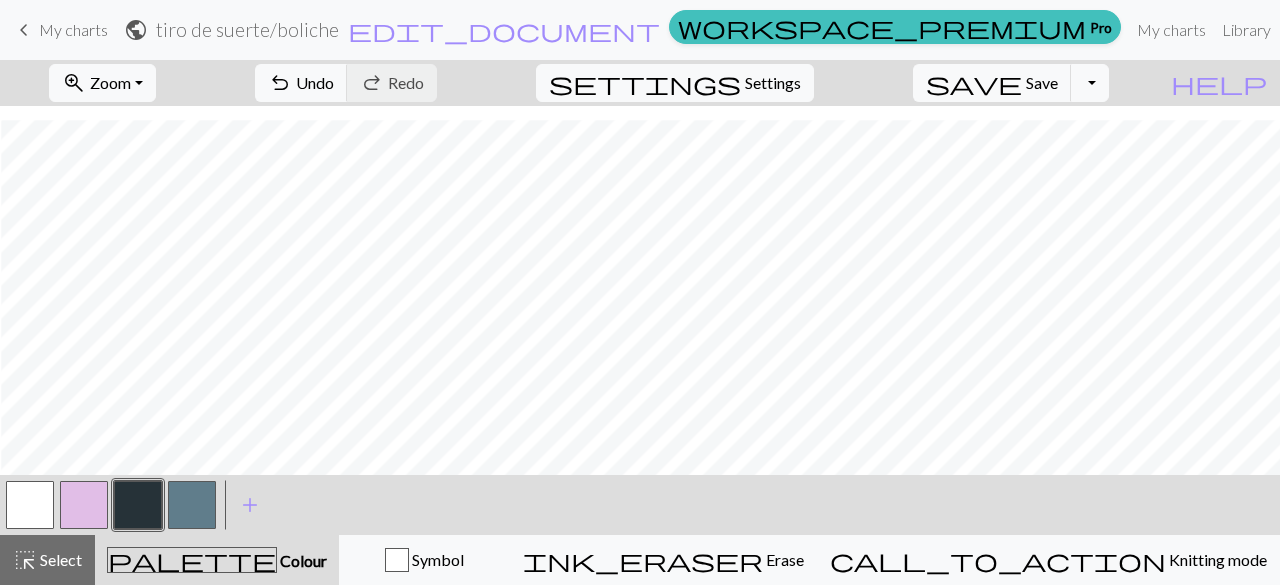click at bounding box center (30, 505) 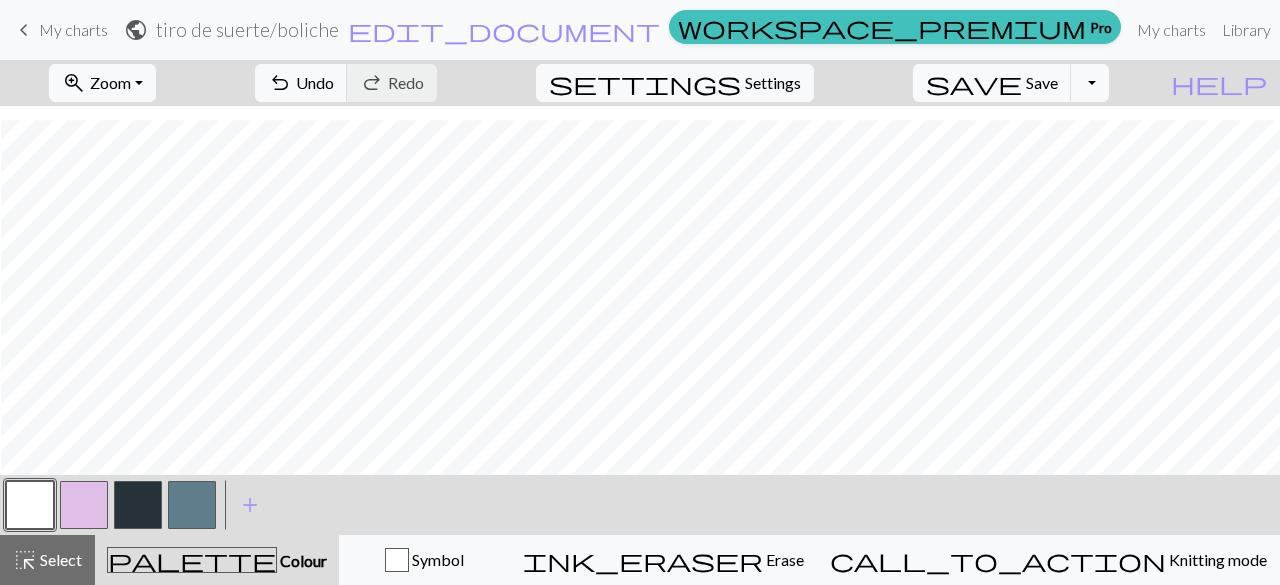 click at bounding box center [138, 505] 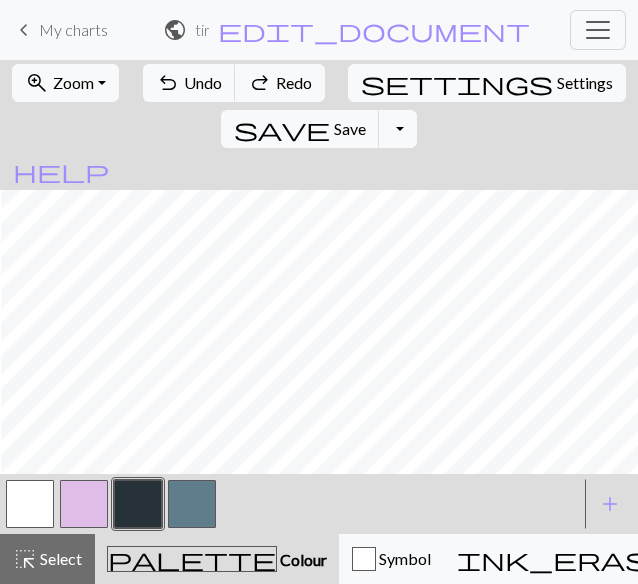click at bounding box center (30, 504) 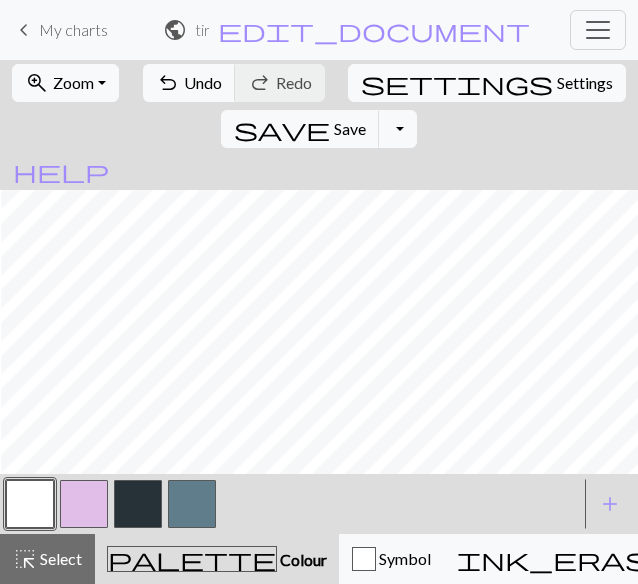 click at bounding box center [138, 504] 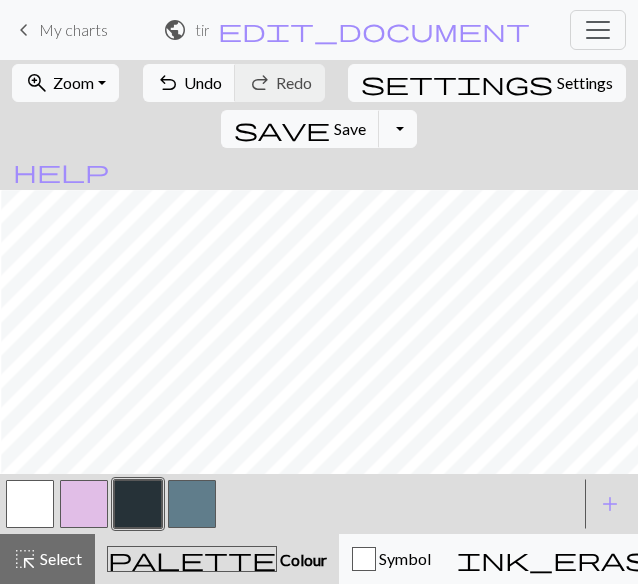 click at bounding box center (30, 504) 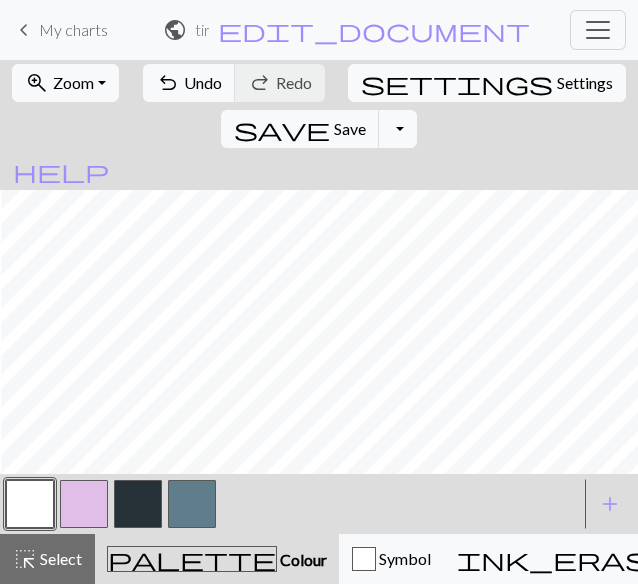 click at bounding box center [138, 504] 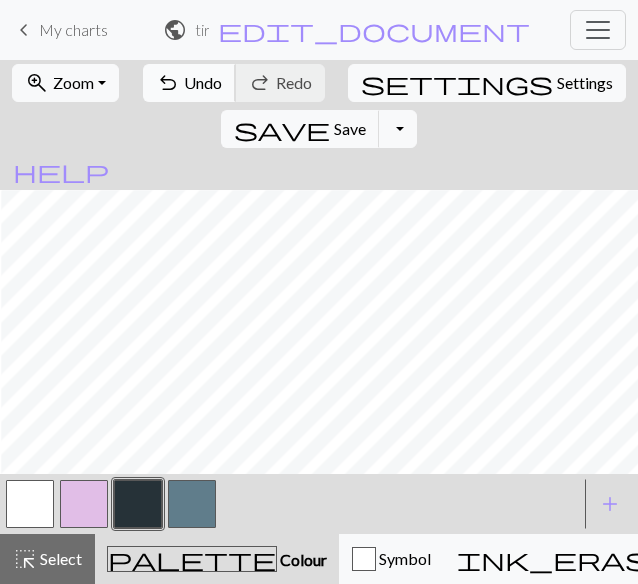 click on "undo" at bounding box center [168, 83] 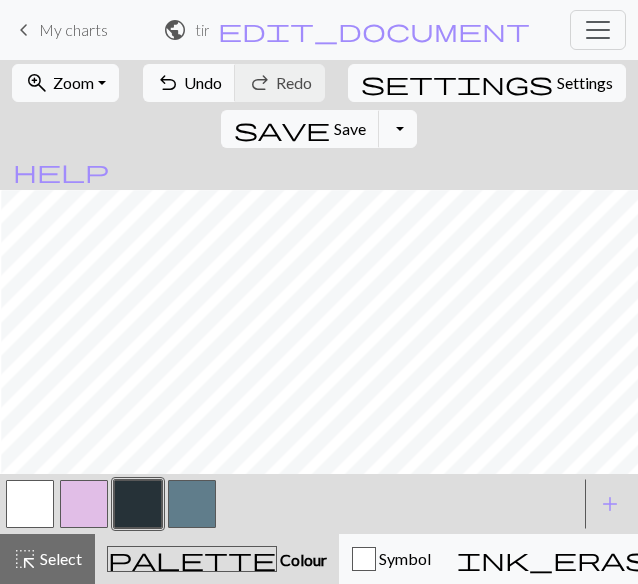 click at bounding box center [30, 504] 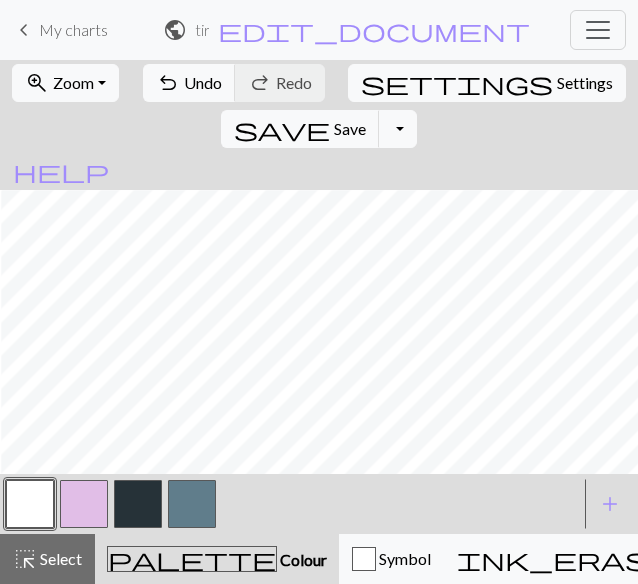 click at bounding box center (138, 504) 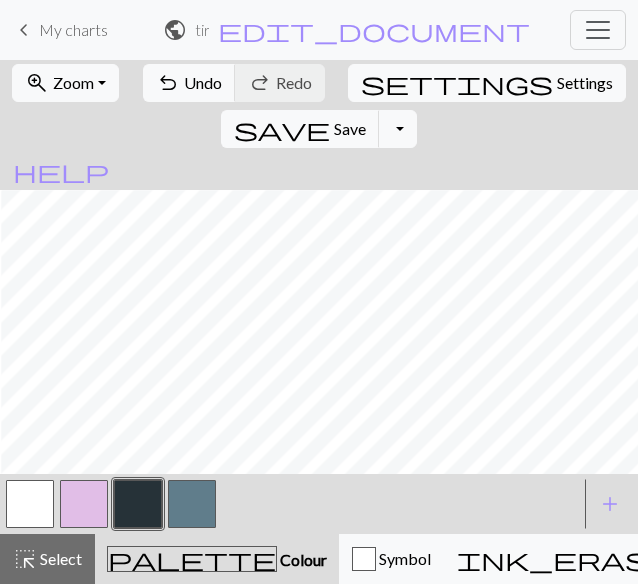 click at bounding box center (30, 504) 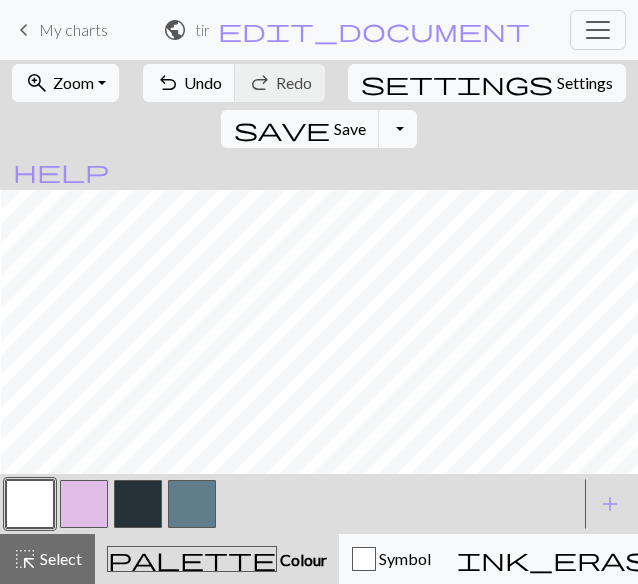 click at bounding box center (138, 504) 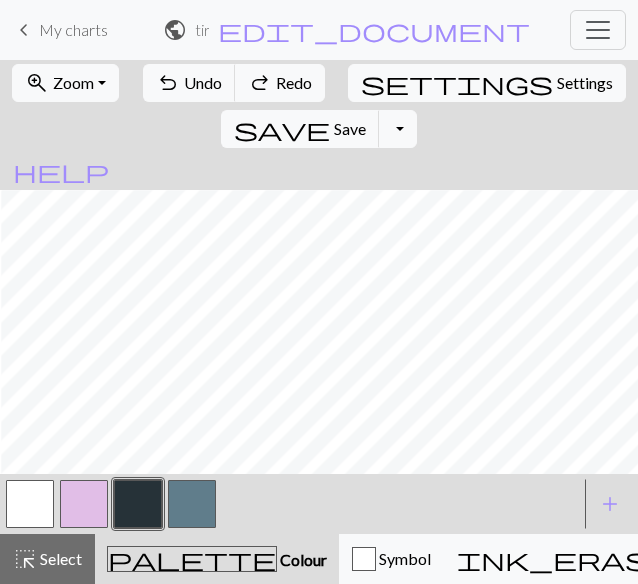 click at bounding box center (192, 504) 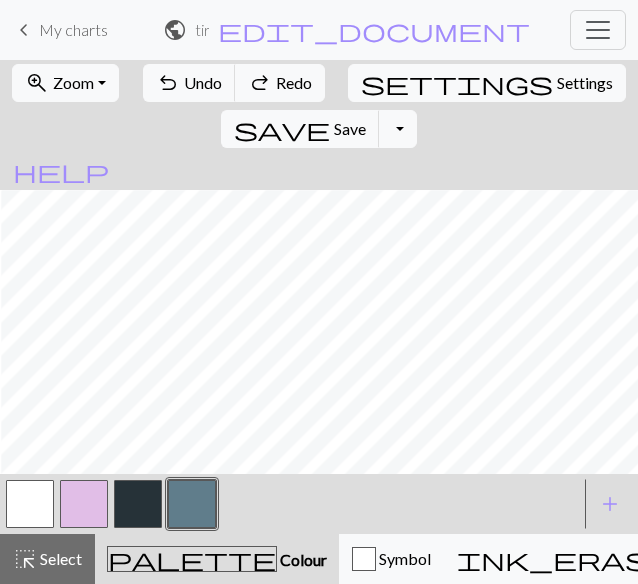 click at bounding box center (30, 504) 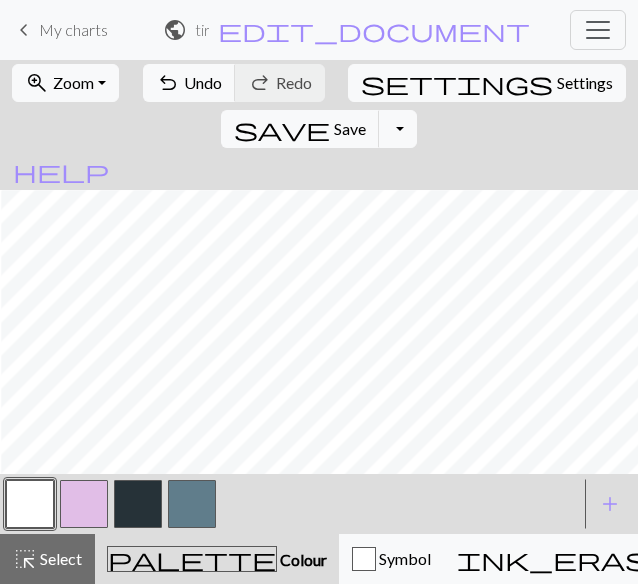 click at bounding box center (192, 504) 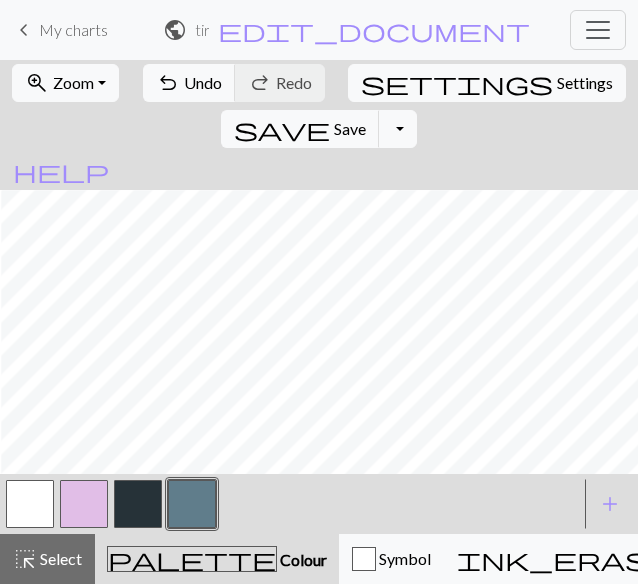 click at bounding box center [138, 504] 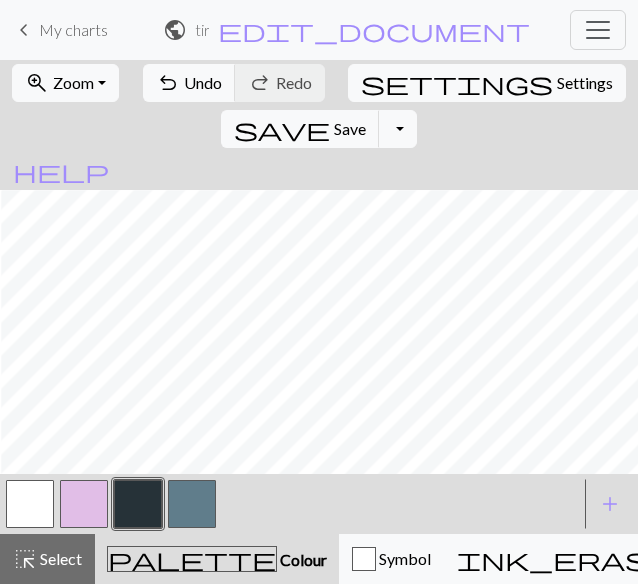 click at bounding box center (30, 504) 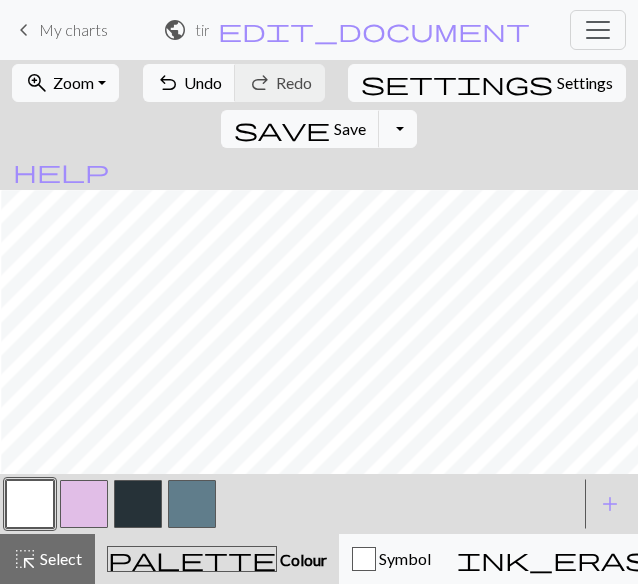 click at bounding box center [138, 504] 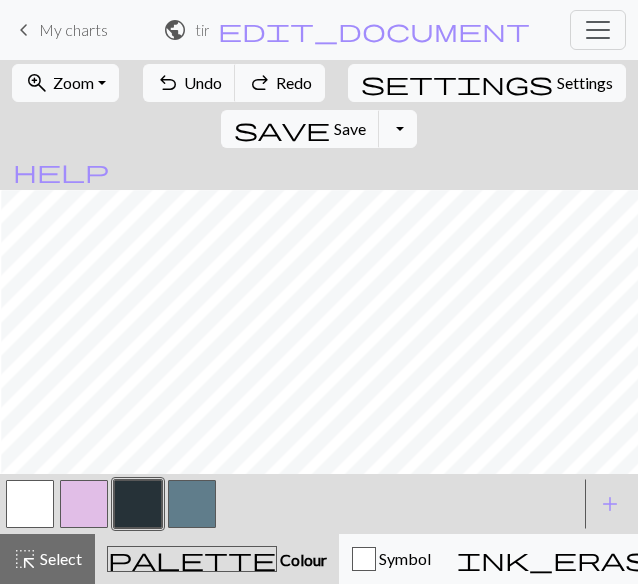 click at bounding box center (138, 504) 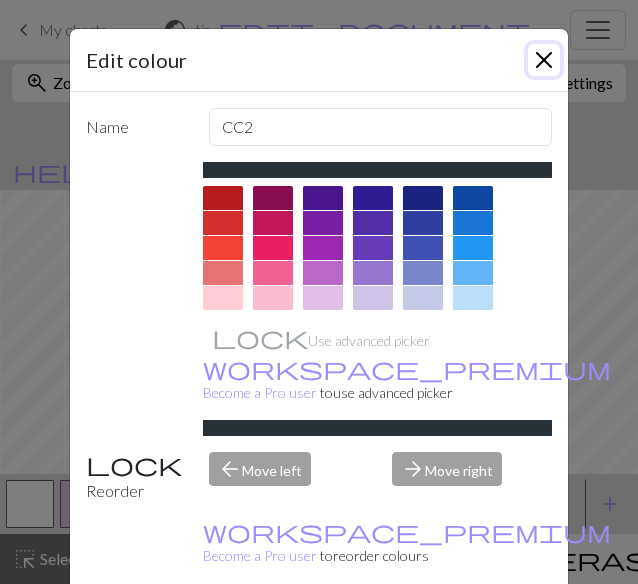 click at bounding box center (544, 60) 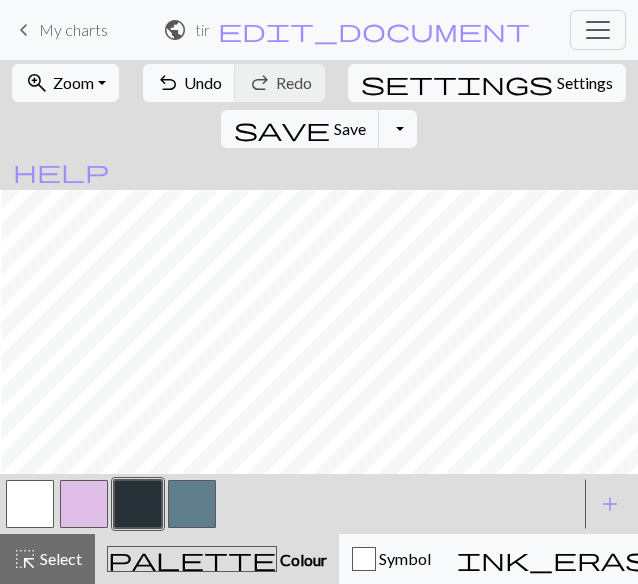 click at bounding box center [138, 504] 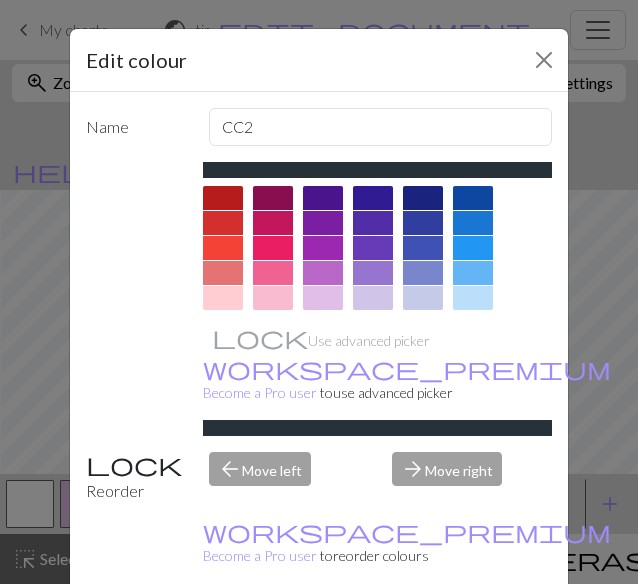 click on "Edit colour" at bounding box center [319, 60] 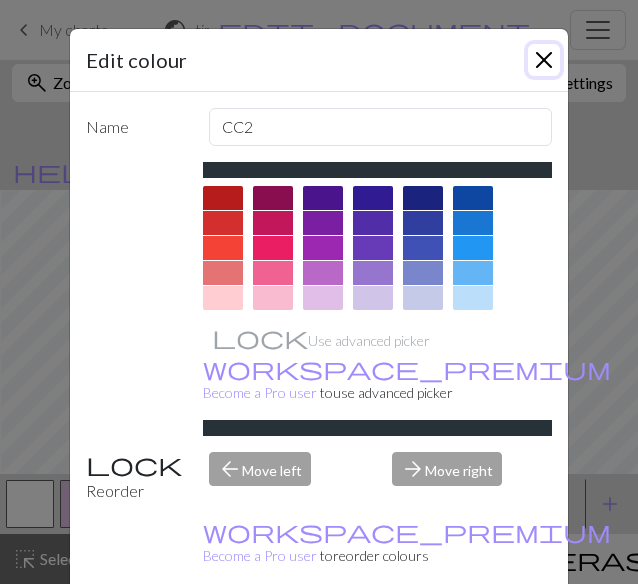 click at bounding box center [544, 60] 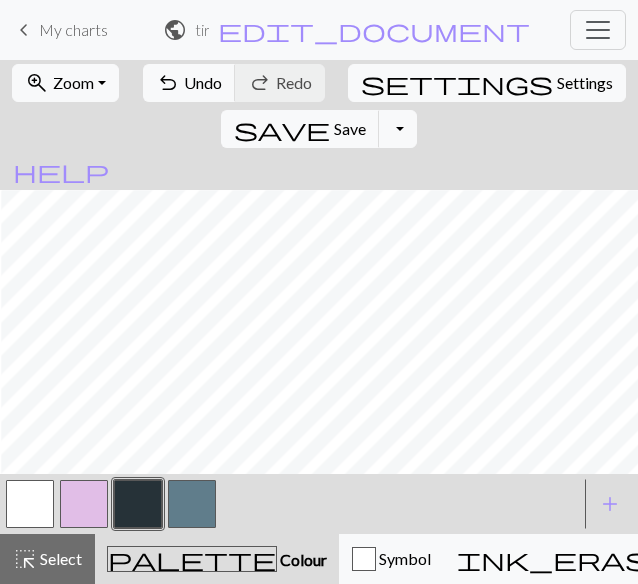 click at bounding box center (192, 504) 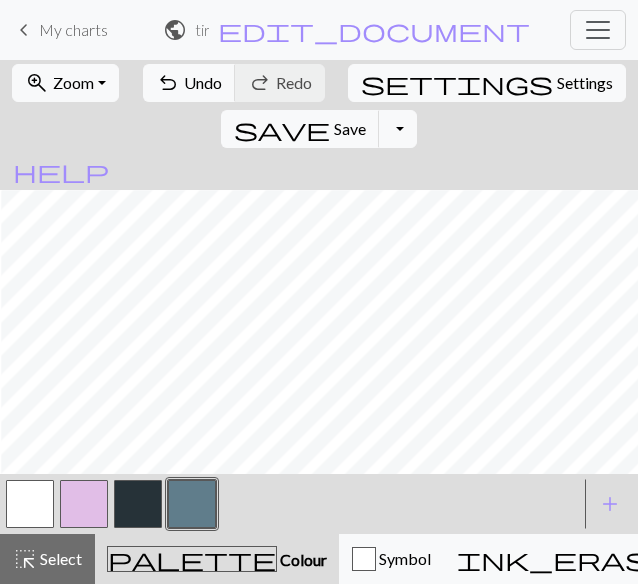 click at bounding box center [138, 504] 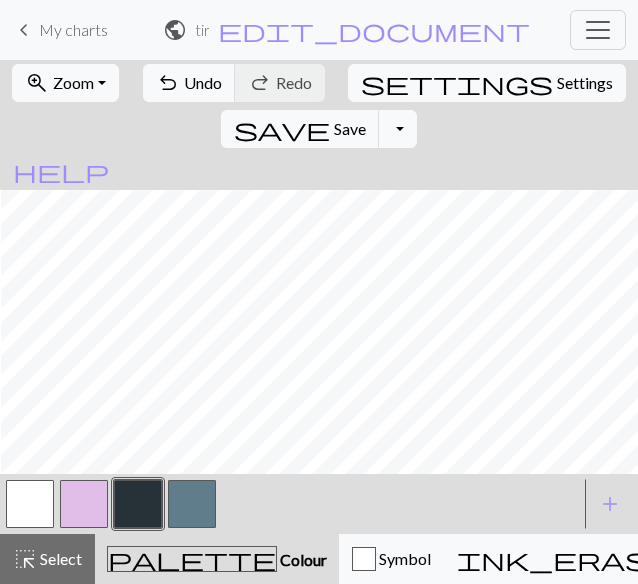 click at bounding box center (192, 504) 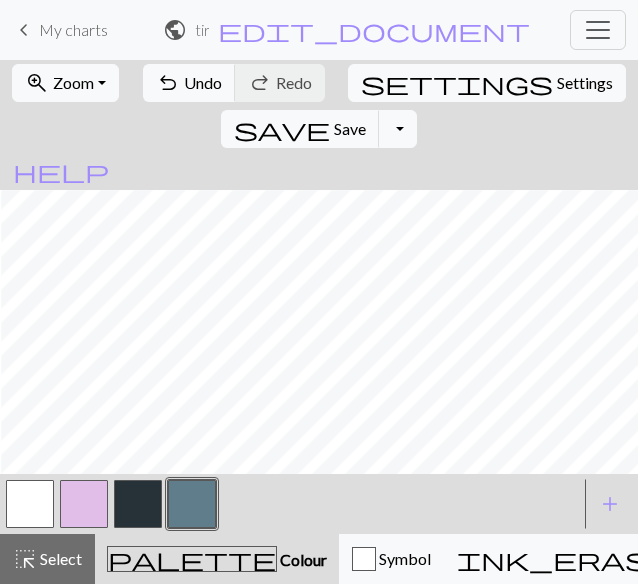 click at bounding box center (291, 504) 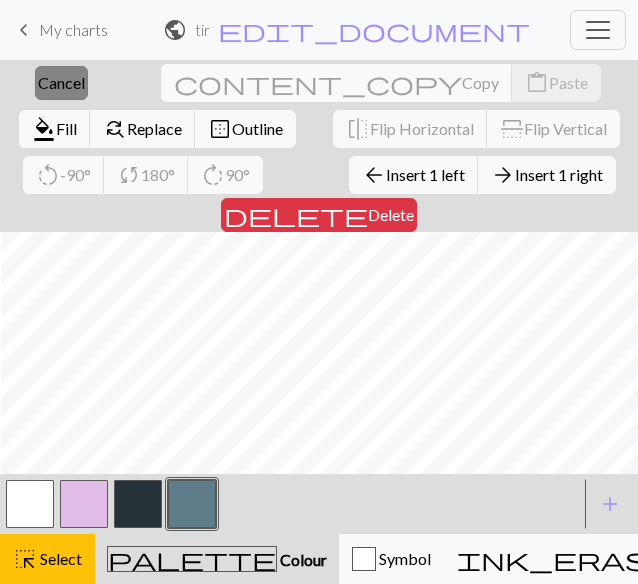 click on "close Cancel" at bounding box center (61, 83) 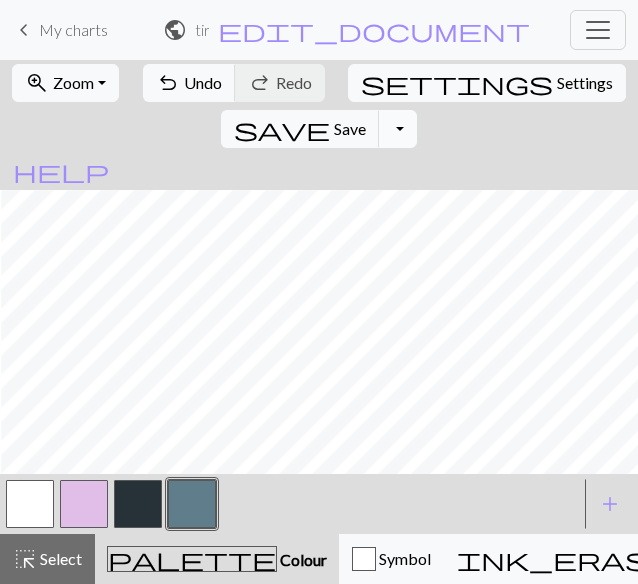 click on "Toggle Dropdown" at bounding box center [398, 129] 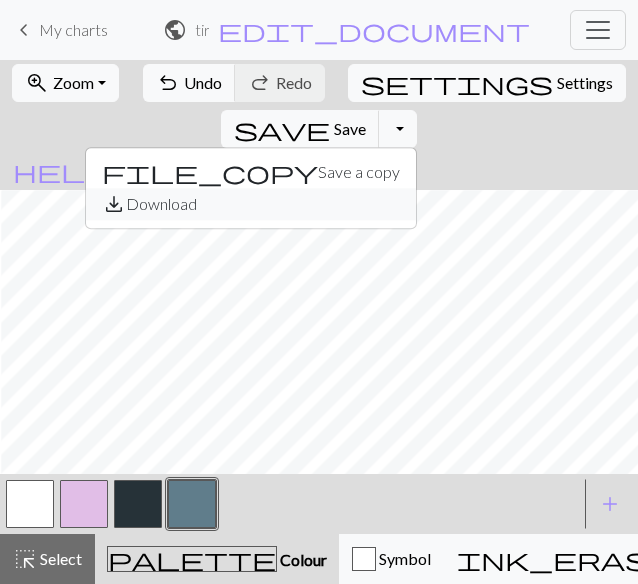 click on "save_alt  Download" at bounding box center [251, 204] 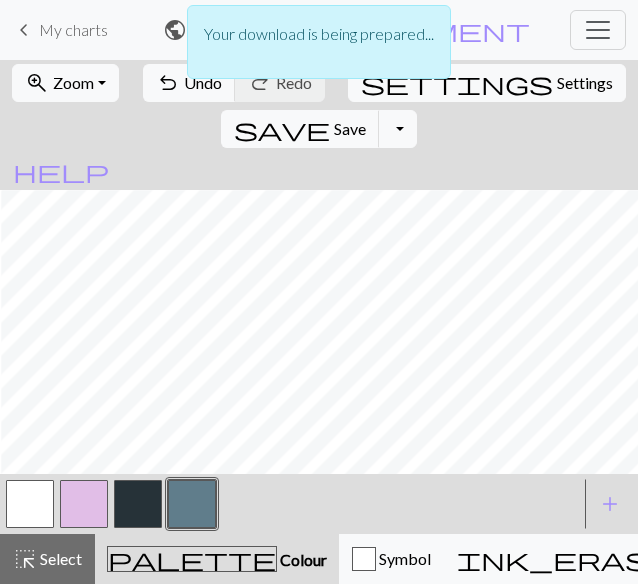 click at bounding box center [30, 504] 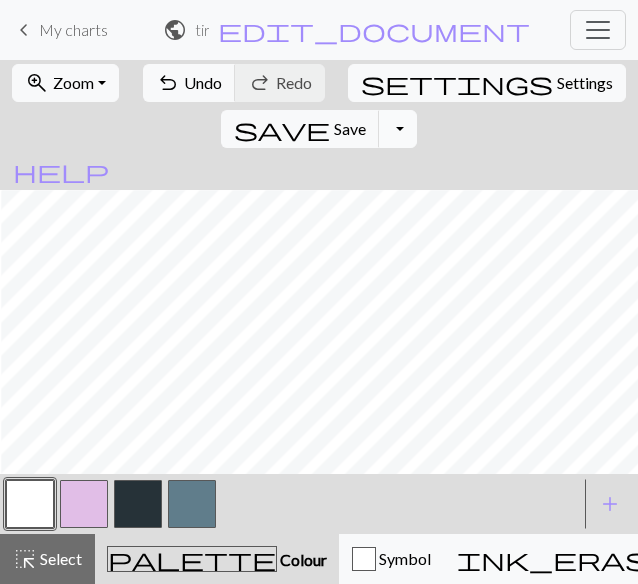 click on "Toggle Dropdown" at bounding box center [398, 129] 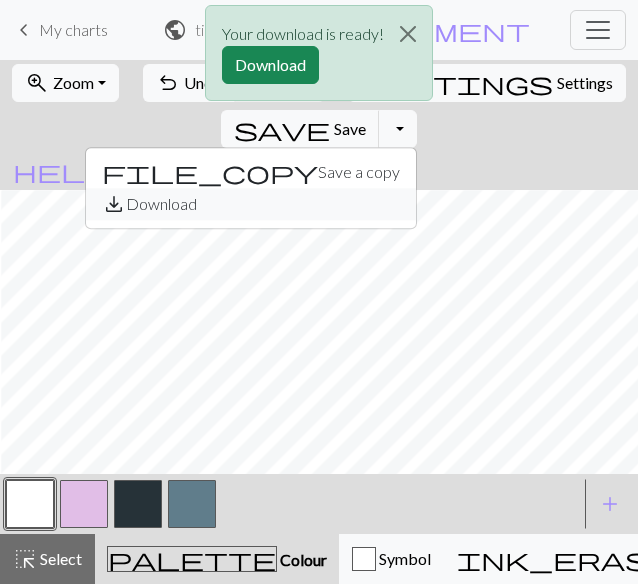 click on "save_alt  Download" at bounding box center (251, 204) 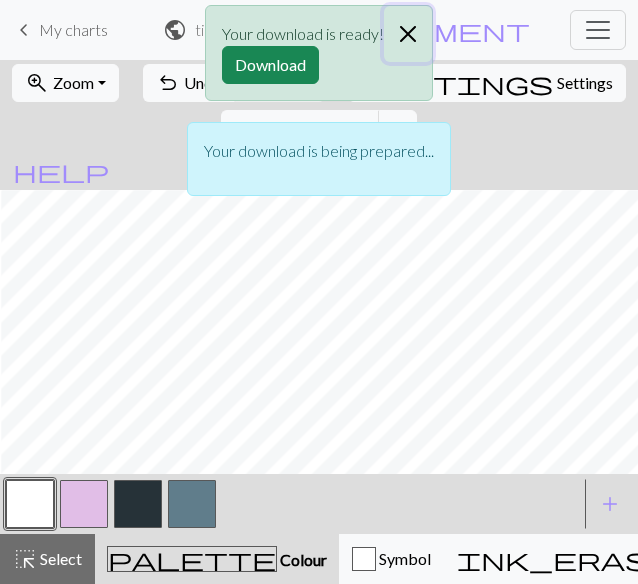 click at bounding box center [408, 34] 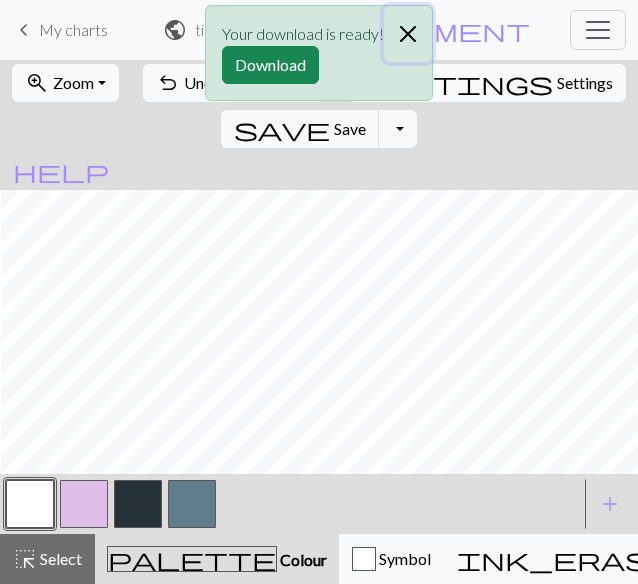 click at bounding box center (408, 34) 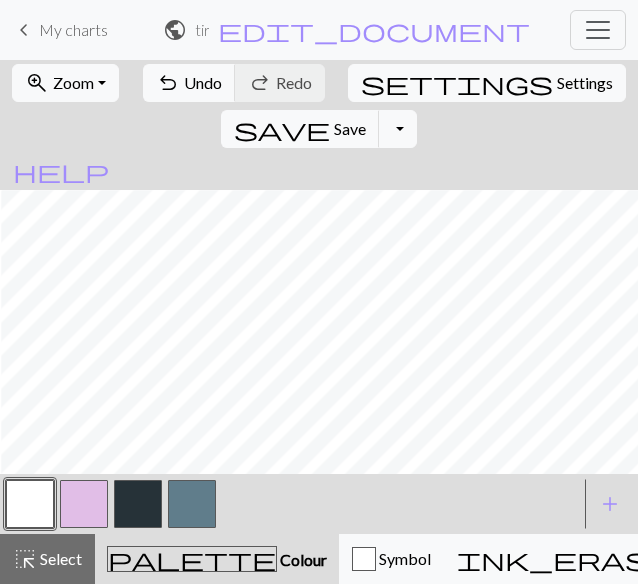 click on "tiro de suerte  /  boliche" at bounding box center [202, 29] 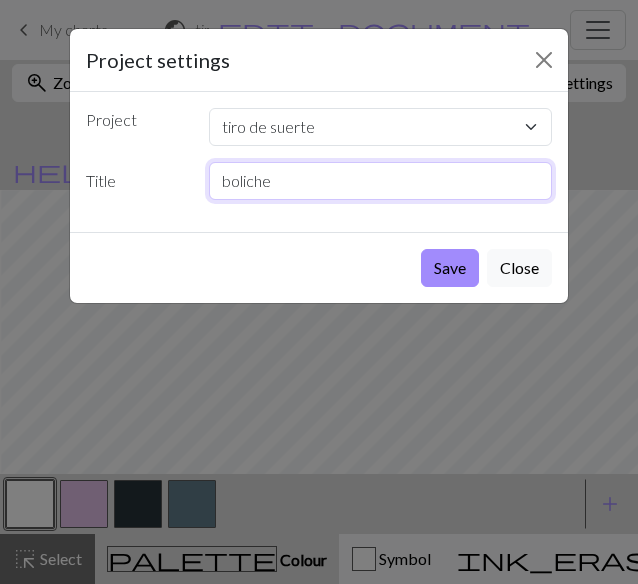 click on "boliche" at bounding box center [381, 181] 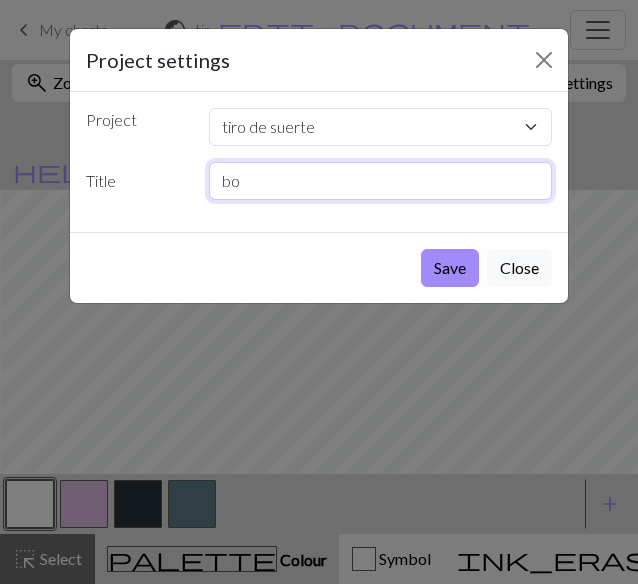 type on "b" 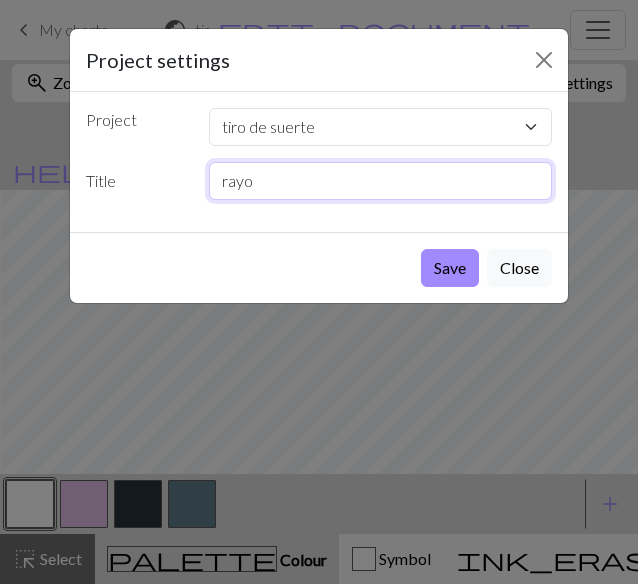 type on "rayo" 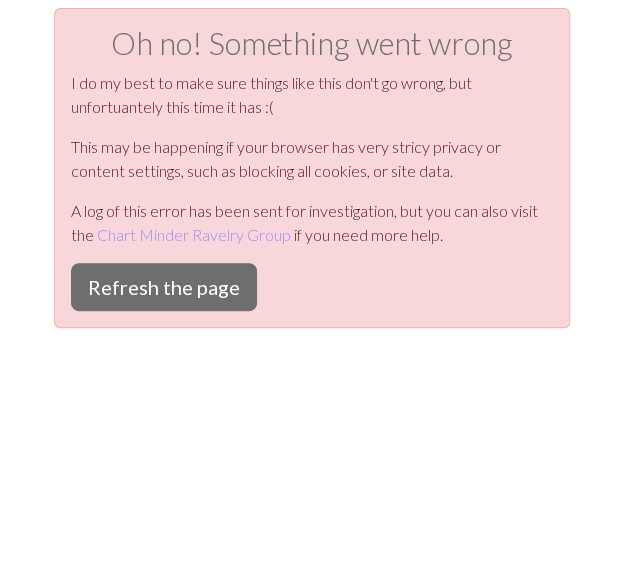 scroll, scrollTop: 8, scrollLeft: 0, axis: vertical 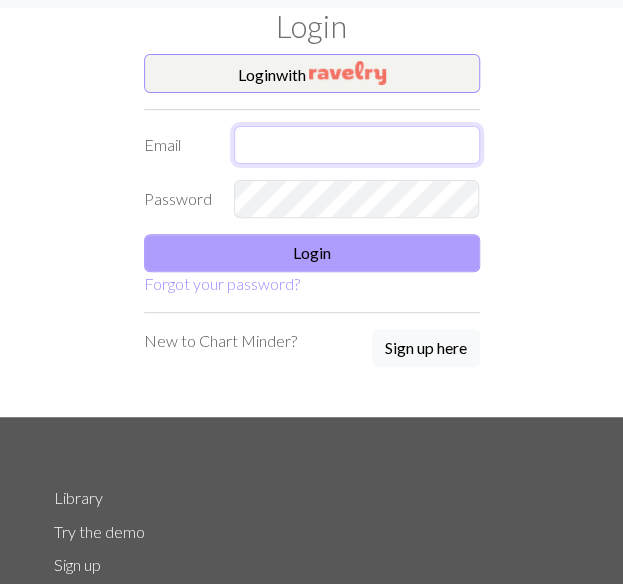 type on "[EMAIL]" 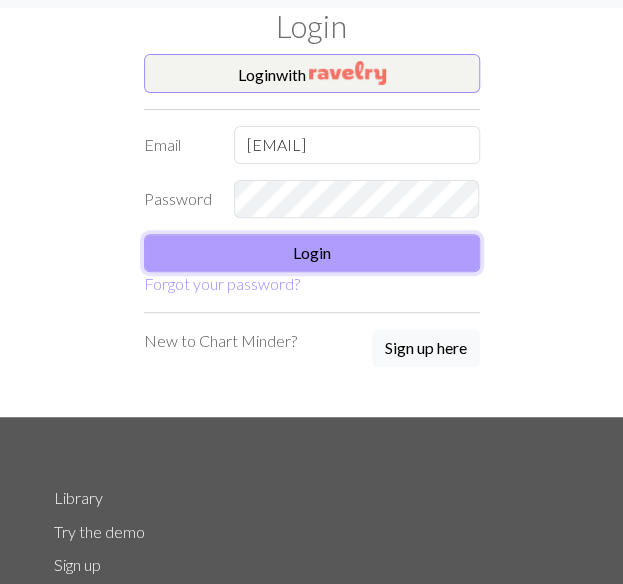 click on "Login" at bounding box center [312, 253] 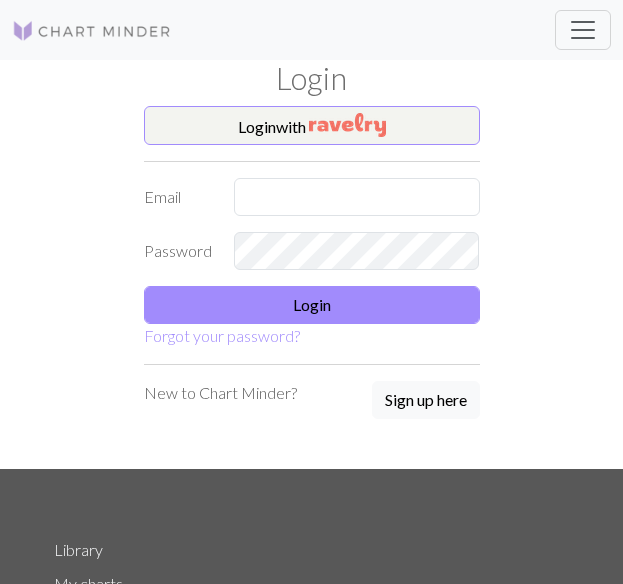 scroll, scrollTop: 52, scrollLeft: 0, axis: vertical 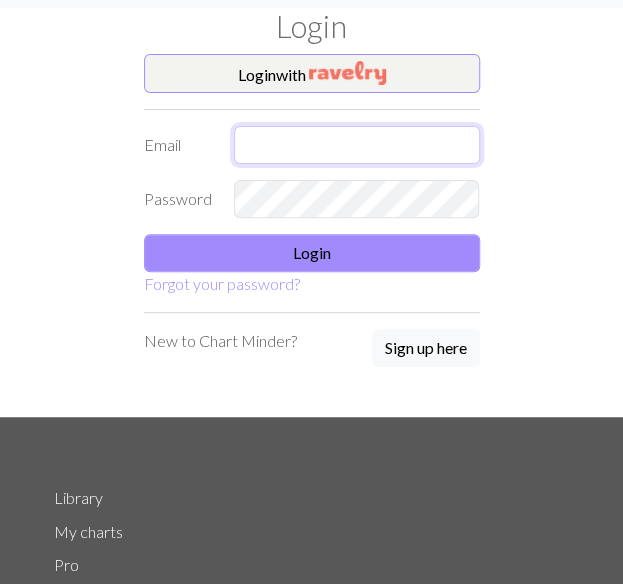 type on "[EMAIL]" 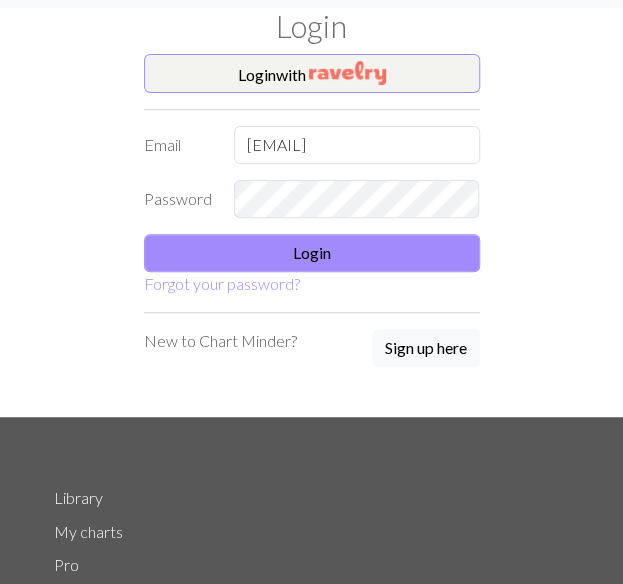 click on "Login  with   Email yara.elzein@deboraarango.edu.co Password Login Forgot your password?" at bounding box center (312, 175) 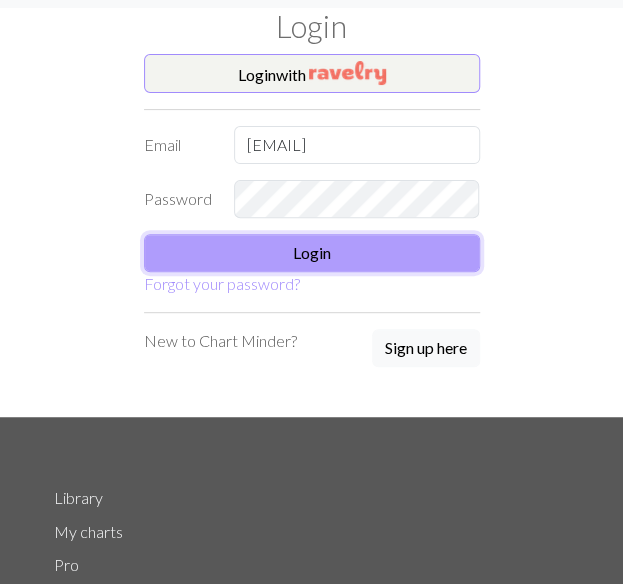 click on "Login" at bounding box center [312, 253] 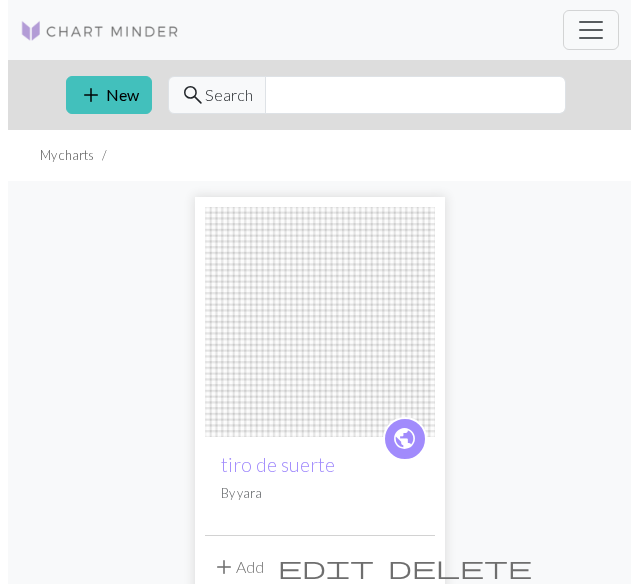 scroll, scrollTop: 0, scrollLeft: 0, axis: both 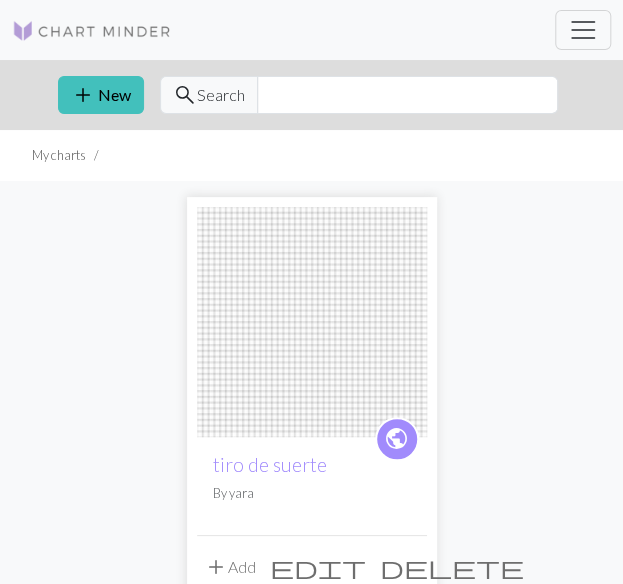 click at bounding box center [312, 322] 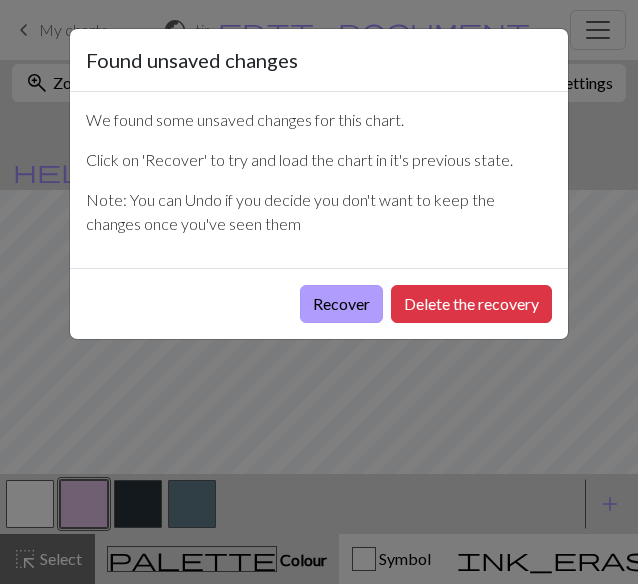 click on "Recover" at bounding box center [341, 304] 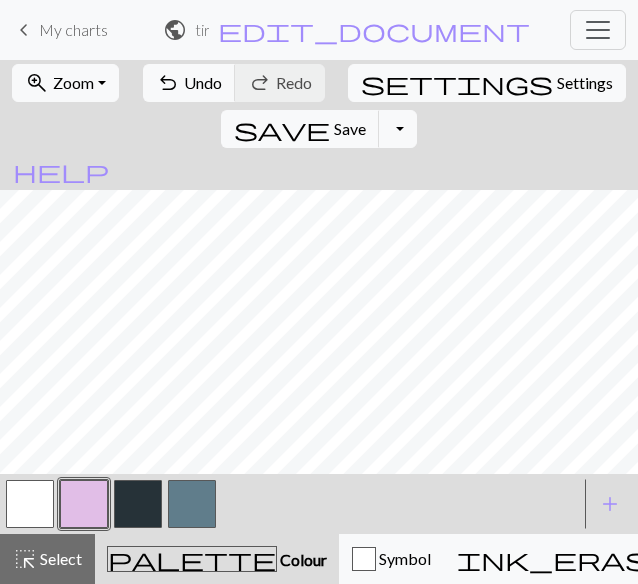 click on "tiro de suerte  /  boliche" at bounding box center (202, 29) 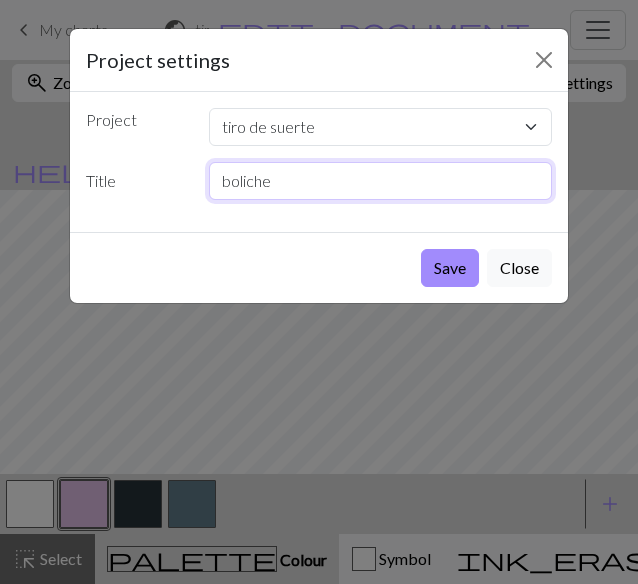drag, startPoint x: 282, startPoint y: 181, endPoint x: 196, endPoint y: 169, distance: 86.833176 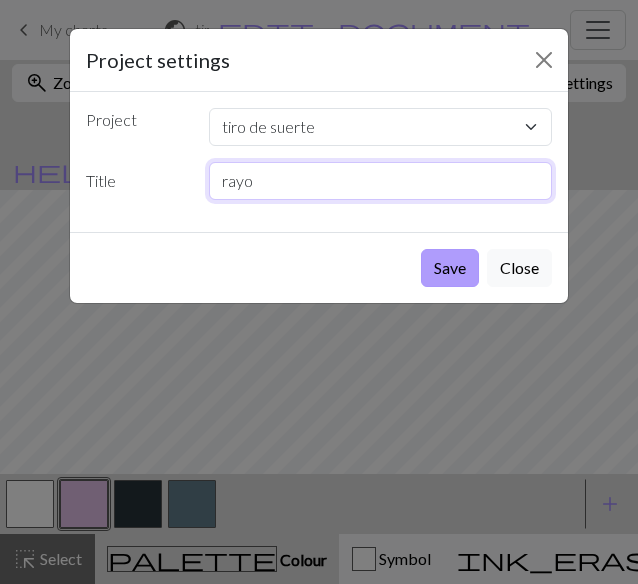 type on "rayo" 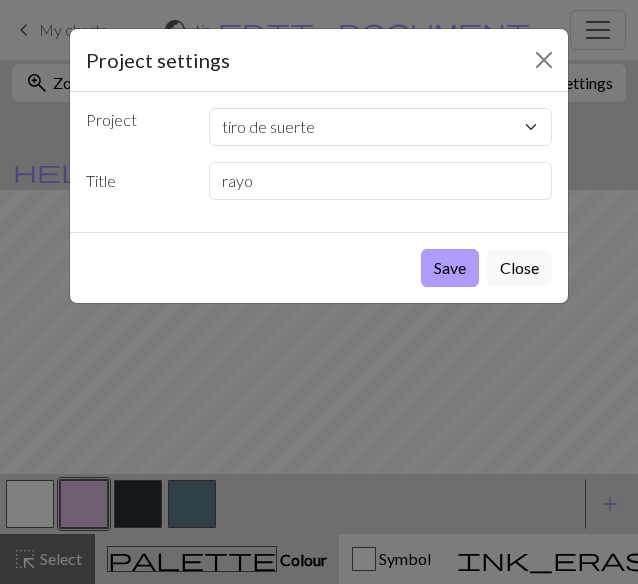 click on "Save" at bounding box center (450, 268) 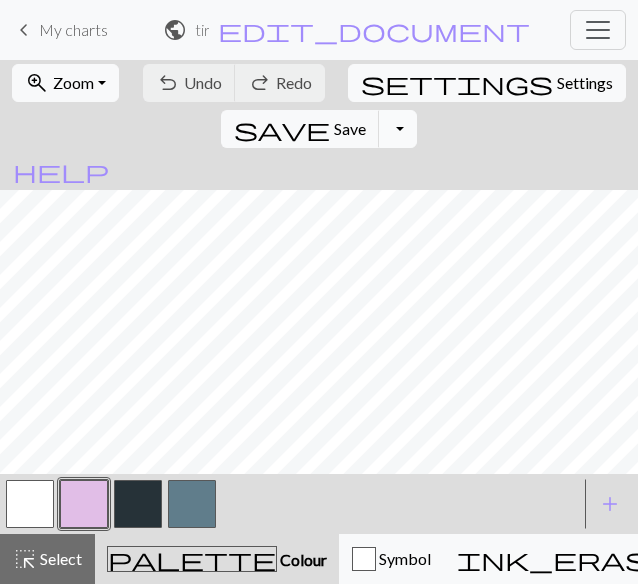 click on "Toggle Dropdown" at bounding box center (398, 129) 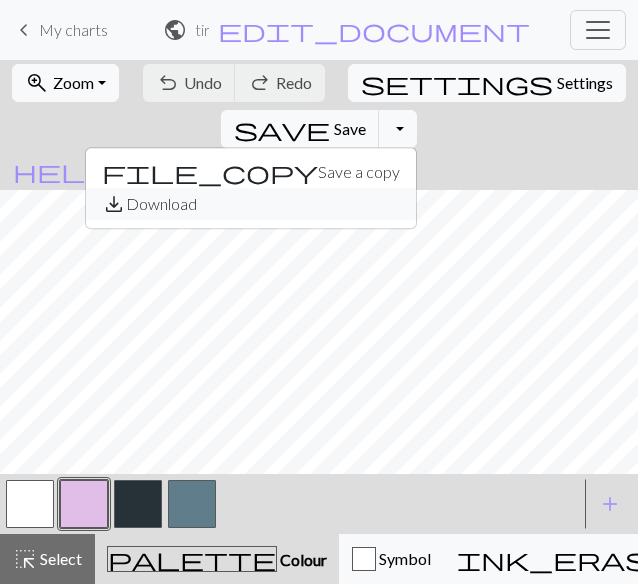 click on "save_alt  Download" at bounding box center [251, 204] 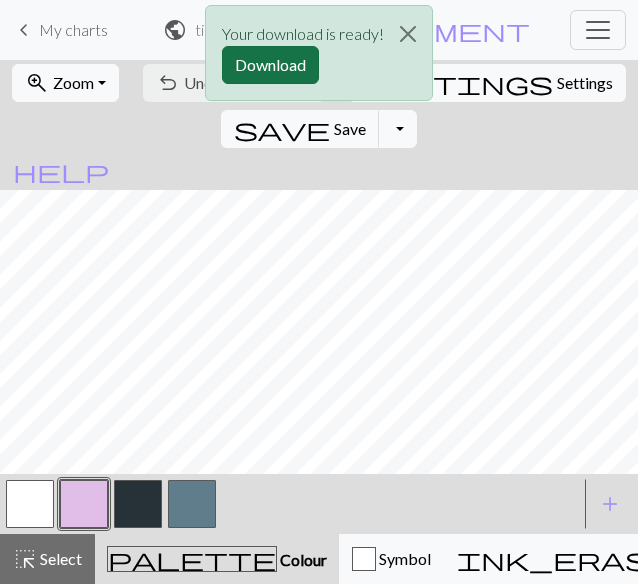 click on "Download" at bounding box center [270, 65] 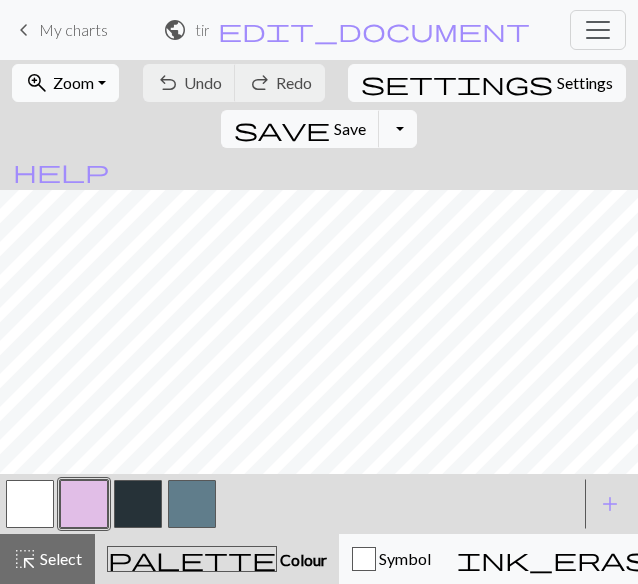 click on "zoom_in Zoom Zoom" at bounding box center (65, 83) 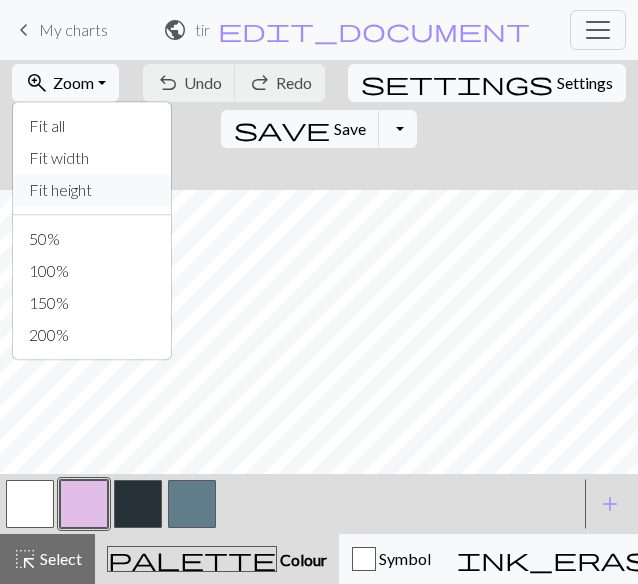 click on "Fit height" at bounding box center (92, 190) 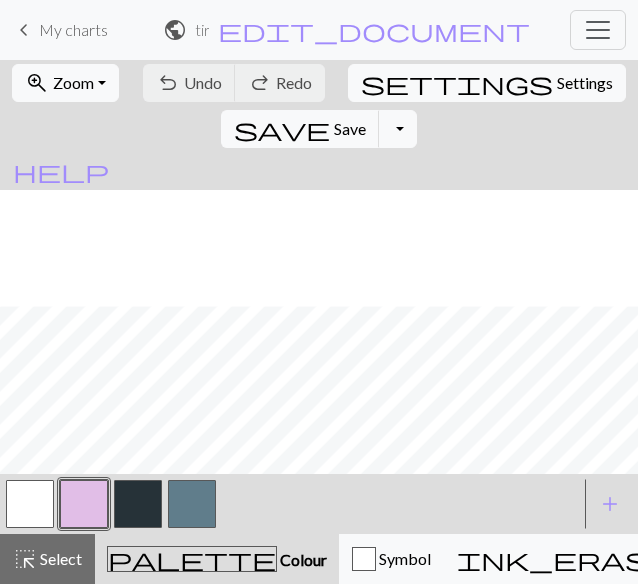 scroll, scrollTop: 116, scrollLeft: 0, axis: vertical 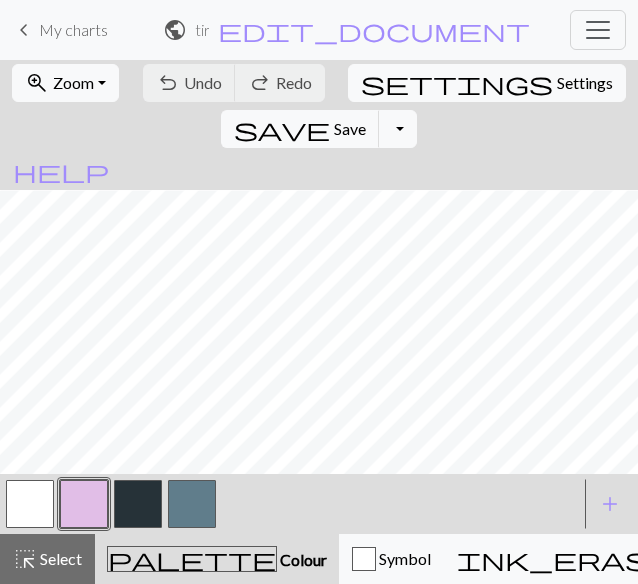 click at bounding box center (138, 504) 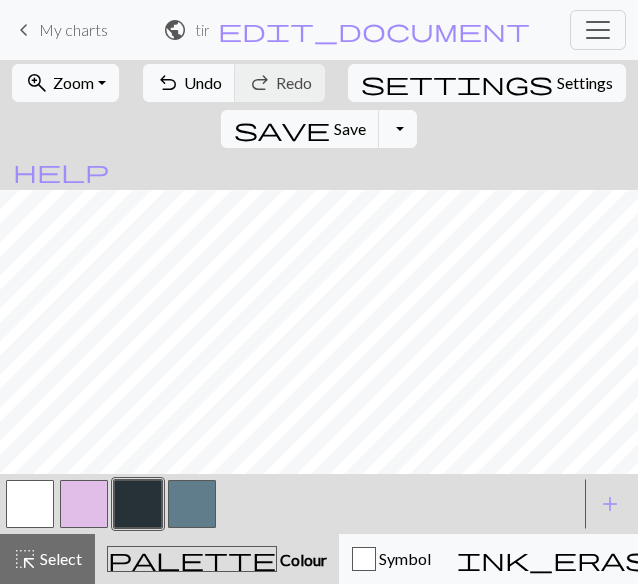 type 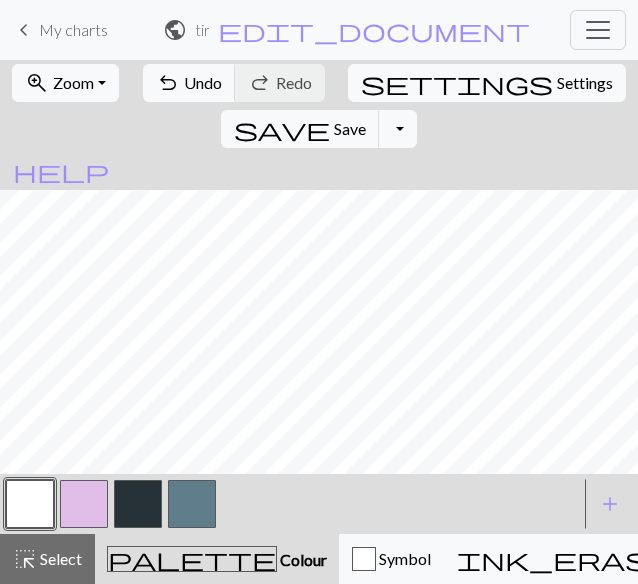click at bounding box center [138, 504] 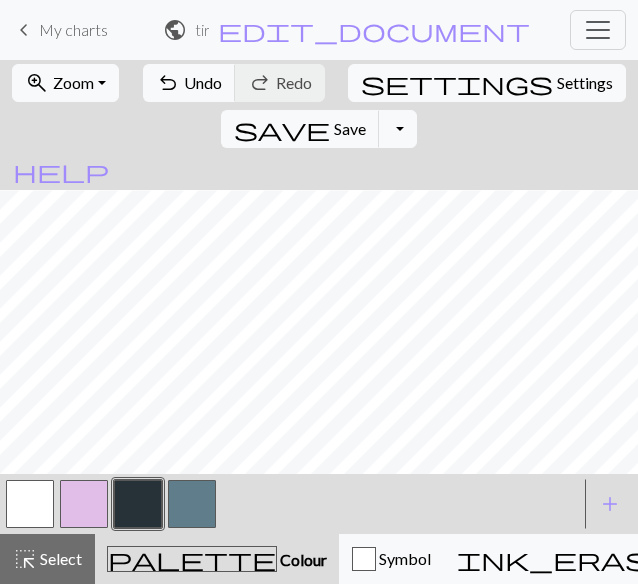 click at bounding box center [30, 504] 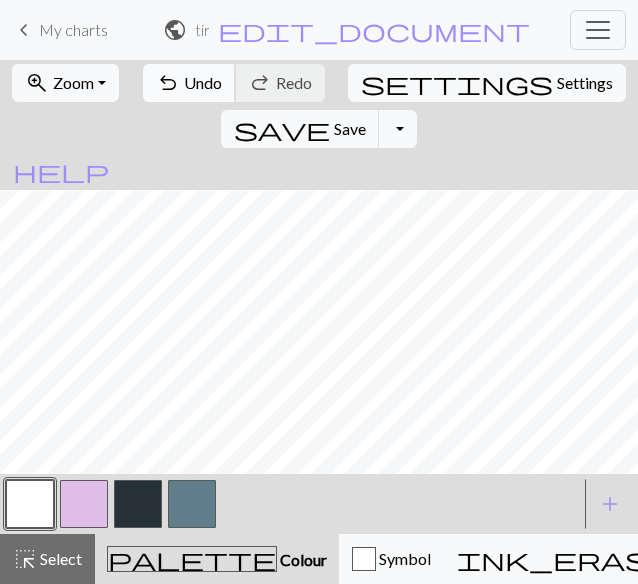 click on "undo Undo Undo" at bounding box center (189, 83) 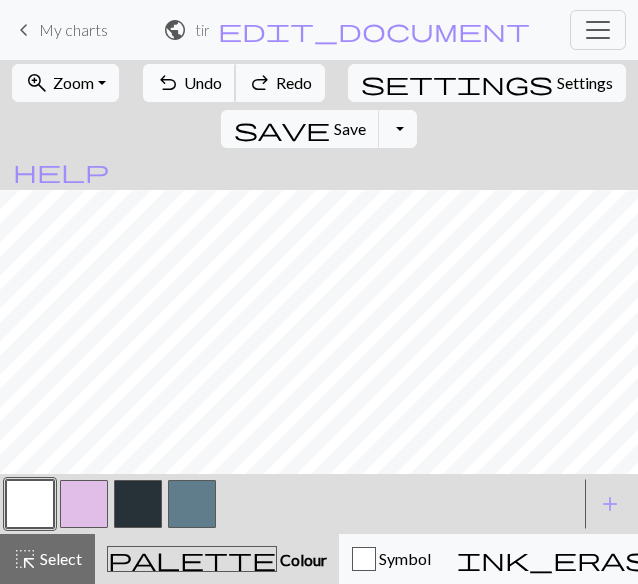 click on "Undo" at bounding box center [203, 82] 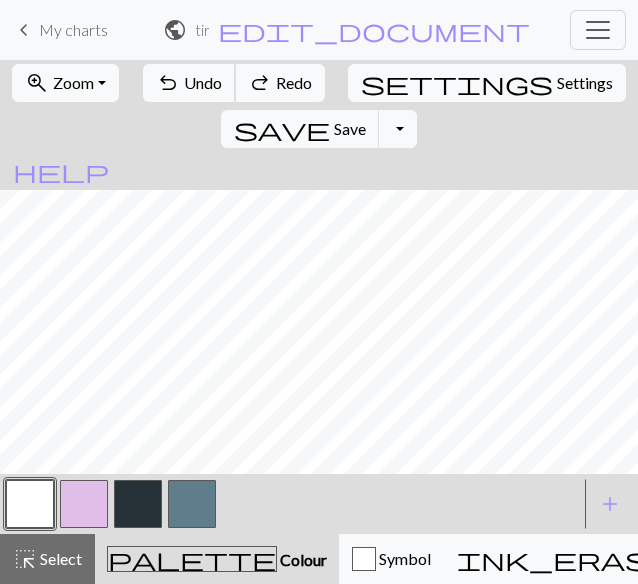 click on "Undo" at bounding box center (203, 82) 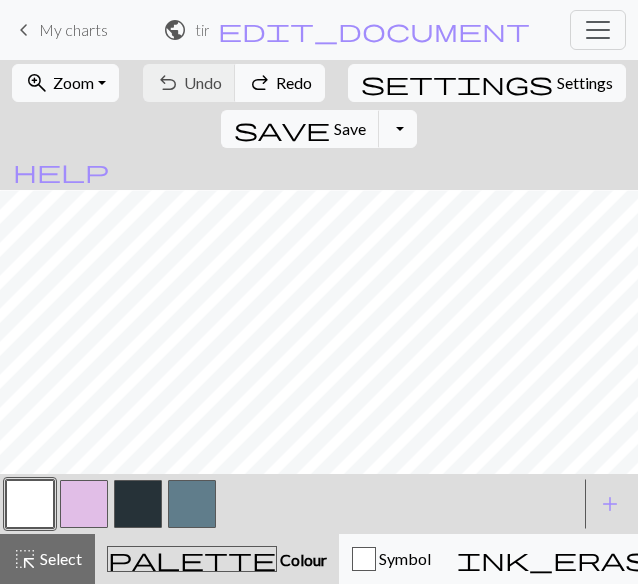 click at bounding box center (138, 504) 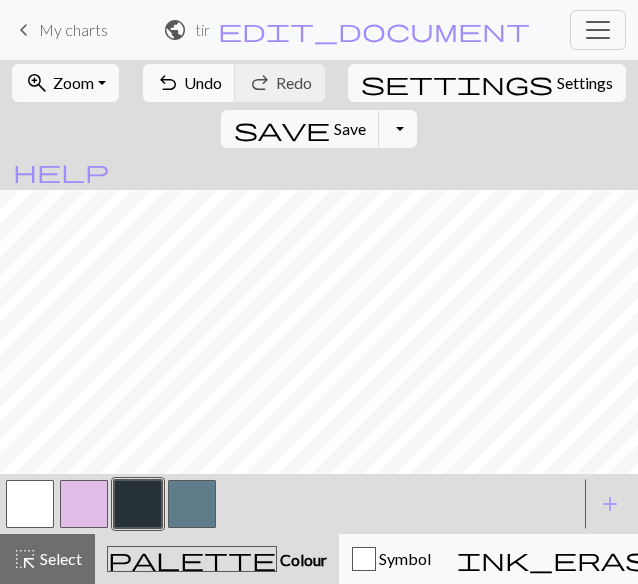 click at bounding box center (30, 504) 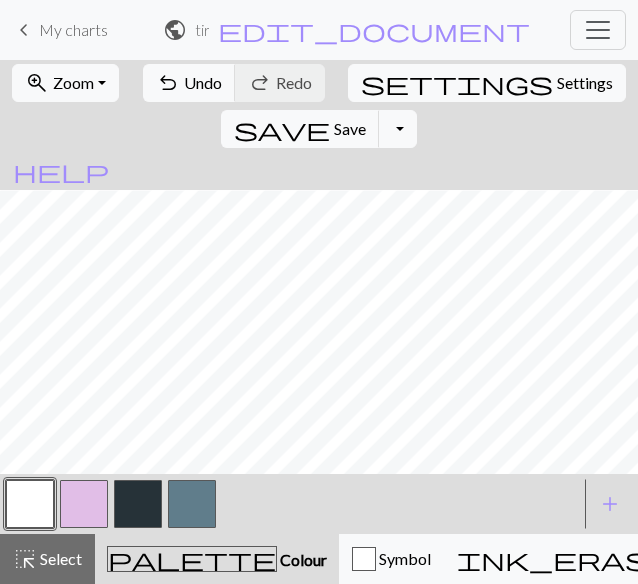 click at bounding box center (138, 504) 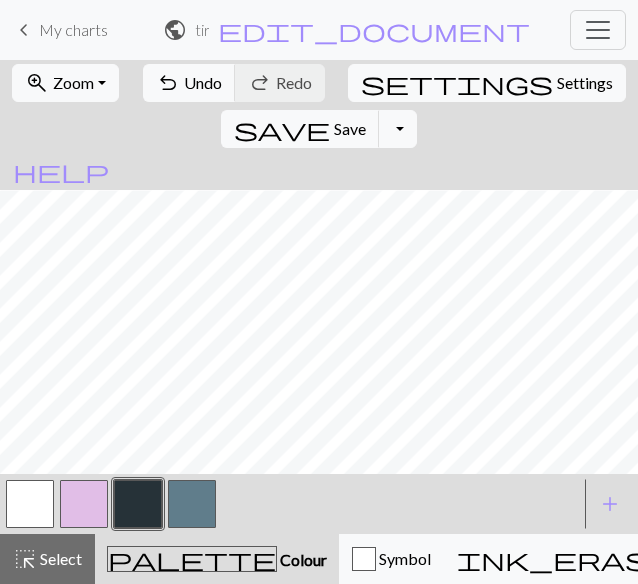 click at bounding box center [30, 504] 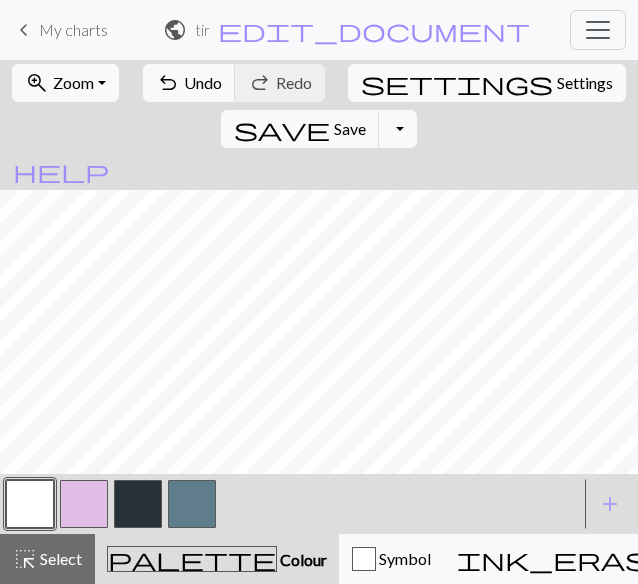 click at bounding box center [138, 504] 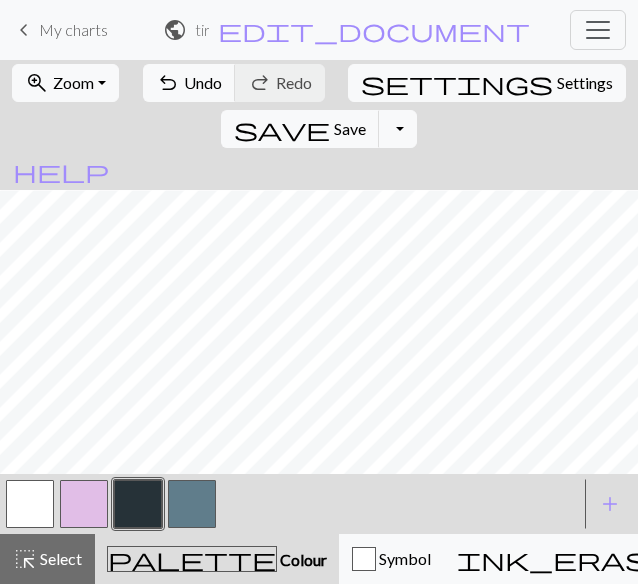click at bounding box center [30, 504] 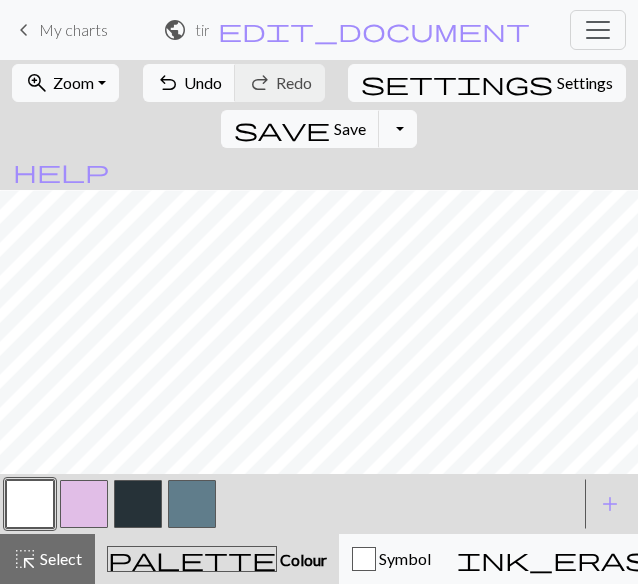 click at bounding box center (138, 504) 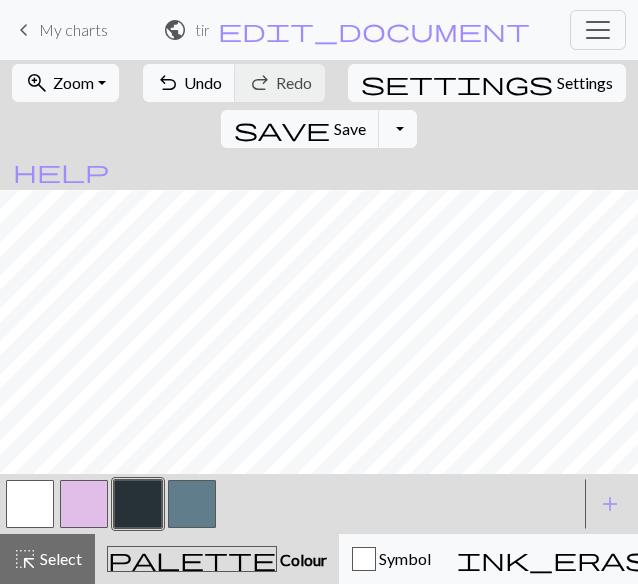 click at bounding box center [30, 504] 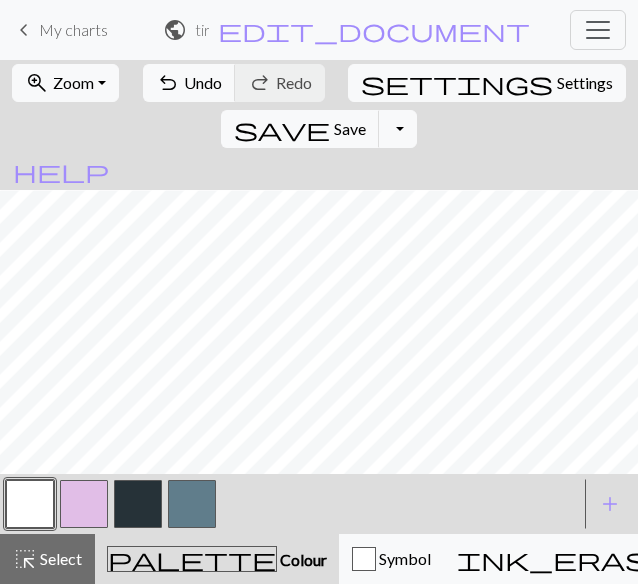 click at bounding box center [138, 504] 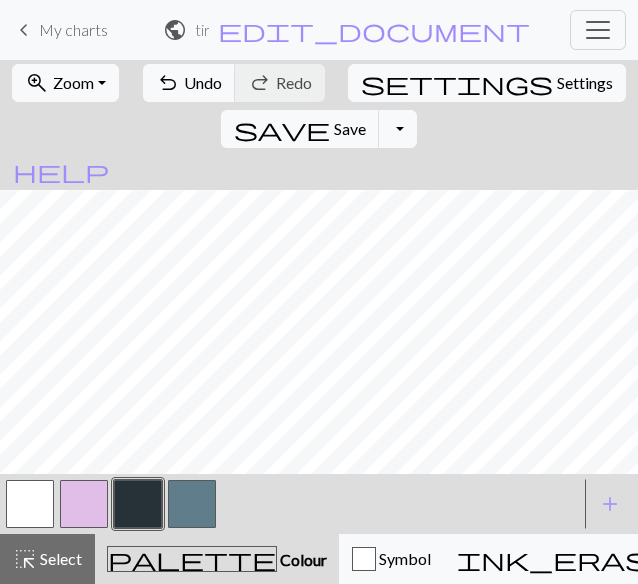 click at bounding box center (192, 504) 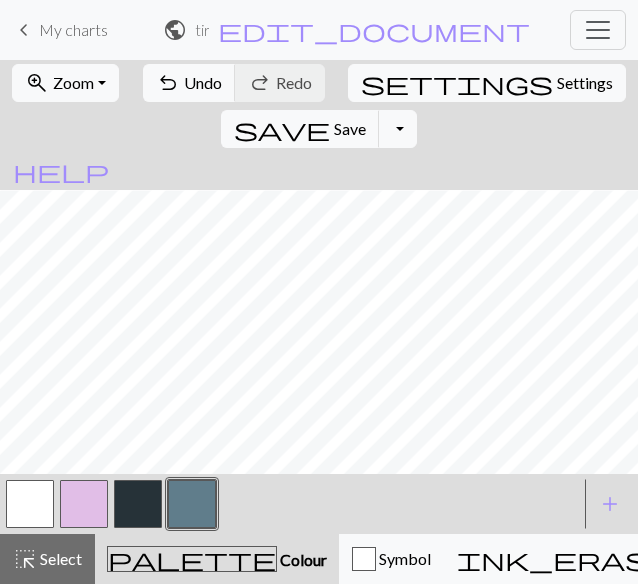 click at bounding box center [30, 504] 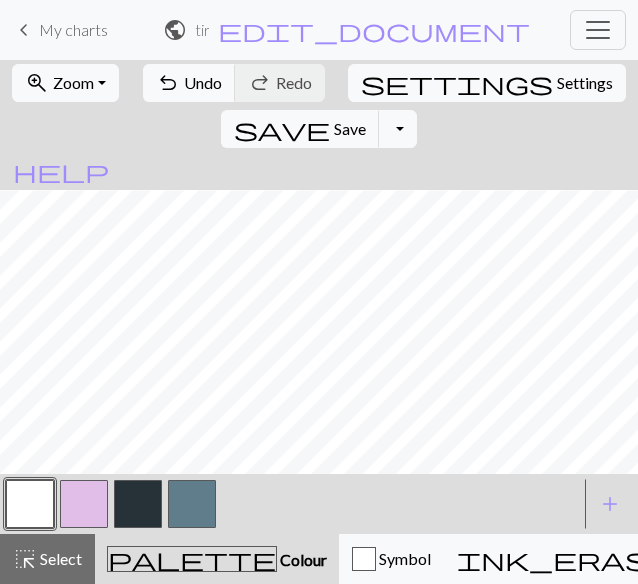 click on "Select" at bounding box center [59, 558] 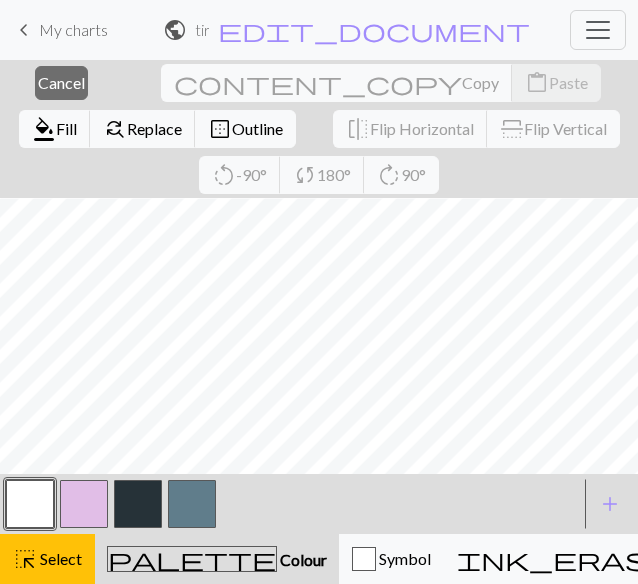 click at bounding box center (30, 504) 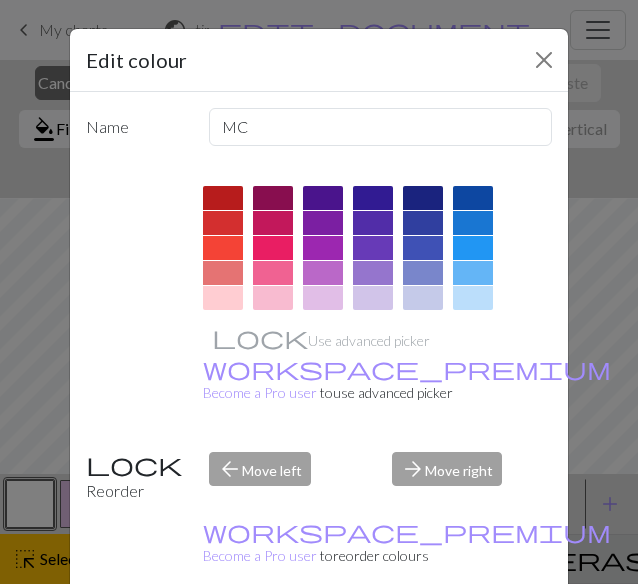 click on "Done" at bounding box center (439, 635) 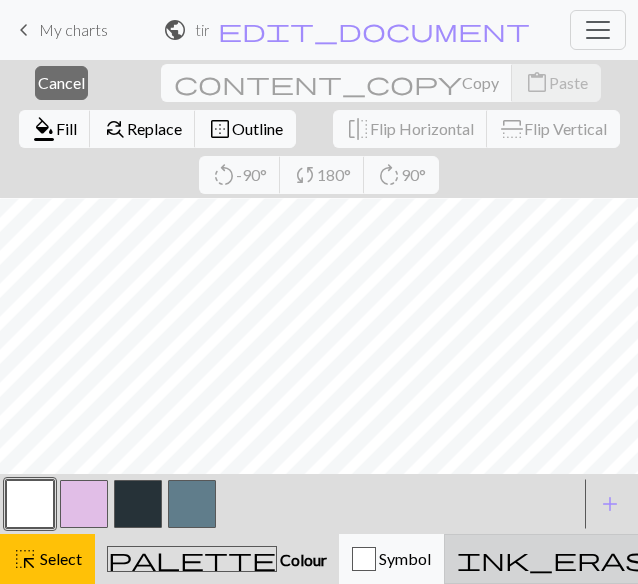 click on "Erase" at bounding box center [717, 558] 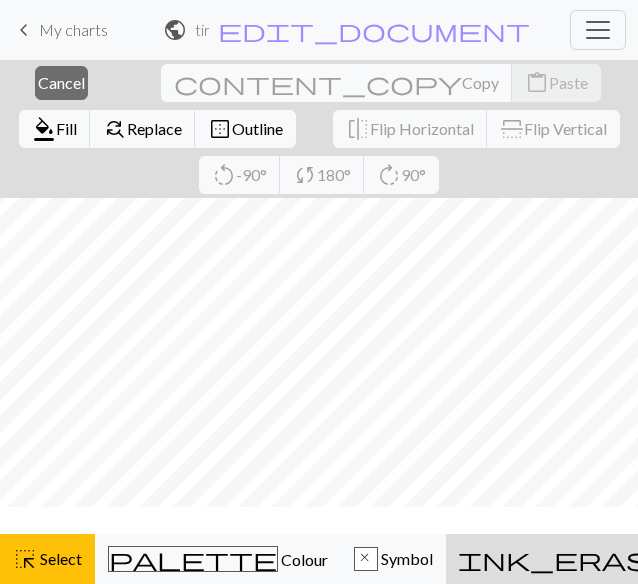 scroll, scrollTop: 102, scrollLeft: 0, axis: vertical 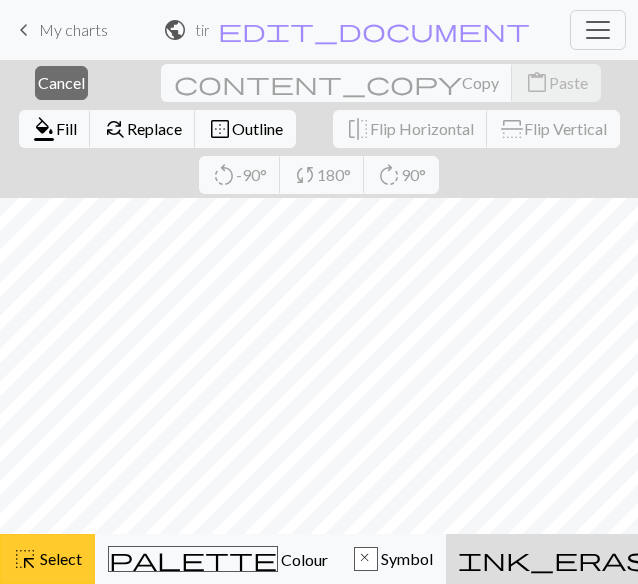 click on "Select" at bounding box center [59, 558] 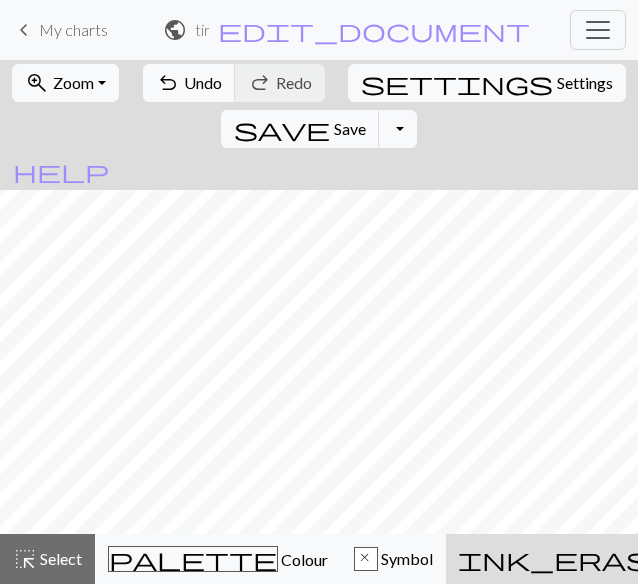 scroll, scrollTop: 56, scrollLeft: 0, axis: vertical 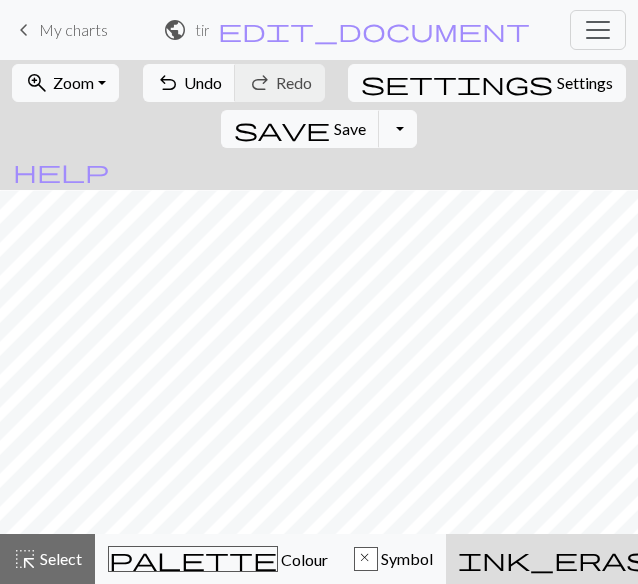 type 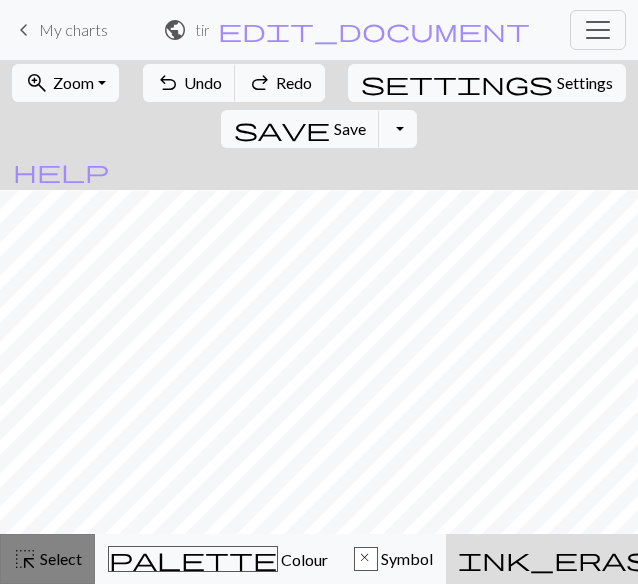 click on "Select" at bounding box center (59, 558) 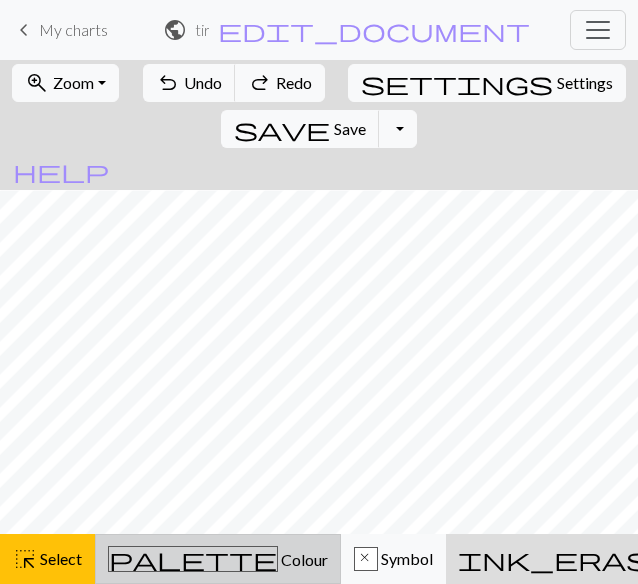 click on "Colour" at bounding box center [303, 559] 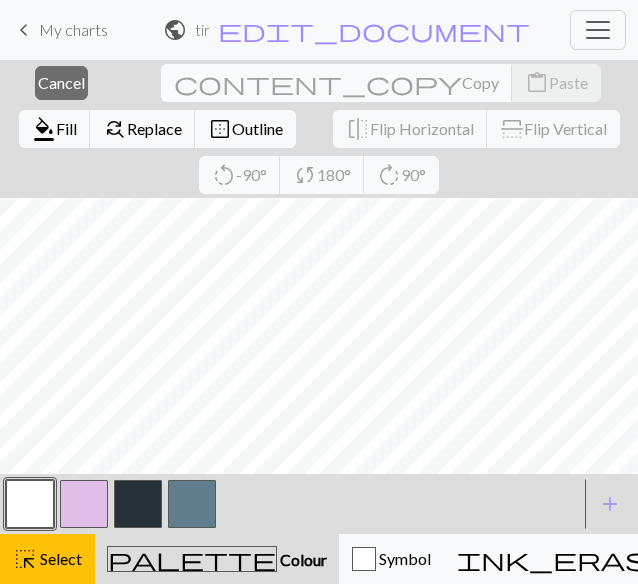 type 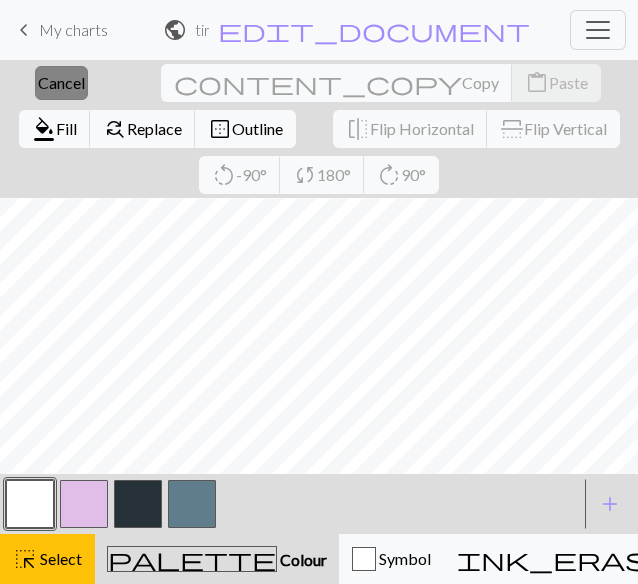 click on "Cancel" at bounding box center [61, 82] 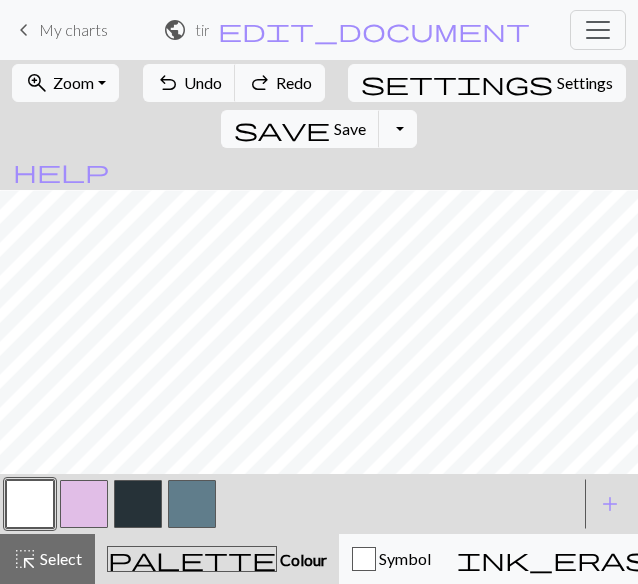 click at bounding box center [30, 504] 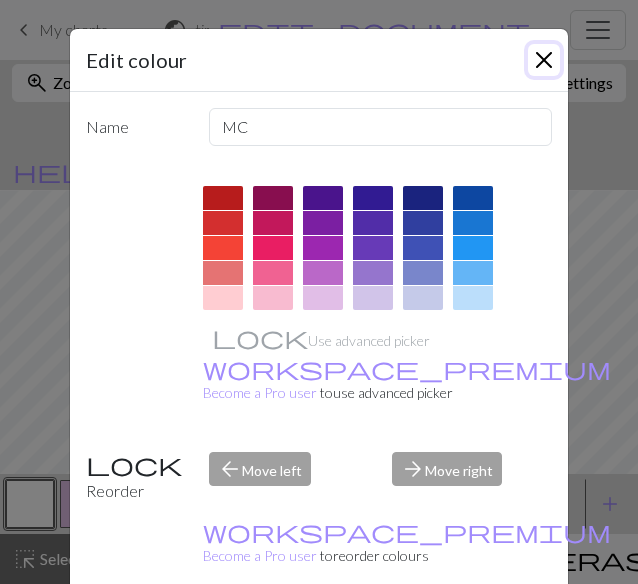 click at bounding box center [544, 60] 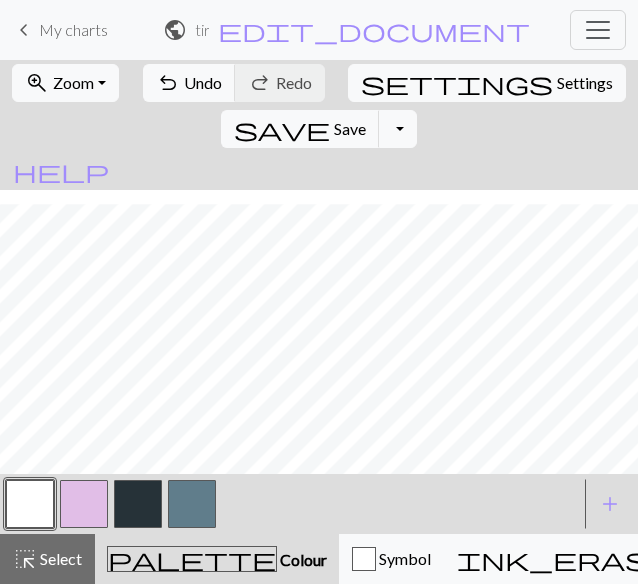 scroll, scrollTop: 116, scrollLeft: 0, axis: vertical 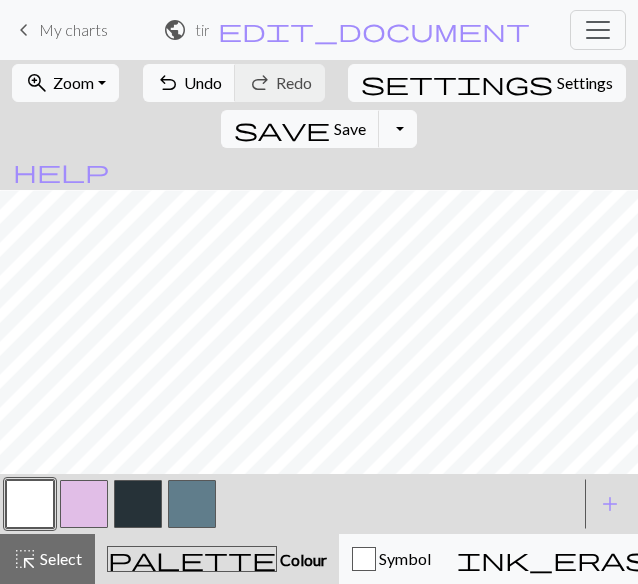 click at bounding box center [138, 504] 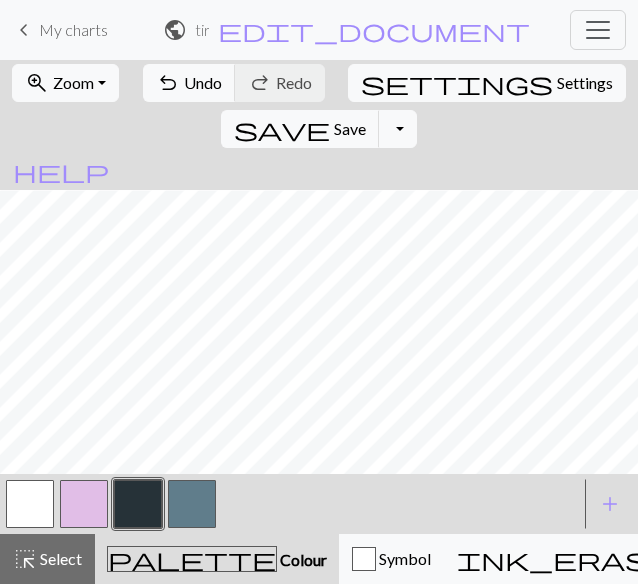 type 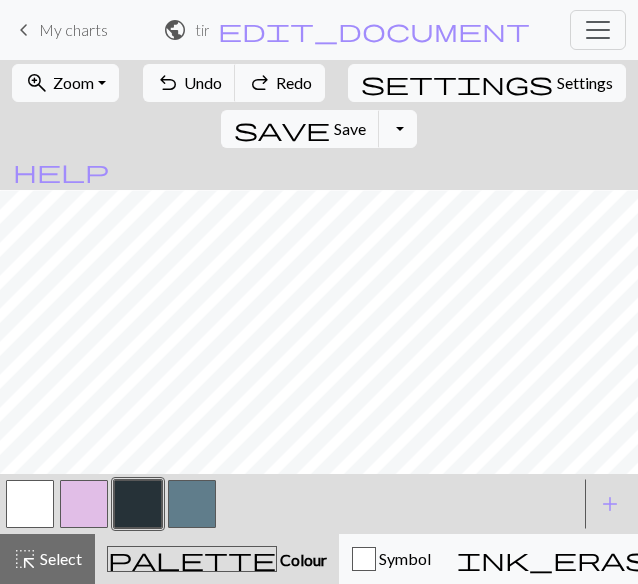 click at bounding box center (30, 504) 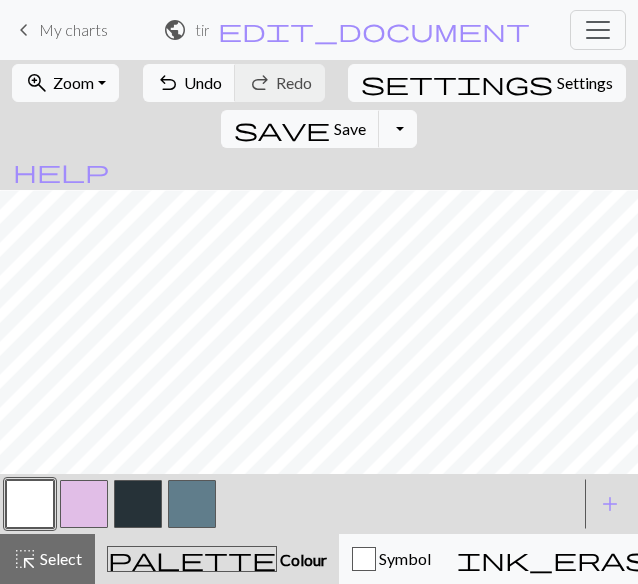 click at bounding box center (138, 504) 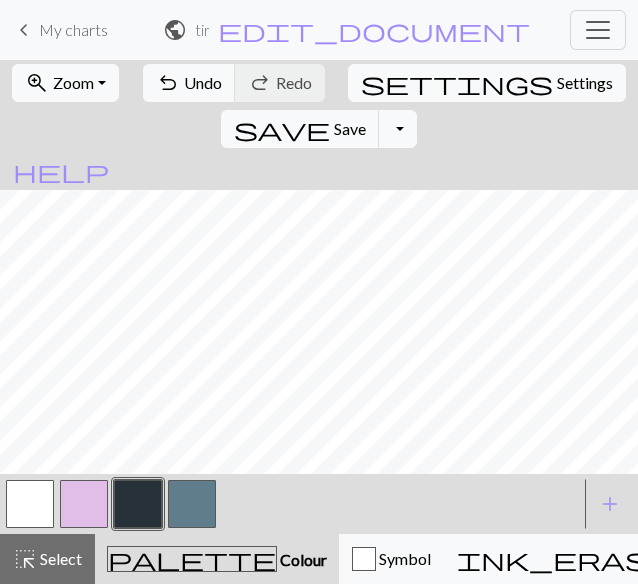 click at bounding box center (192, 504) 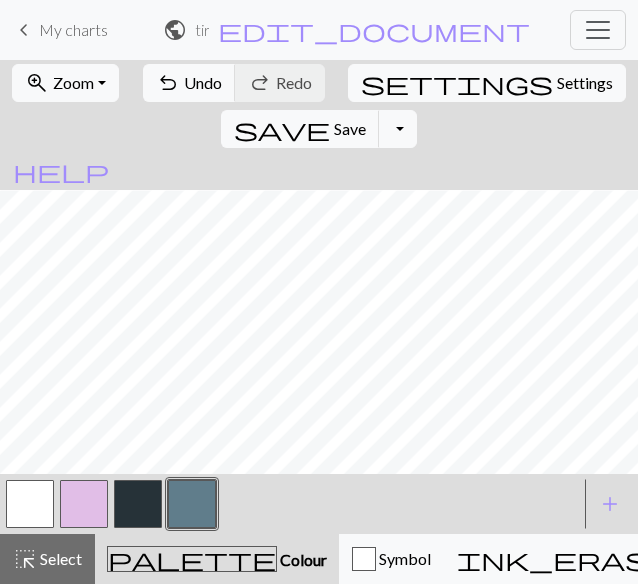 click at bounding box center (138, 504) 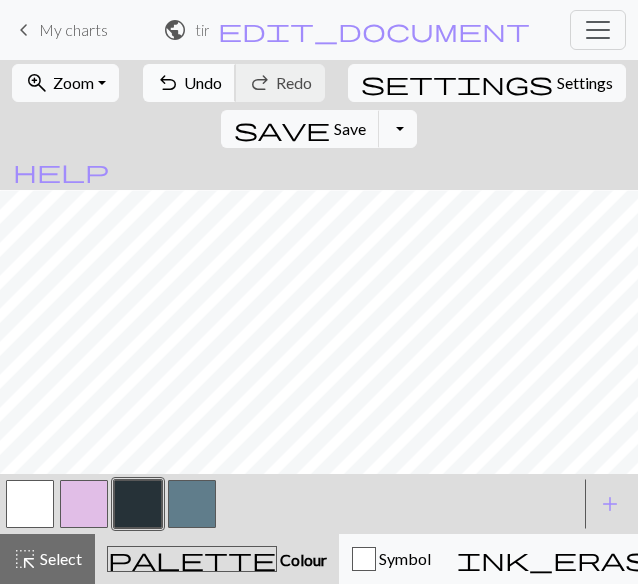 click on "Undo" at bounding box center (203, 82) 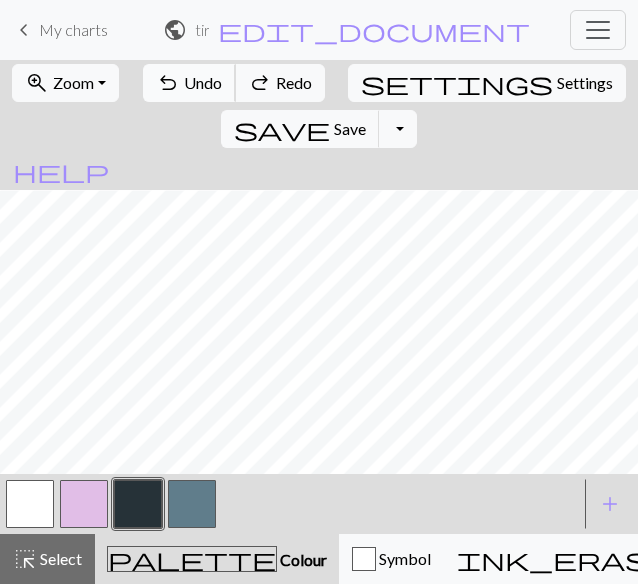 click on "Undo" at bounding box center [203, 82] 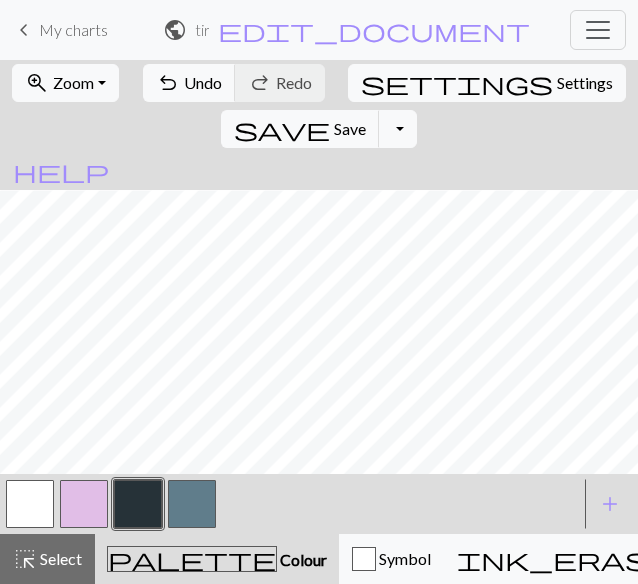 click at bounding box center (30, 504) 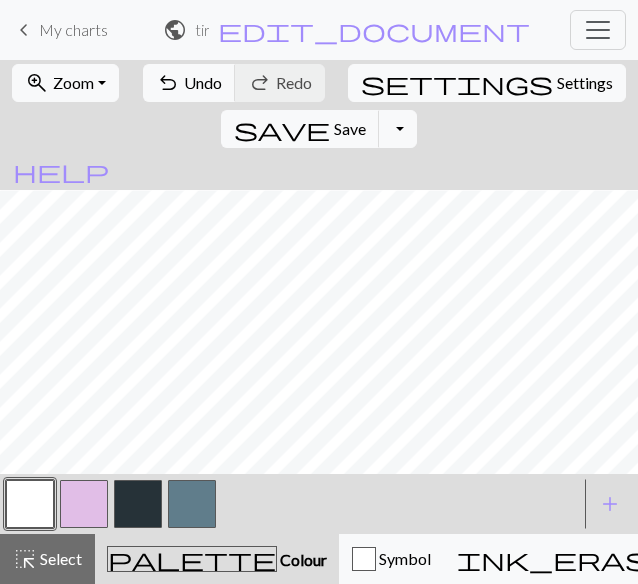 click at bounding box center [138, 504] 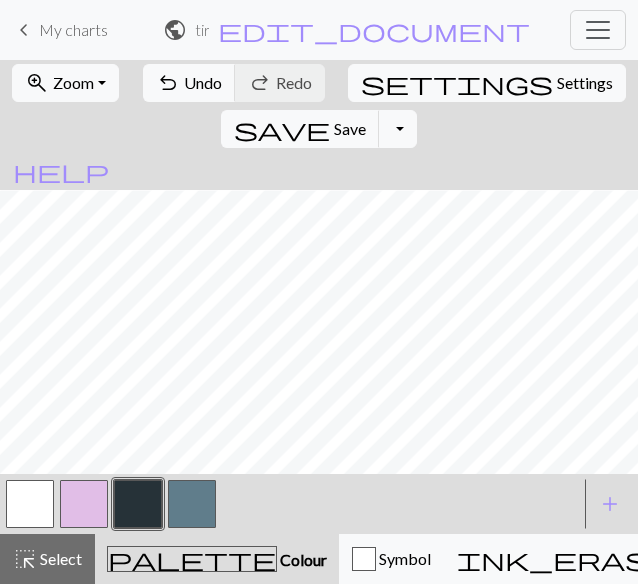 click at bounding box center [192, 504] 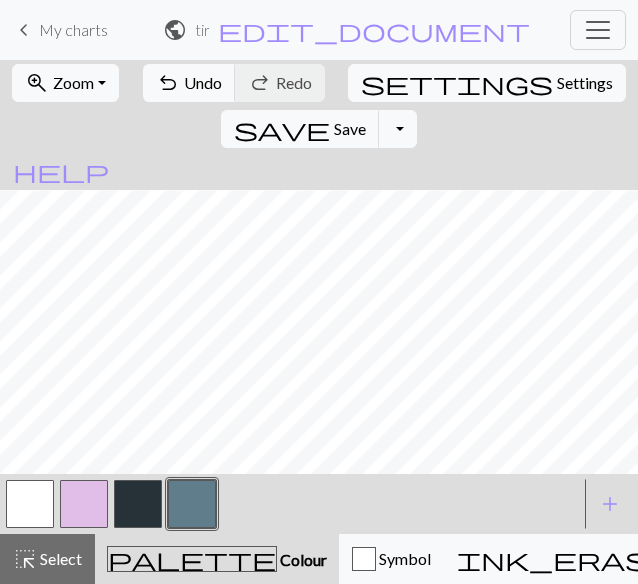 click at bounding box center (138, 504) 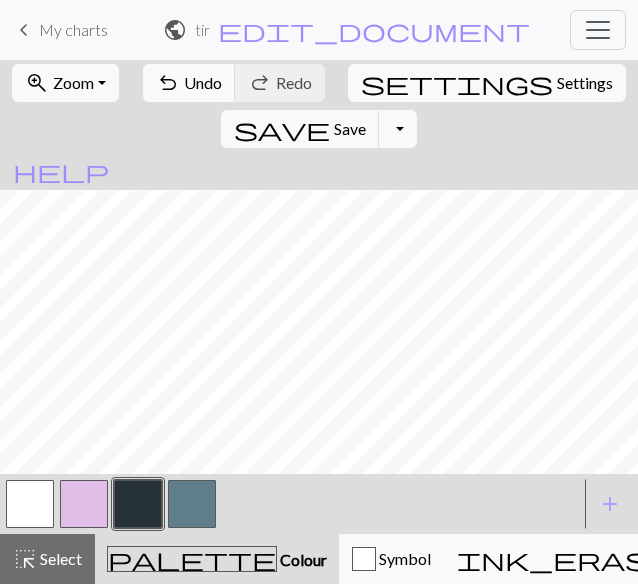 click at bounding box center (138, 504) 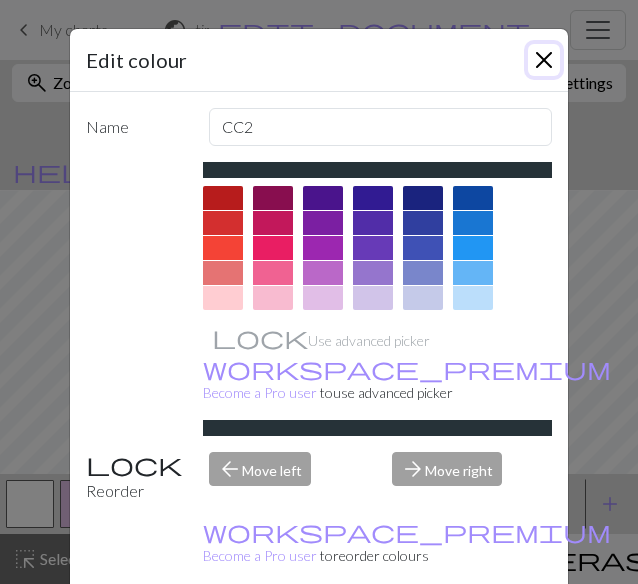 click at bounding box center (544, 60) 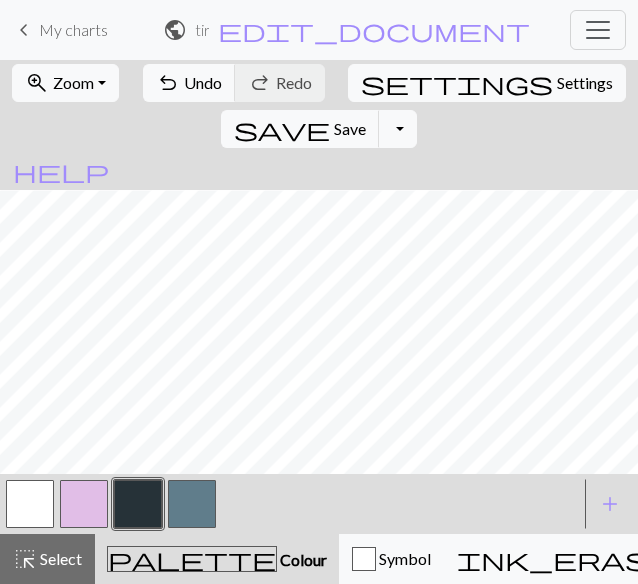 click at bounding box center [138, 504] 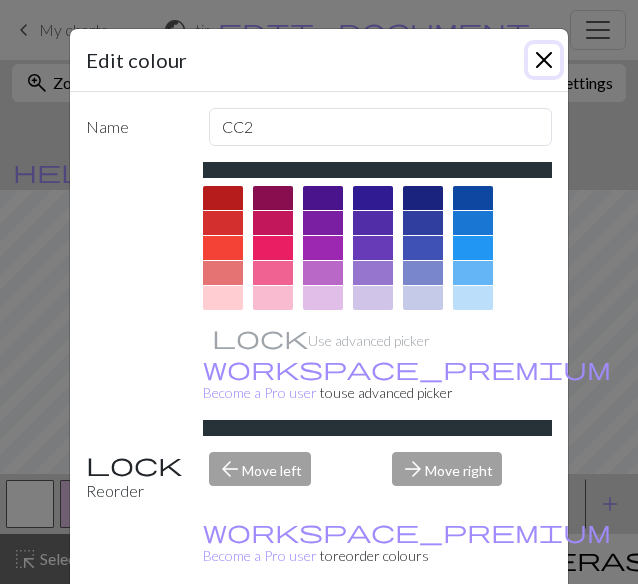 click at bounding box center (544, 60) 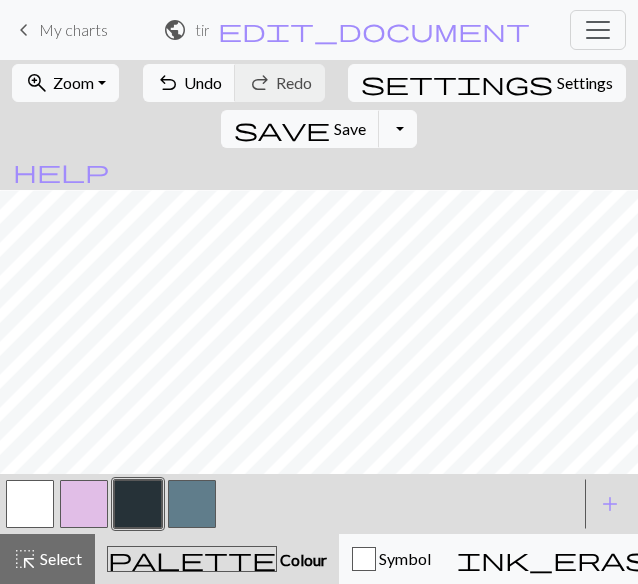 click at bounding box center (192, 504) 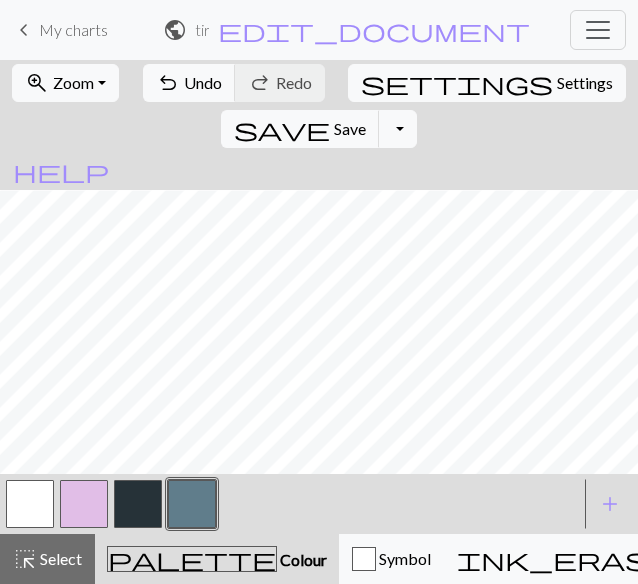 click at bounding box center (138, 504) 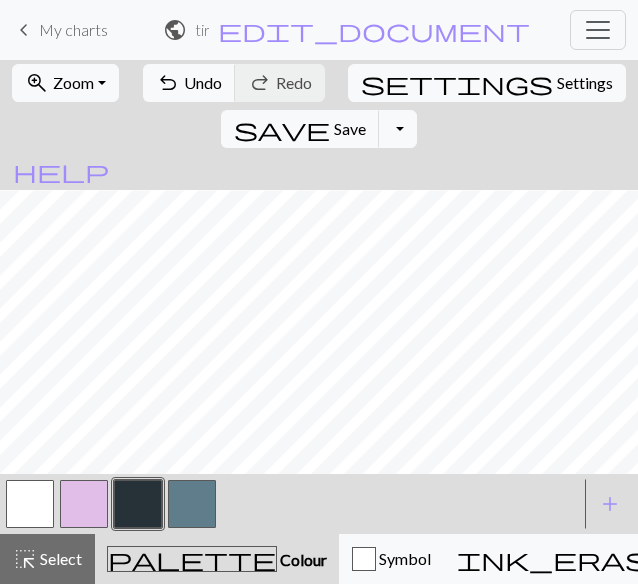 click at bounding box center [192, 504] 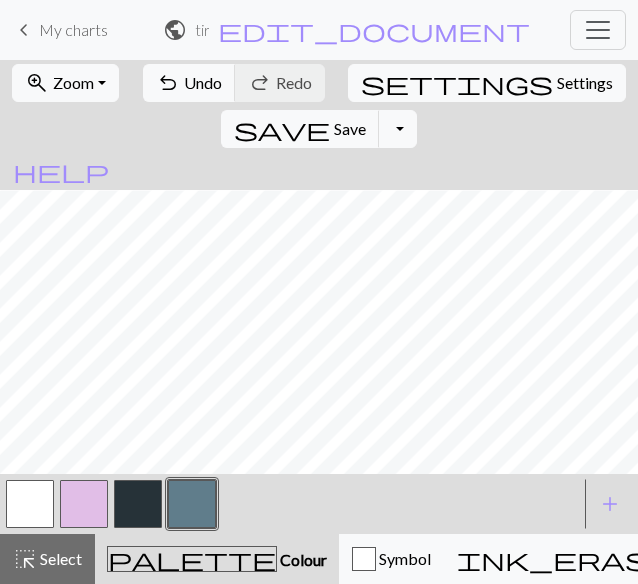 click at bounding box center (192, 504) 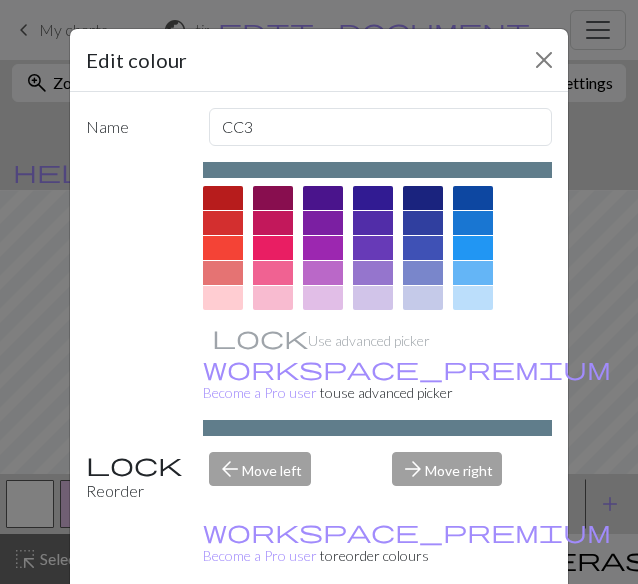 click on "Name CC3 Use advanced picker workspace_premium Become a Pro user   to  use advanced picker Reorder arrow_back Move left arrow_forward Move right workspace_premium Become a Pro user   to  reorder colours" at bounding box center [319, 345] 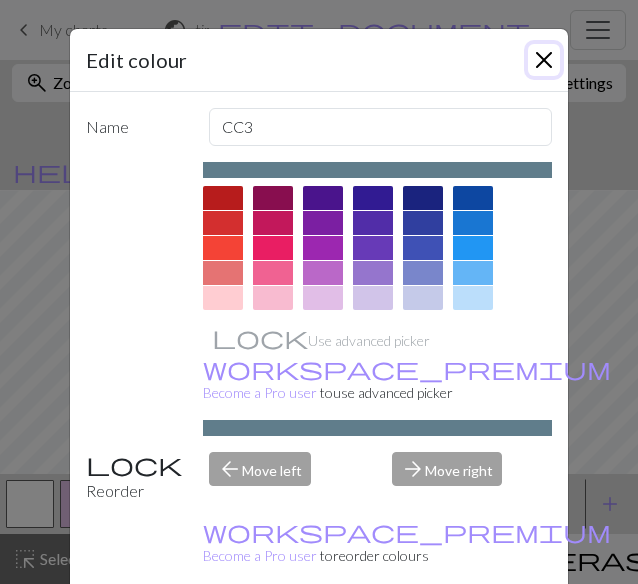 click at bounding box center [544, 60] 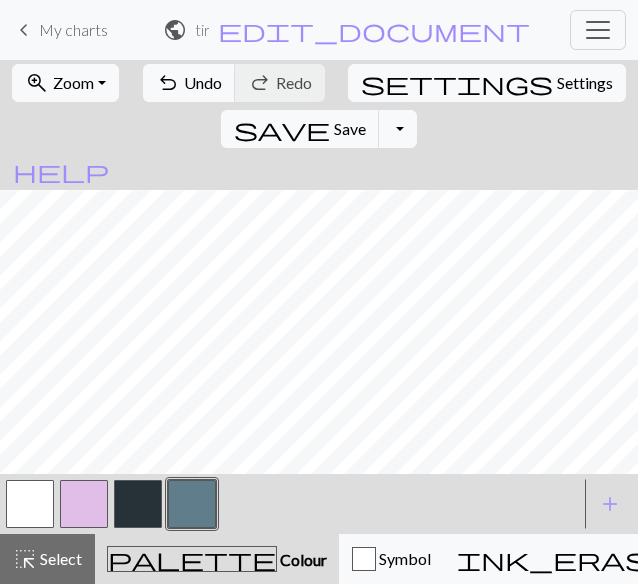 click at bounding box center [138, 504] 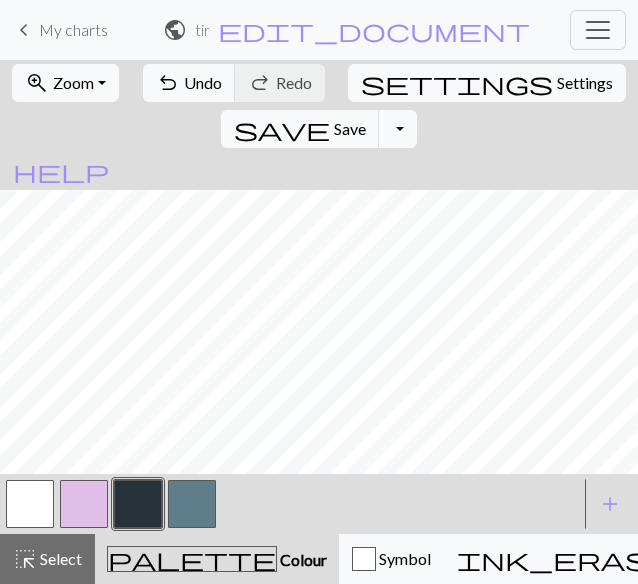 click at bounding box center [192, 504] 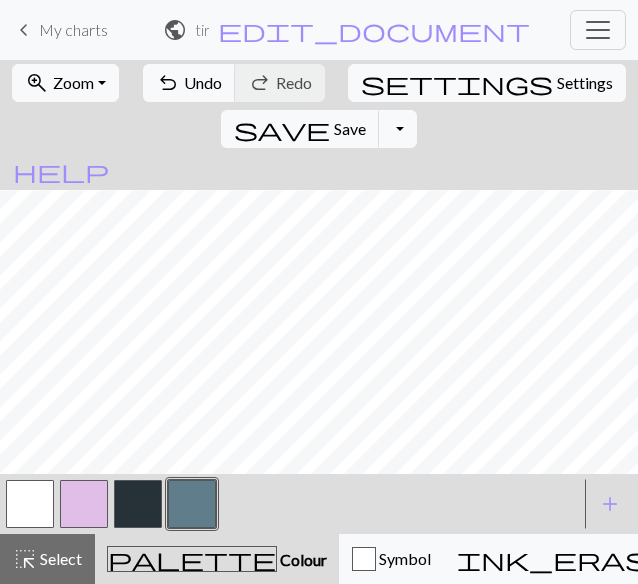 click at bounding box center [192, 504] 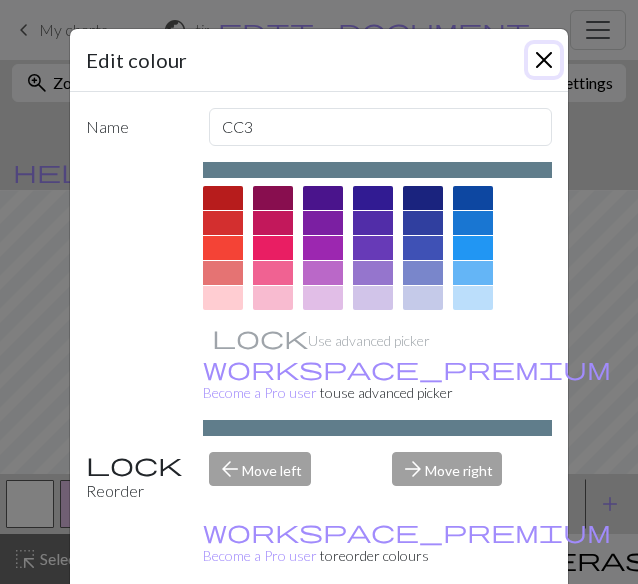 click at bounding box center [544, 60] 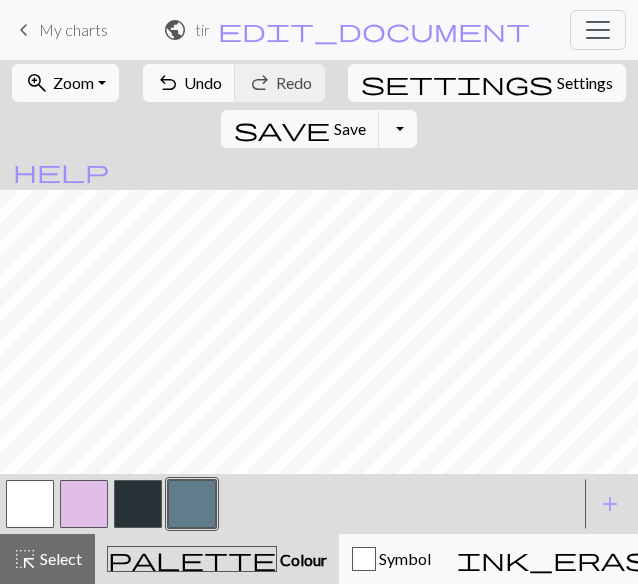 click at bounding box center (30, 504) 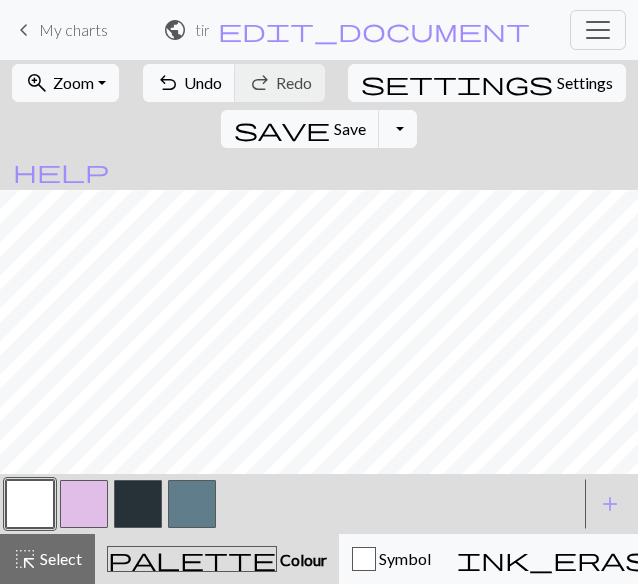 click at bounding box center [138, 504] 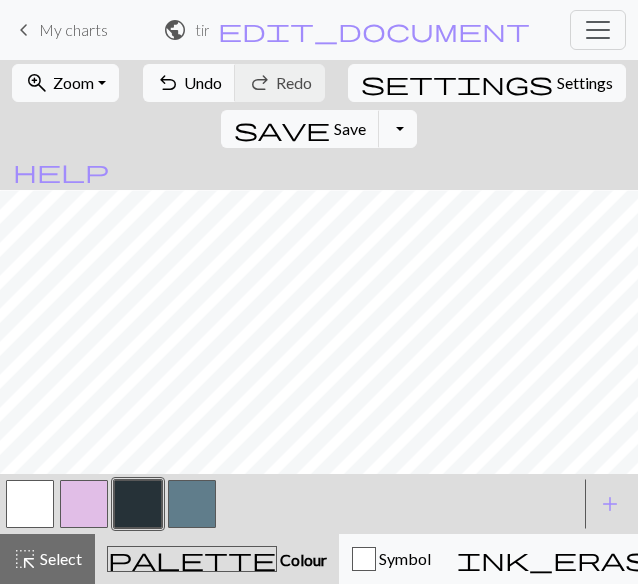 click at bounding box center [138, 504] 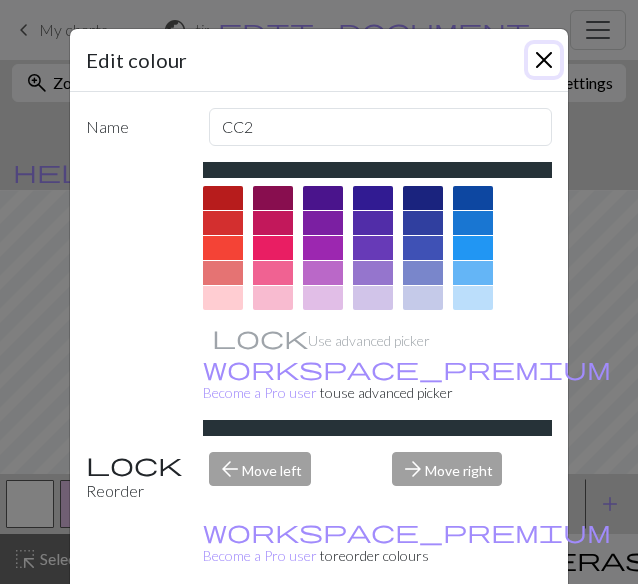click at bounding box center [544, 60] 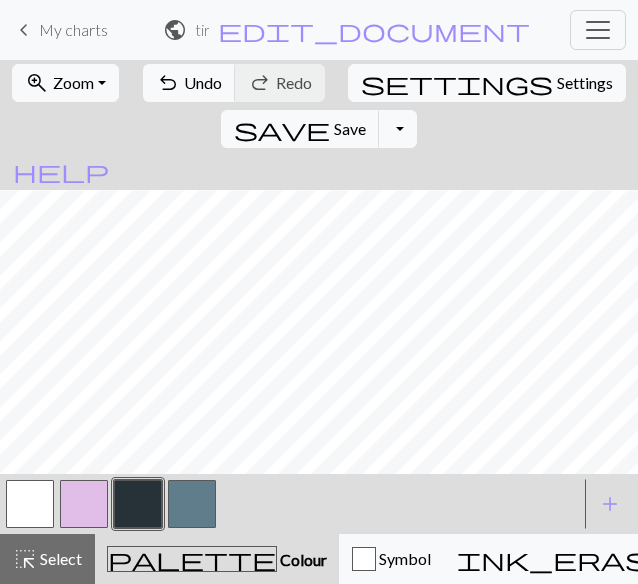 click at bounding box center [192, 504] 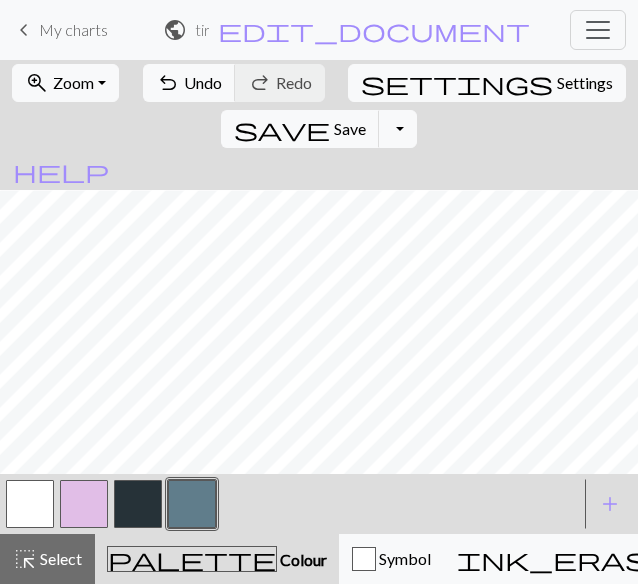 click at bounding box center [138, 504] 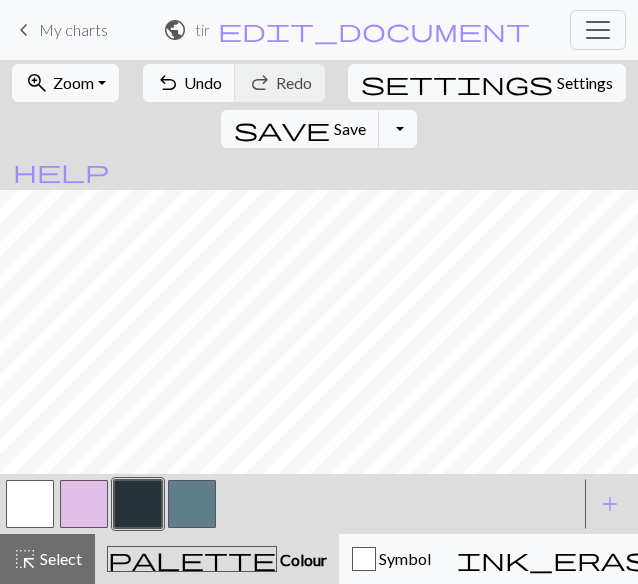click at bounding box center [30, 504] 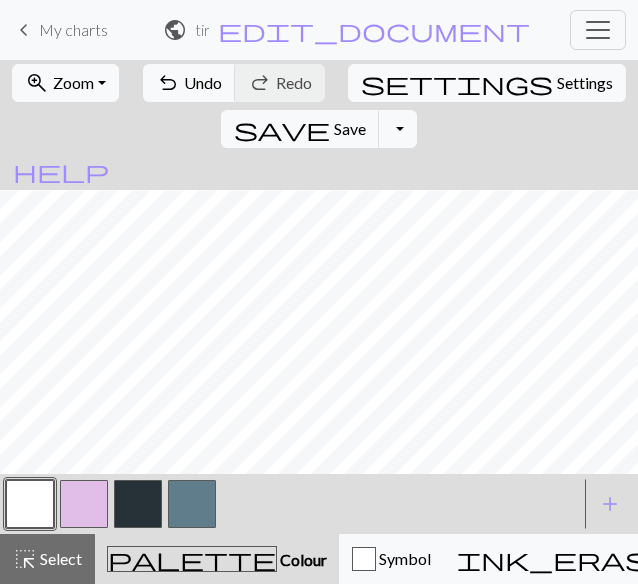 click at bounding box center [192, 504] 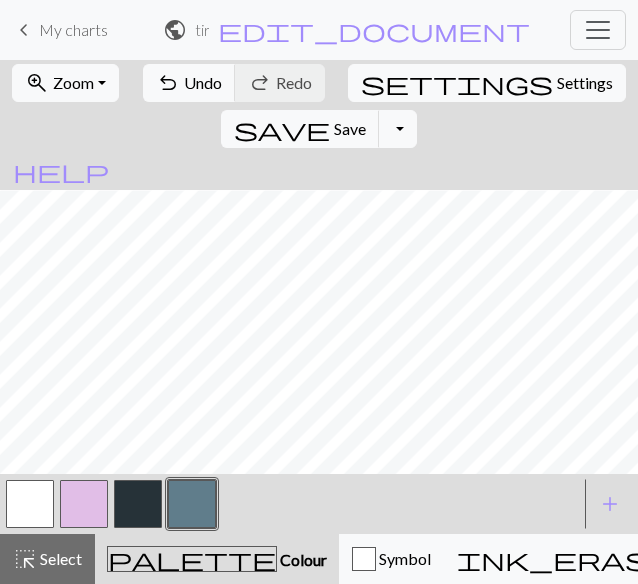click at bounding box center (138, 504) 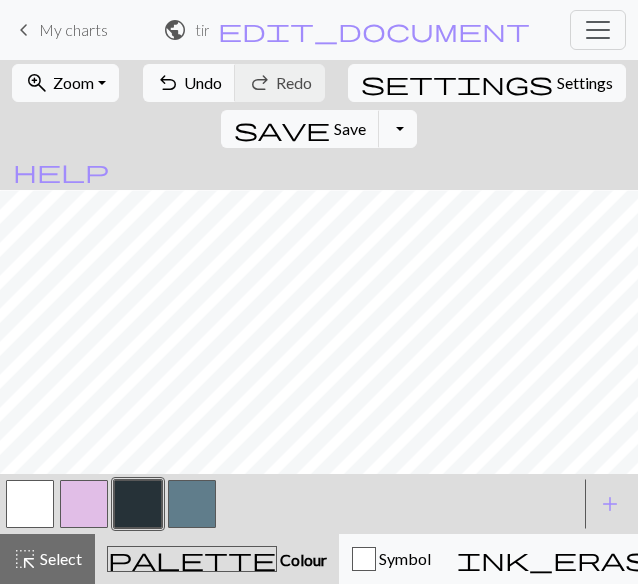 click at bounding box center (192, 504) 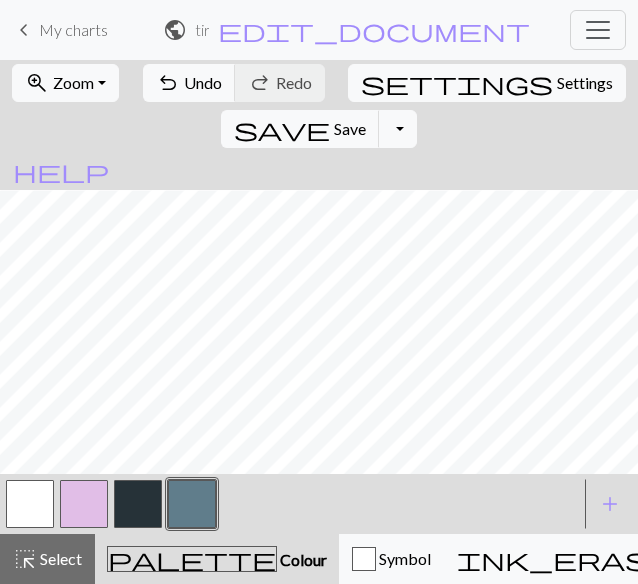 click at bounding box center [138, 504] 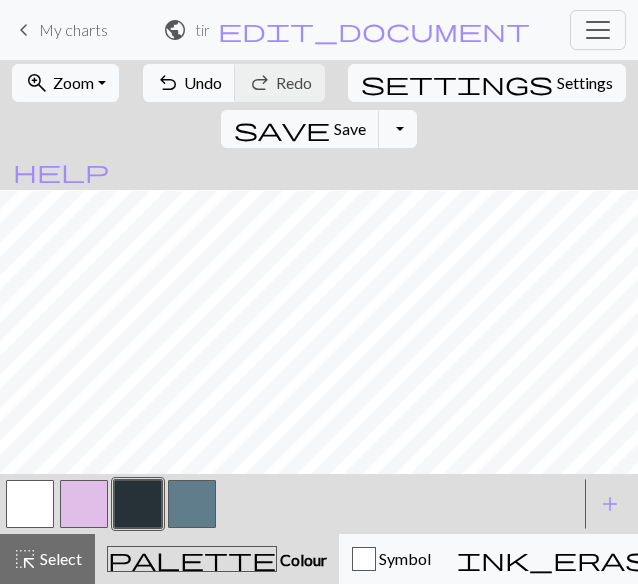click at bounding box center (192, 504) 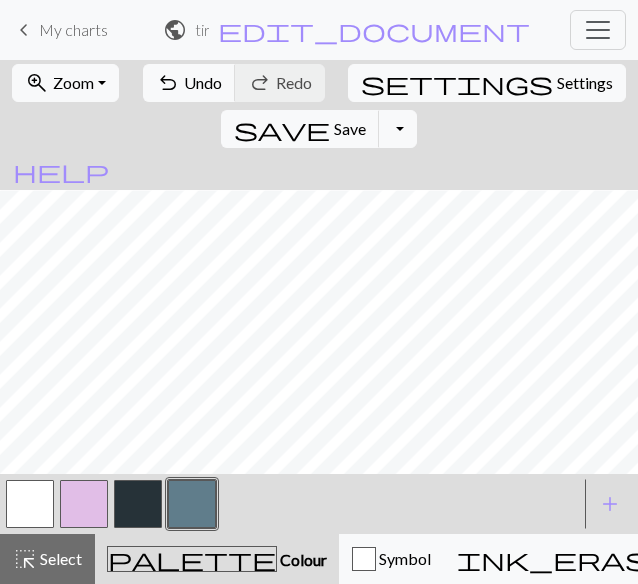 click at bounding box center [138, 504] 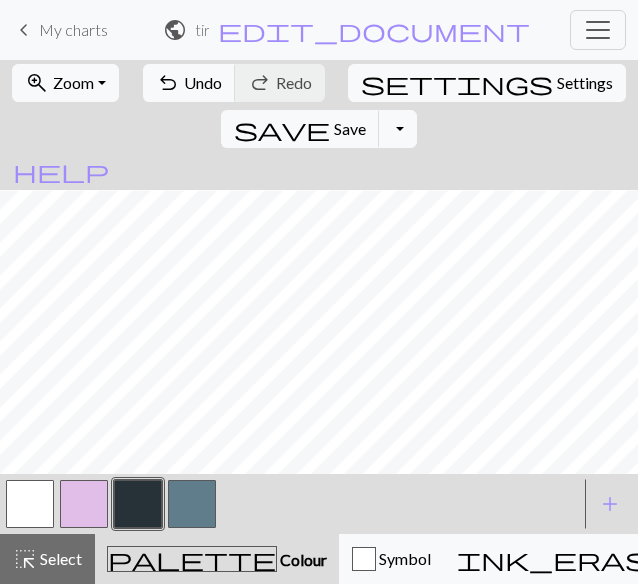 click at bounding box center (192, 504) 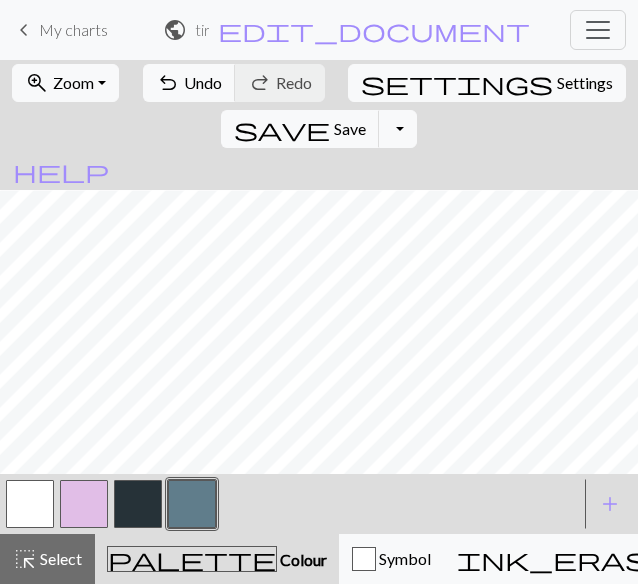 click at bounding box center [192, 504] 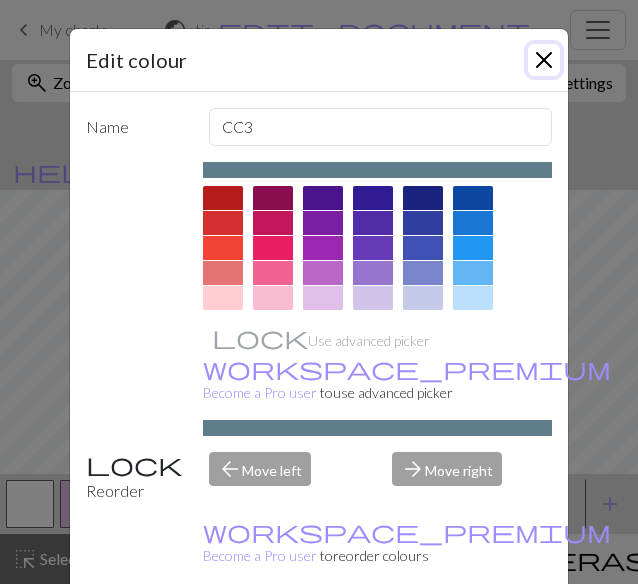 click at bounding box center [544, 60] 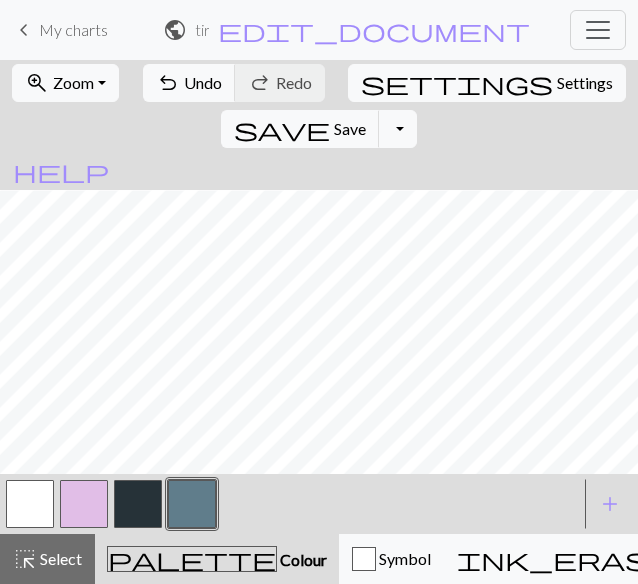 click at bounding box center [30, 504] 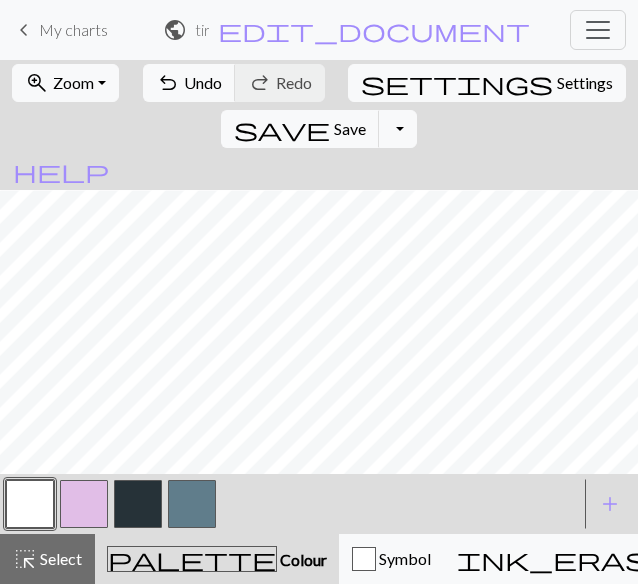 click at bounding box center (138, 504) 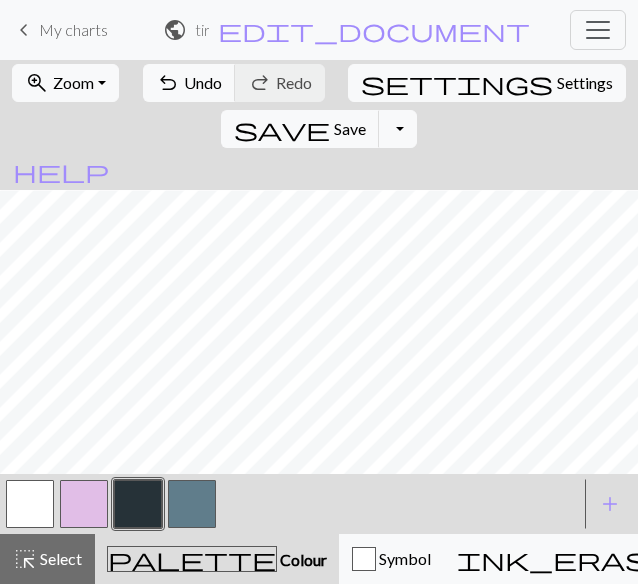 click at bounding box center (84, 504) 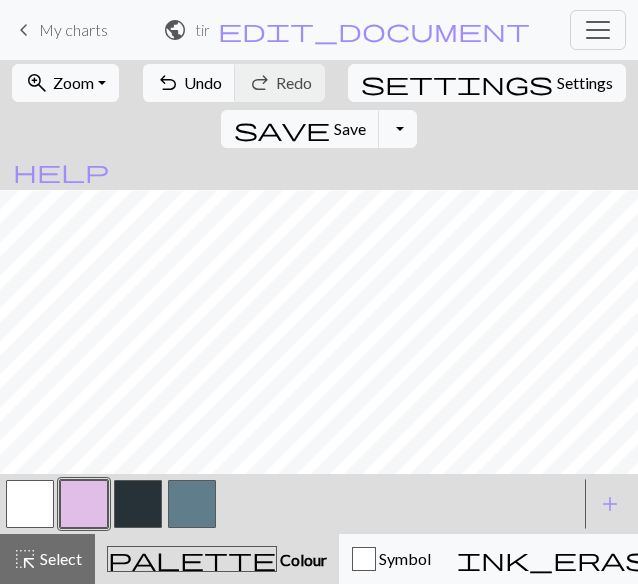 click at bounding box center (30, 504) 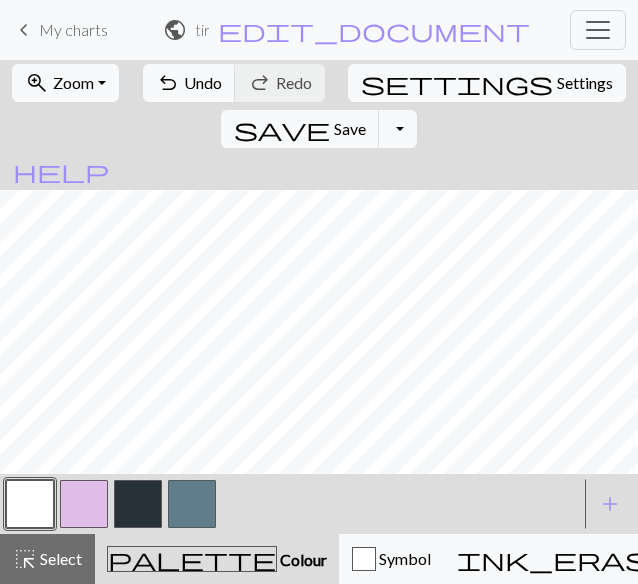 click at bounding box center (138, 504) 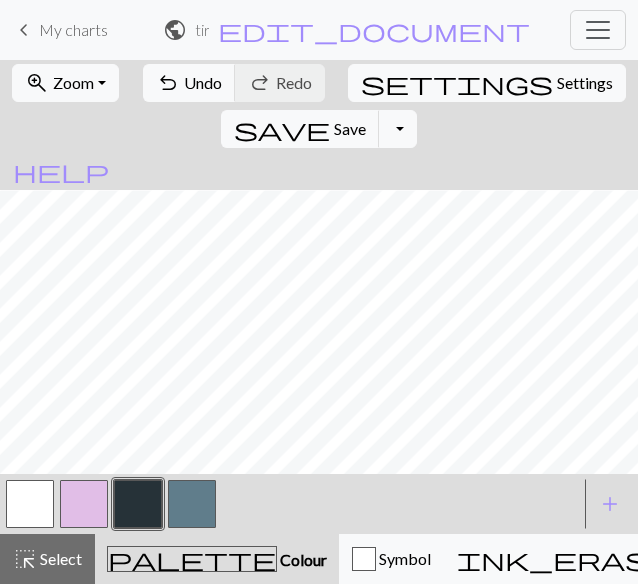 click at bounding box center [30, 504] 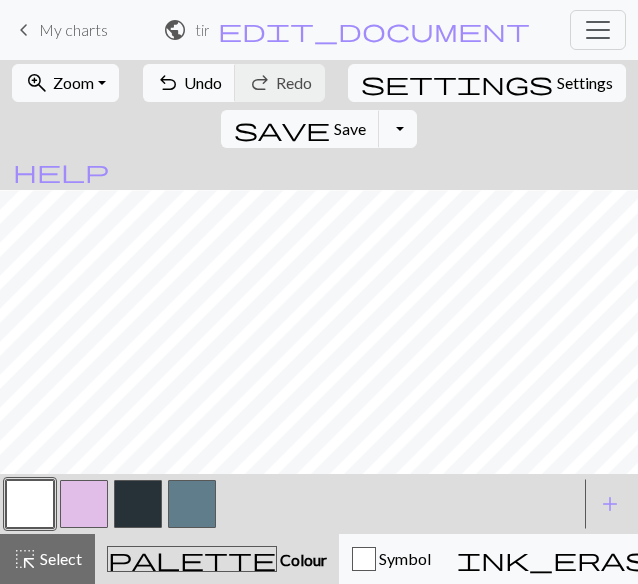click at bounding box center [30, 504] 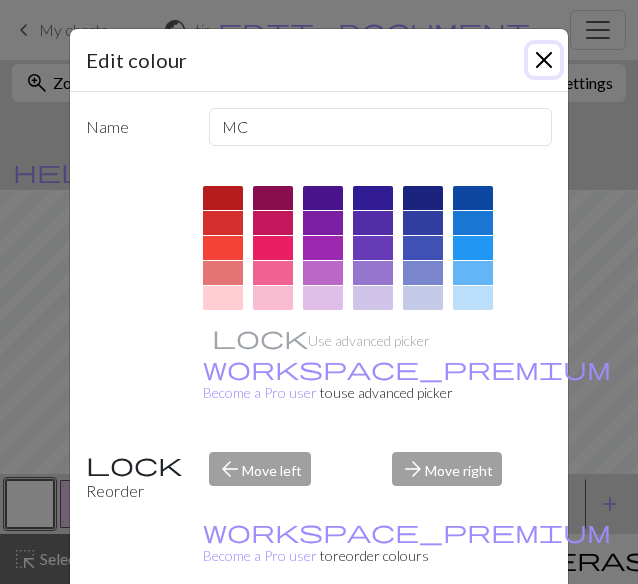click at bounding box center (544, 60) 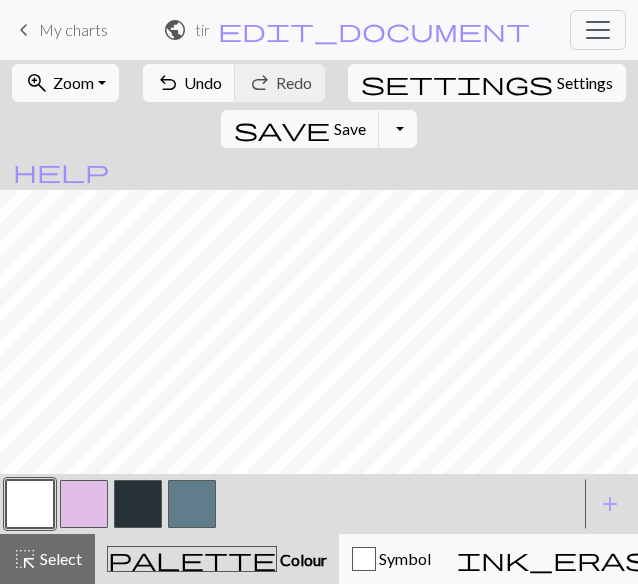 click at bounding box center [138, 504] 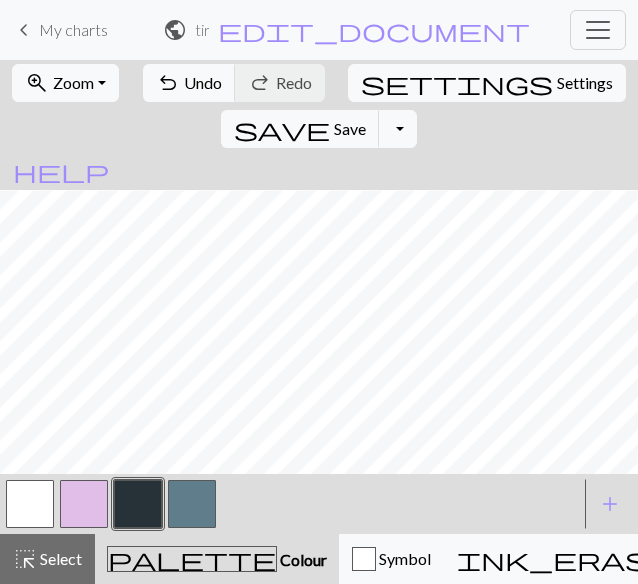 click at bounding box center (30, 504) 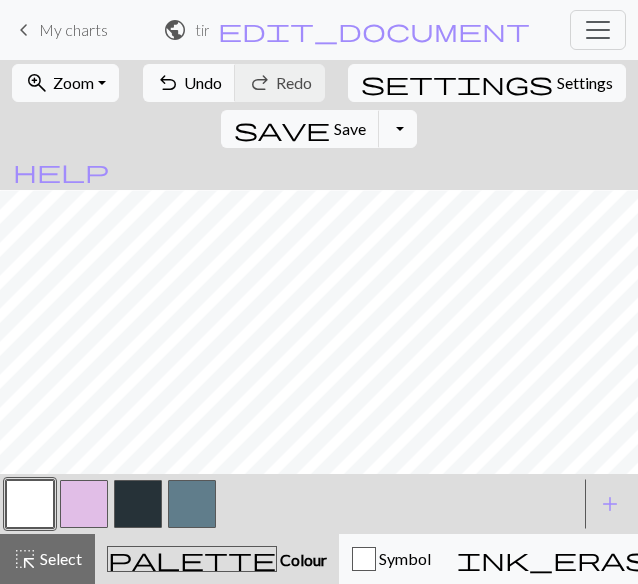click at bounding box center [30, 504] 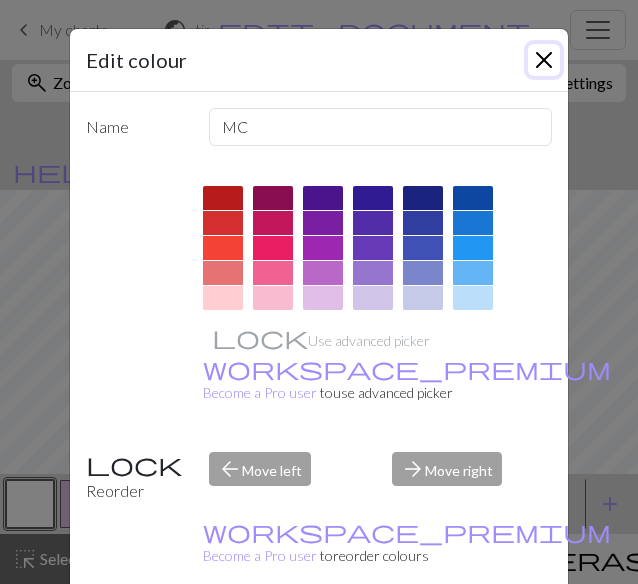 click at bounding box center [544, 60] 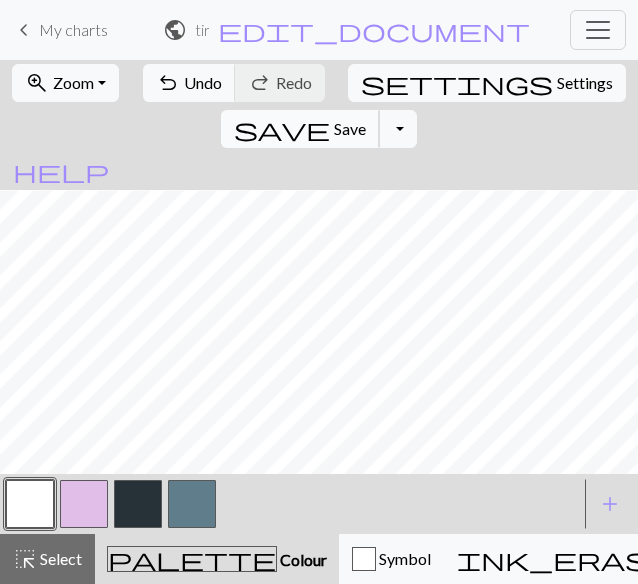 type 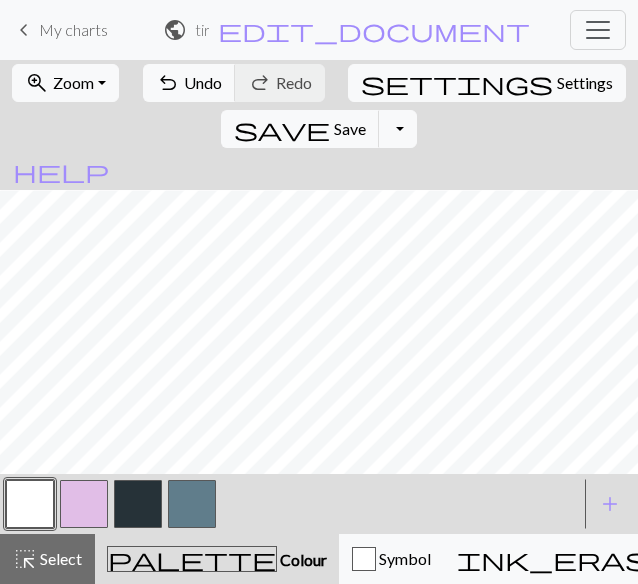 click at bounding box center (138, 504) 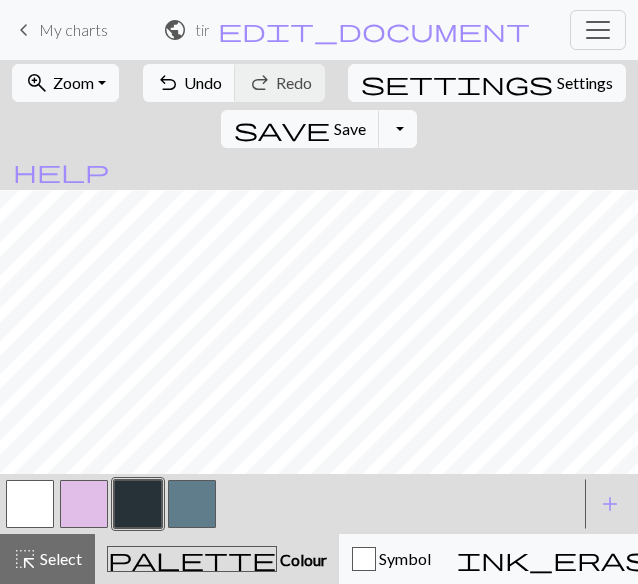 click at bounding box center (192, 504) 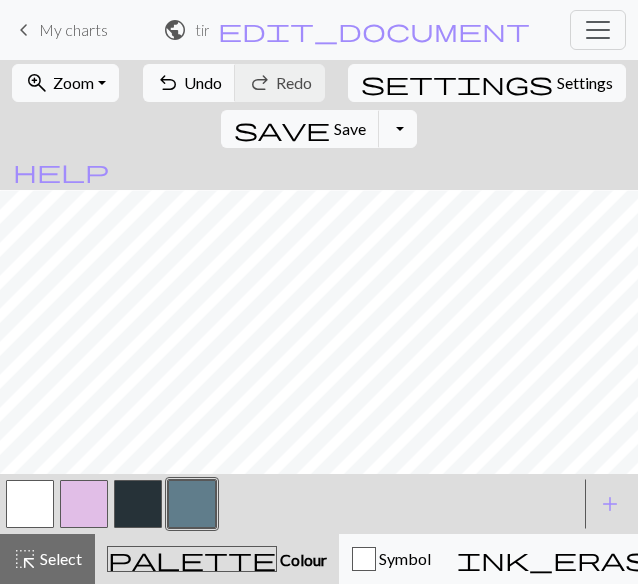 type 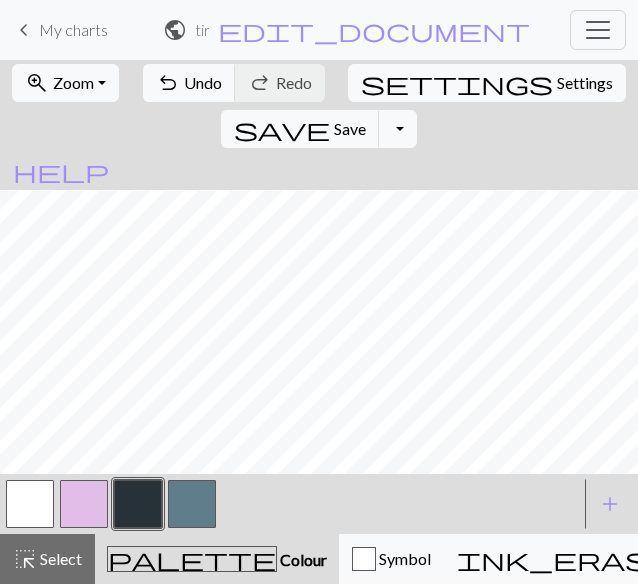 click at bounding box center (30, 504) 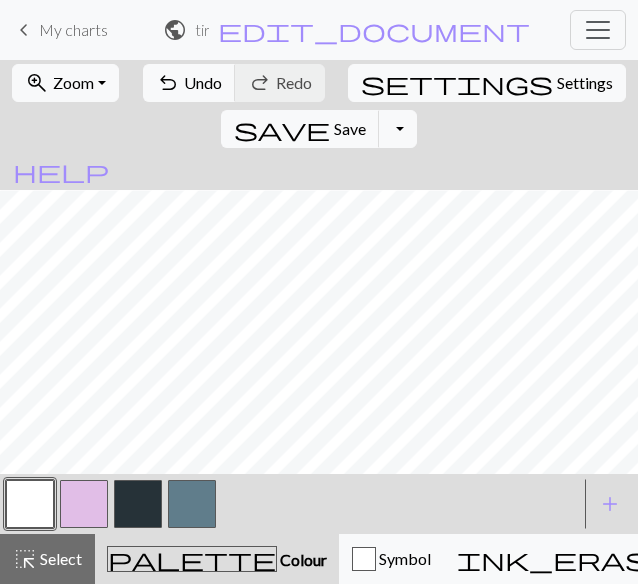 click at bounding box center [192, 504] 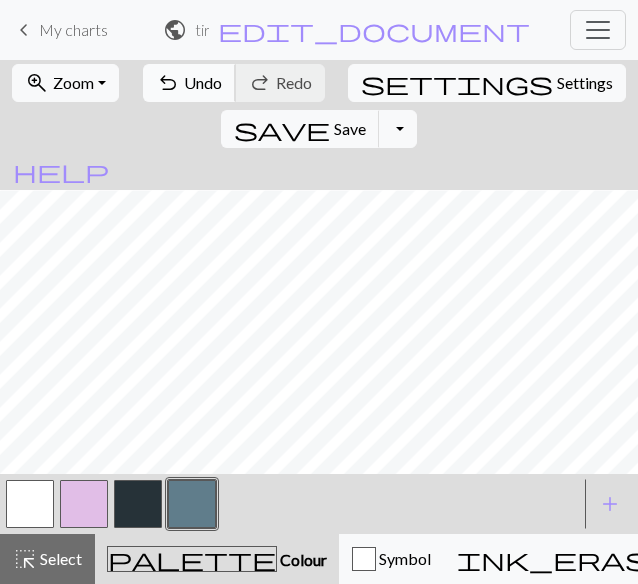 click on "Undo" at bounding box center (203, 82) 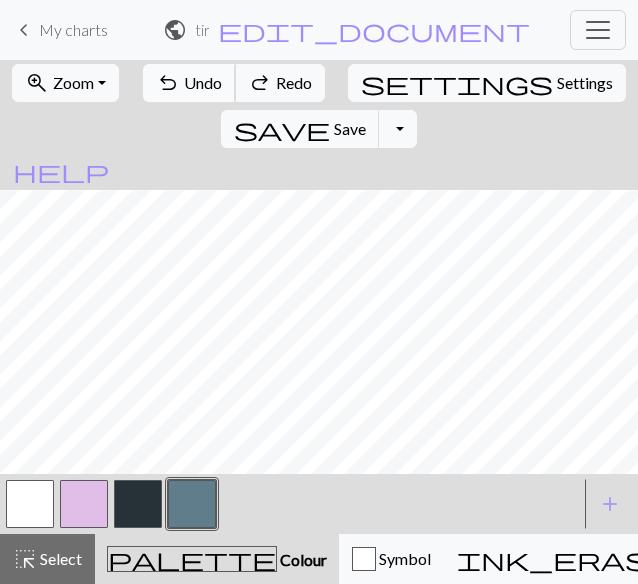 click on "Undo" at bounding box center (203, 82) 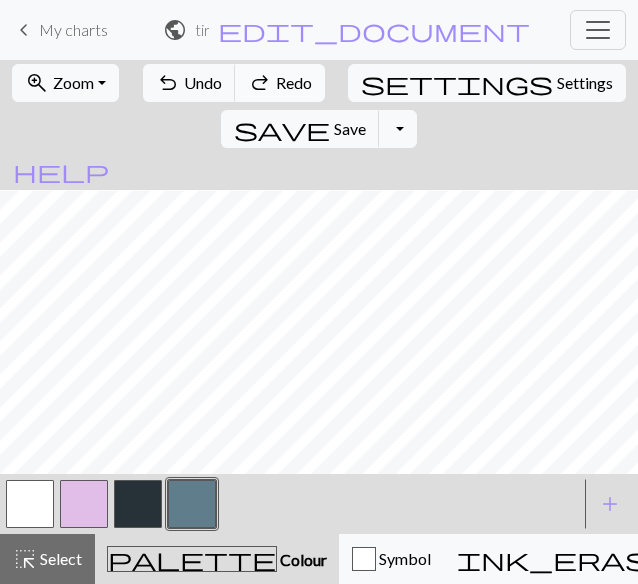 click on "redo" at bounding box center (260, 83) 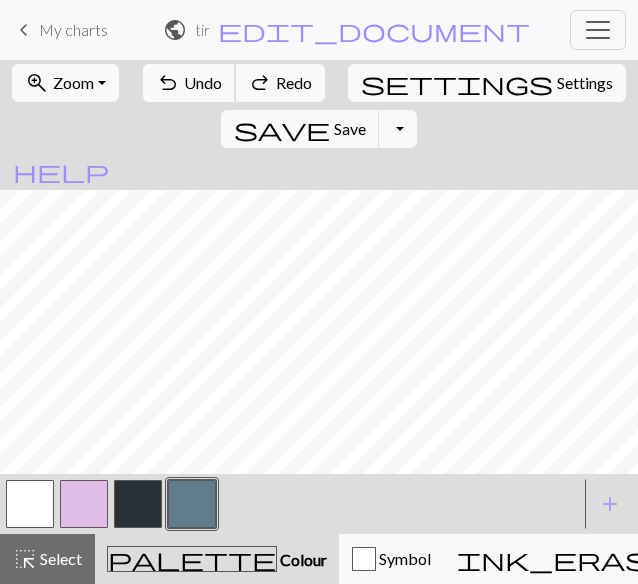 click on "Undo" at bounding box center (203, 82) 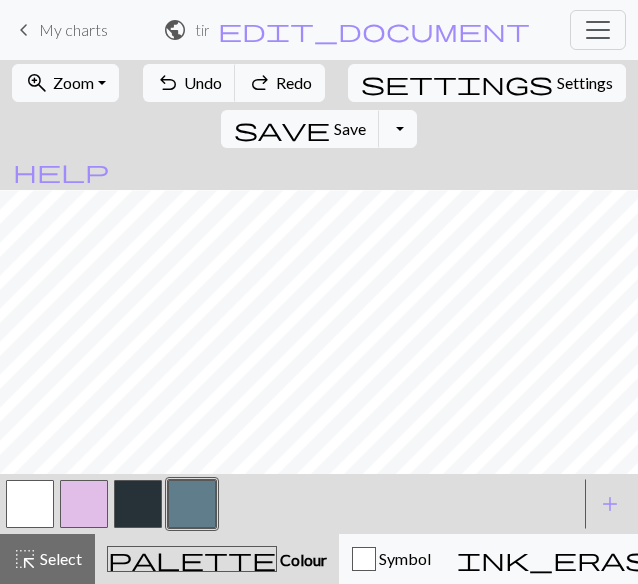 click at bounding box center [30, 504] 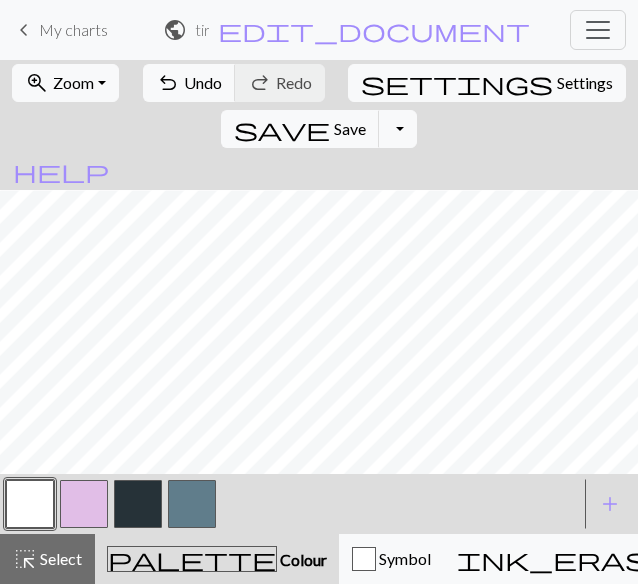 click at bounding box center (30, 504) 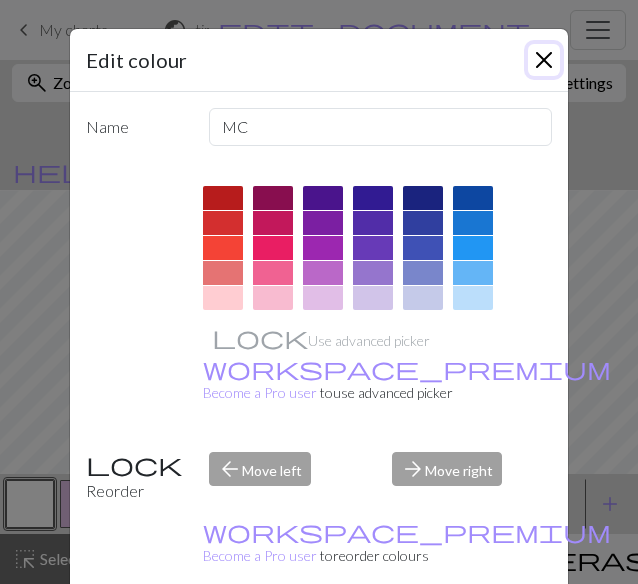 click at bounding box center (544, 60) 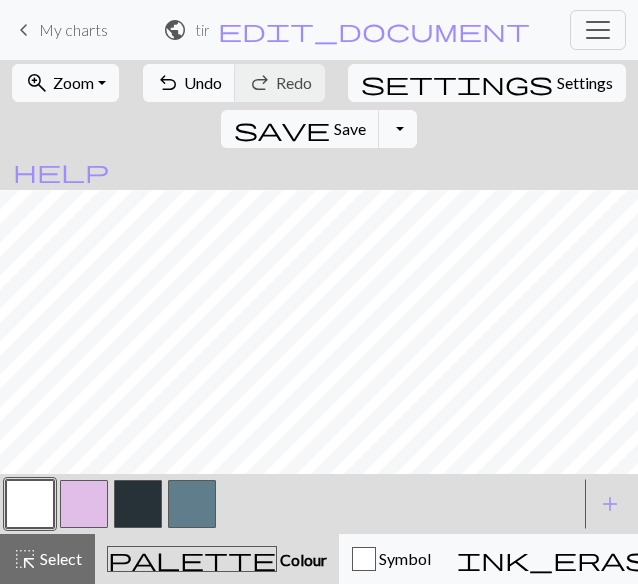 click at bounding box center (192, 504) 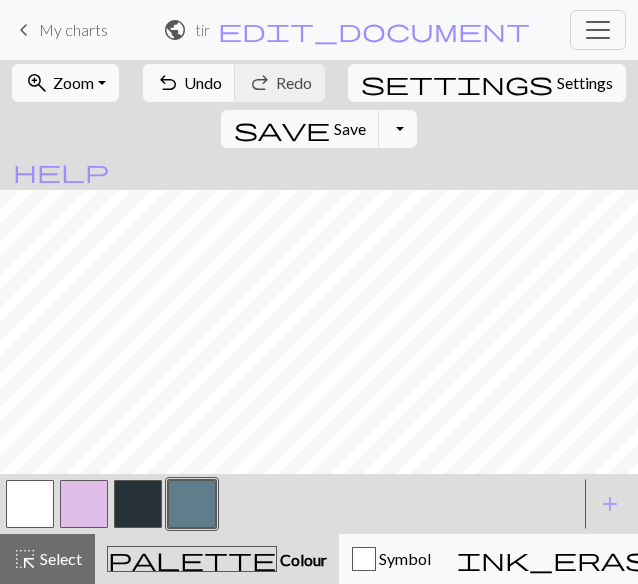 click at bounding box center (138, 504) 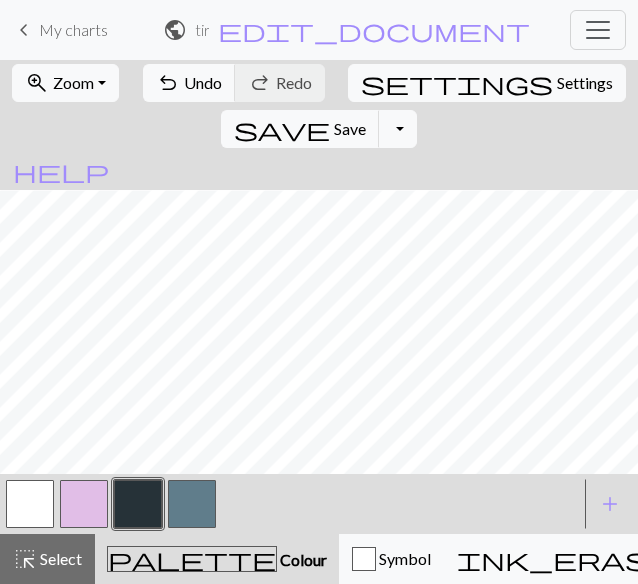click at bounding box center [30, 504] 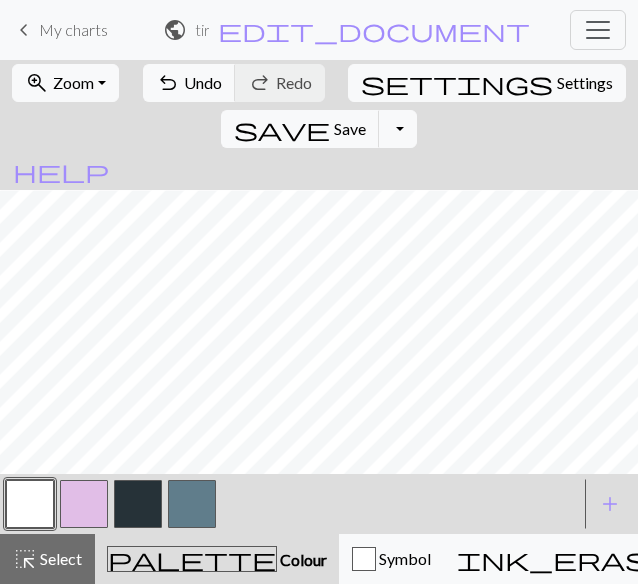 click at bounding box center [138, 504] 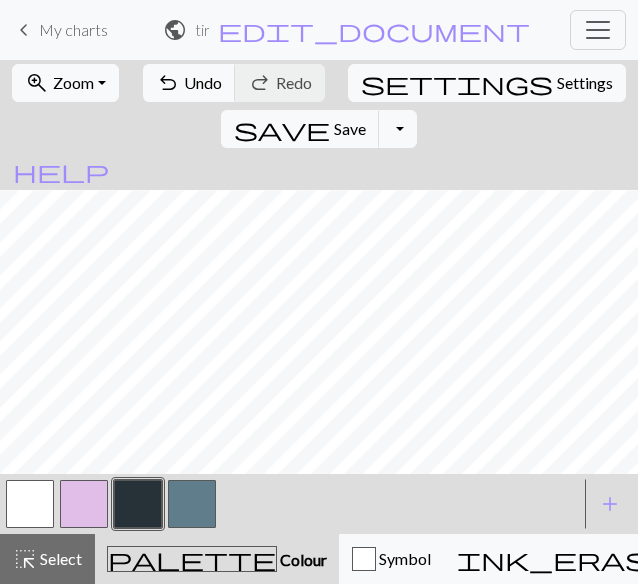 click at bounding box center (192, 504) 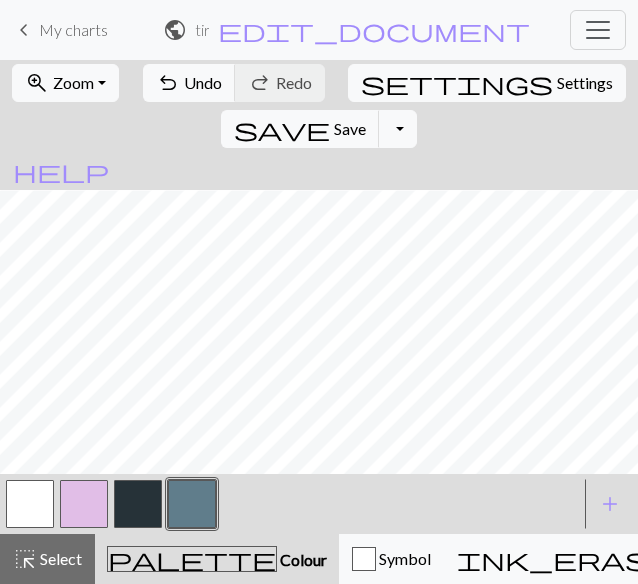 click at bounding box center (30, 504) 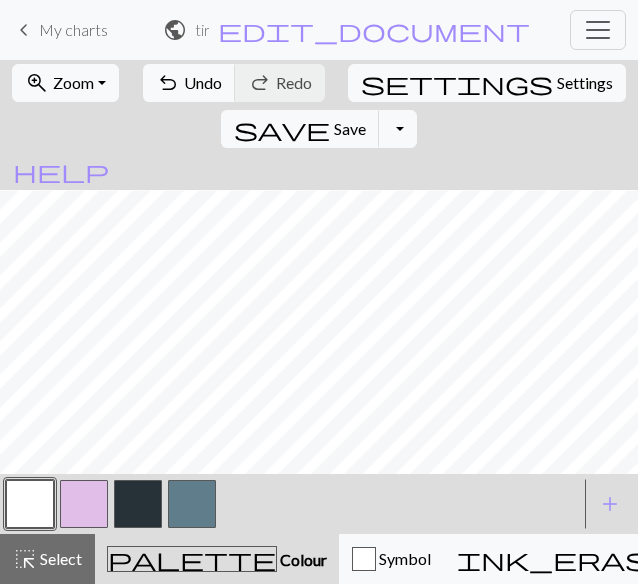 click at bounding box center [138, 504] 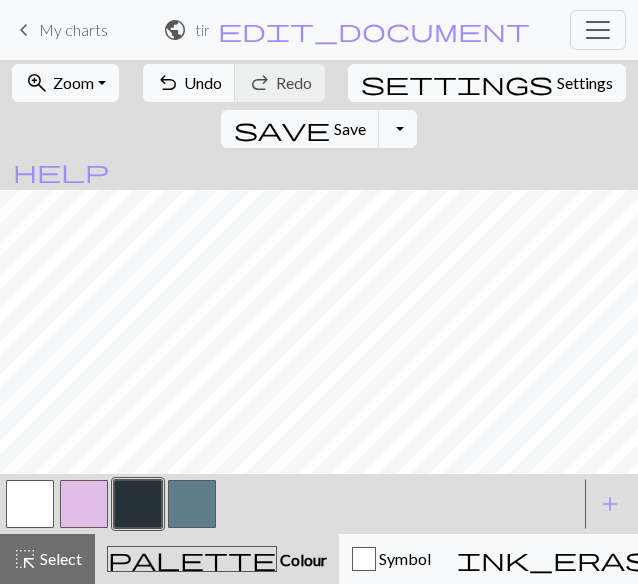 click at bounding box center [138, 504] 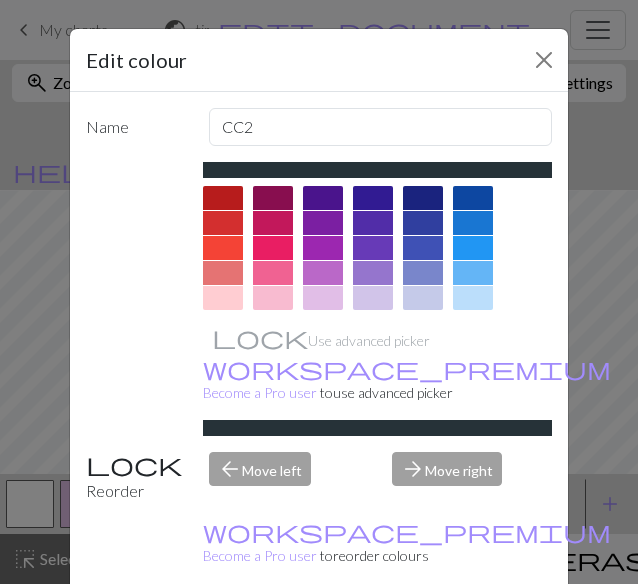 click at bounding box center [378, 456] 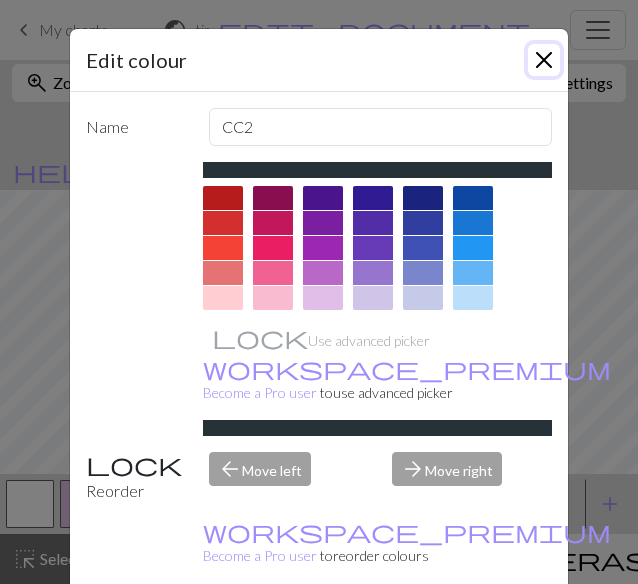 click at bounding box center [544, 60] 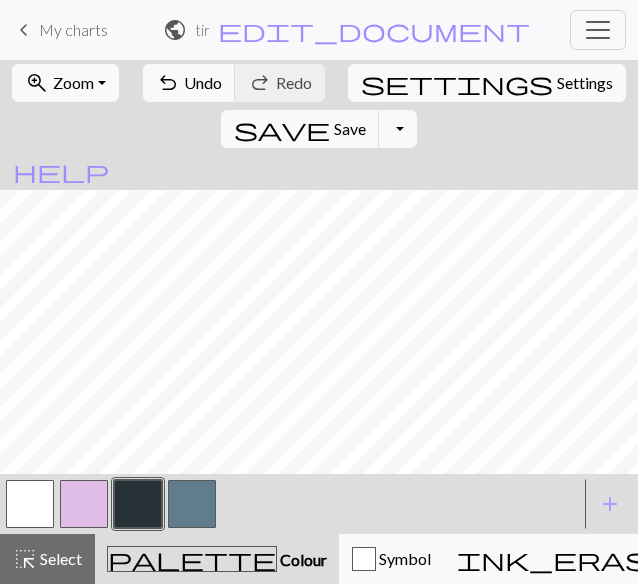 click at bounding box center (30, 504) 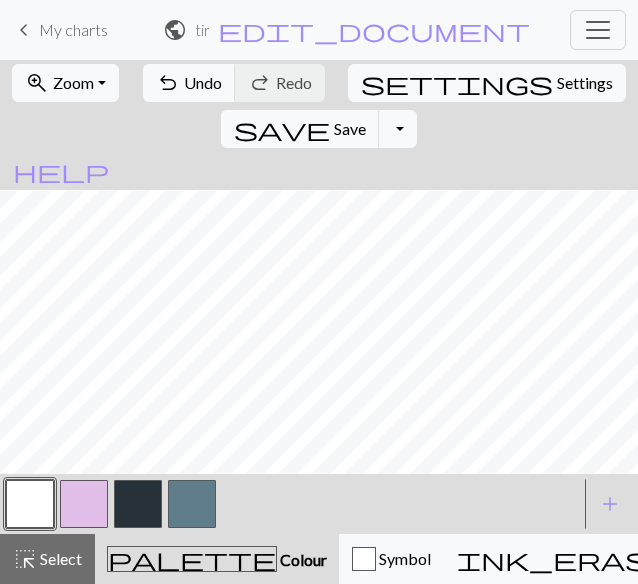 click at bounding box center (138, 504) 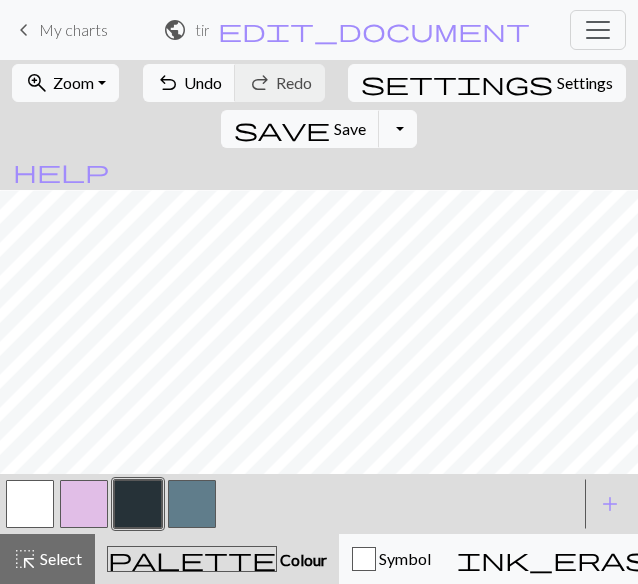 click at bounding box center [30, 504] 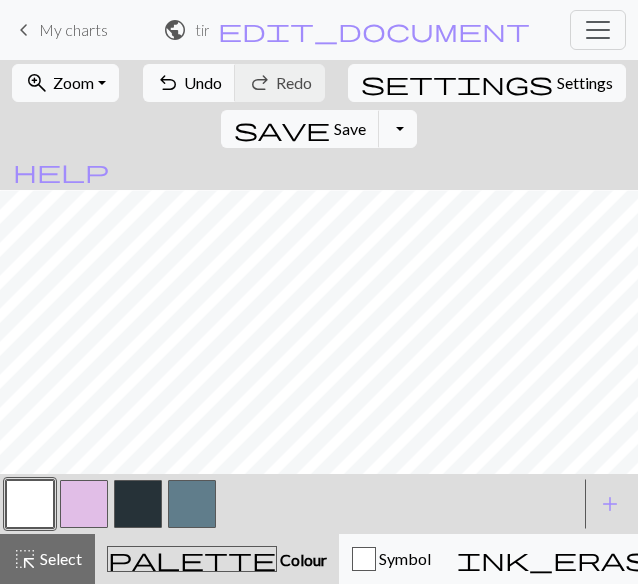 click at bounding box center [138, 504] 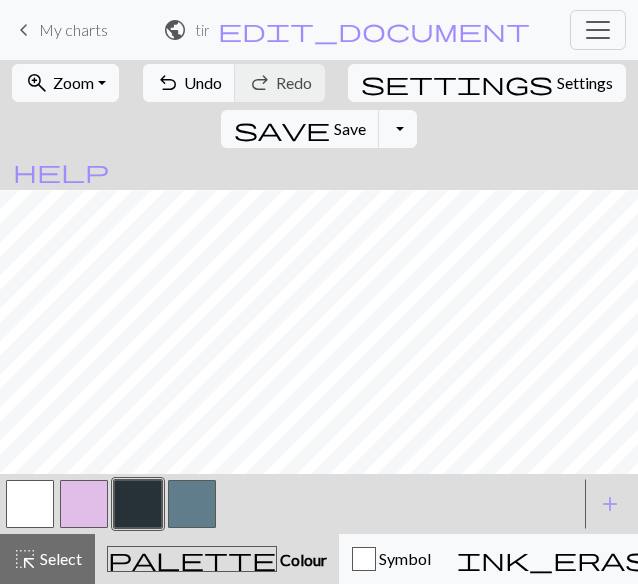 click at bounding box center (30, 504) 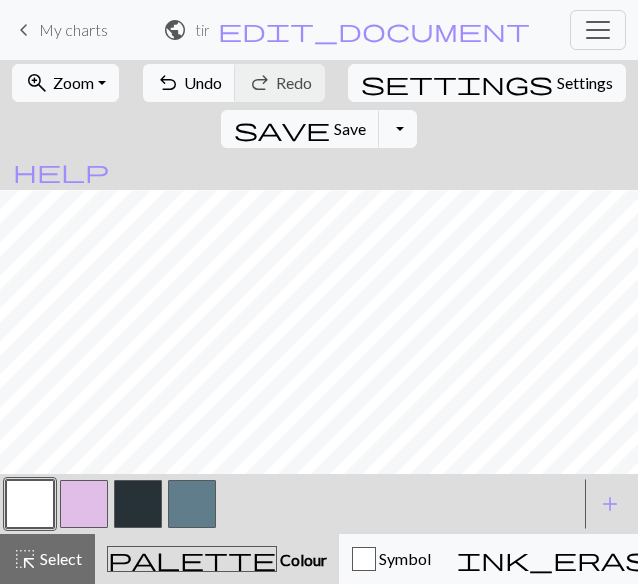 click at bounding box center [138, 504] 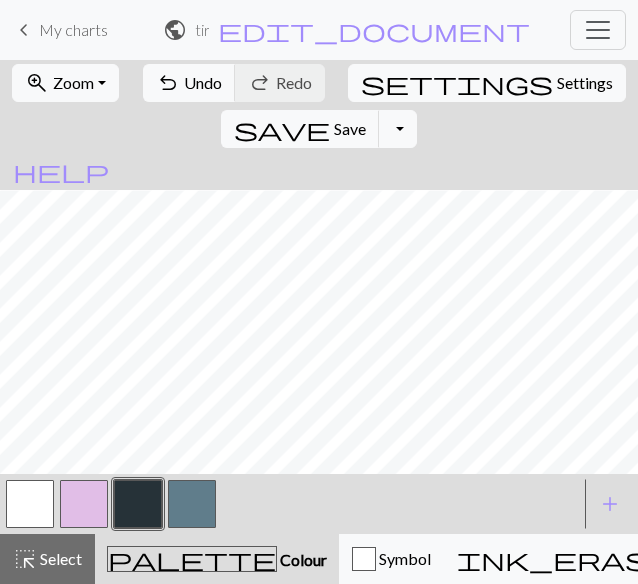 click at bounding box center [30, 504] 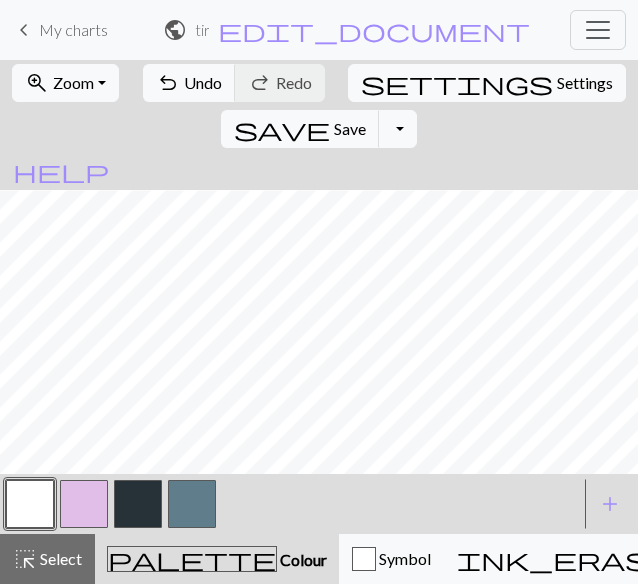 click at bounding box center (138, 504) 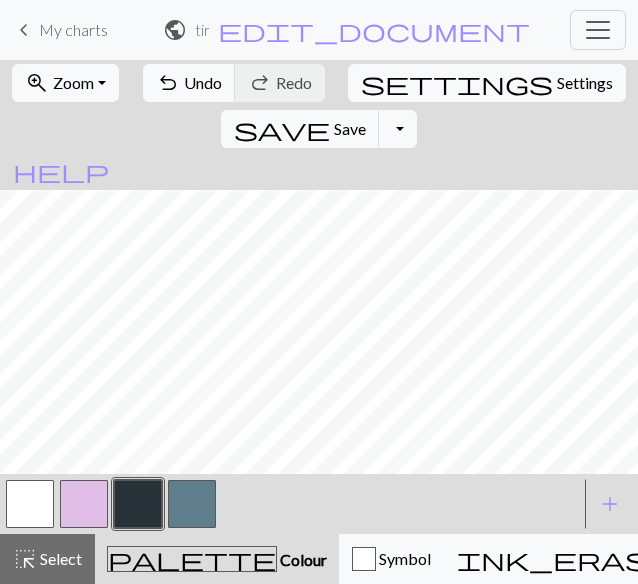 click at bounding box center [192, 504] 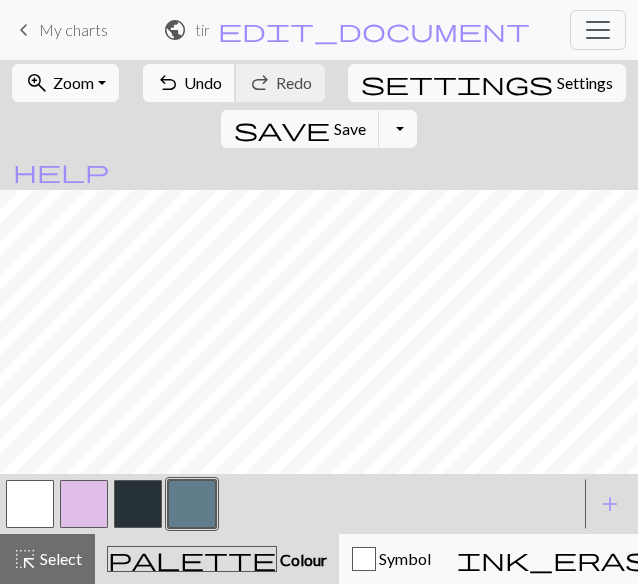 click on "Undo" at bounding box center (203, 82) 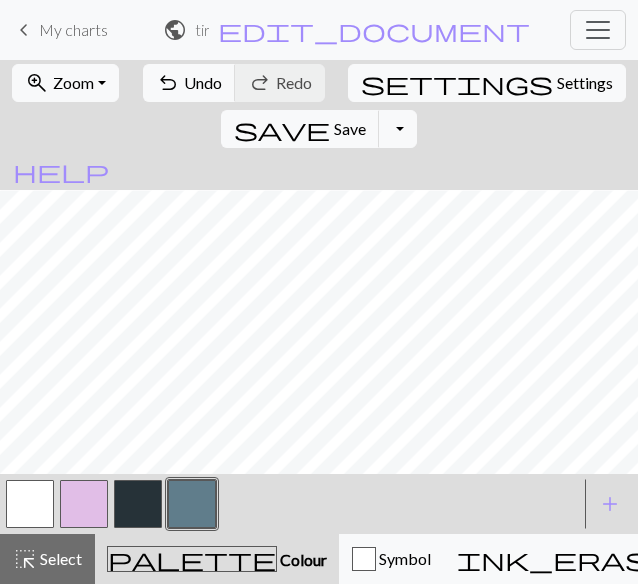 click at bounding box center [30, 504] 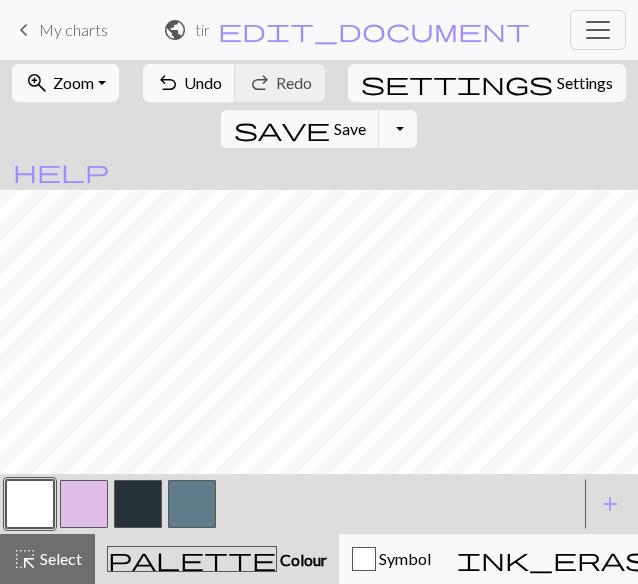 click at bounding box center (138, 504) 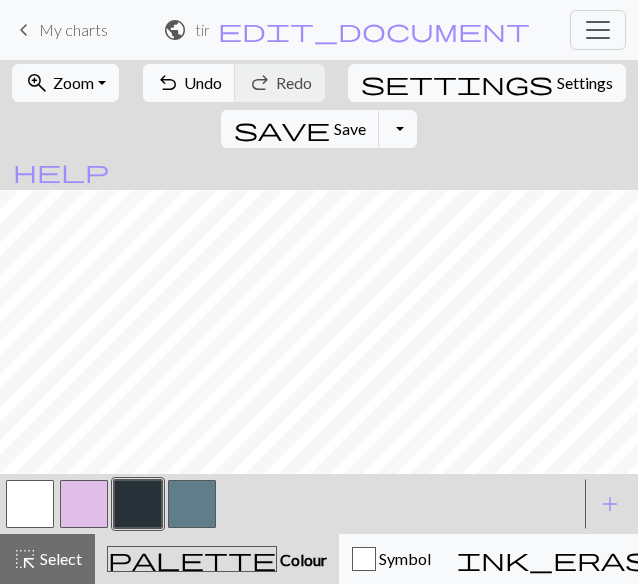 click at bounding box center [30, 504] 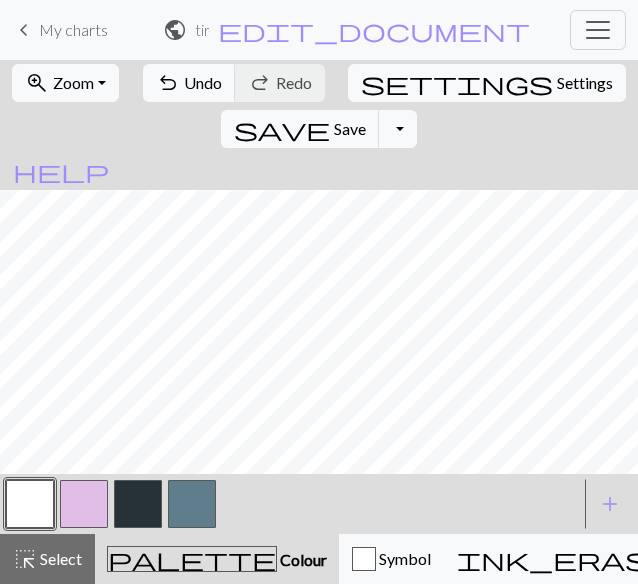 click at bounding box center [138, 504] 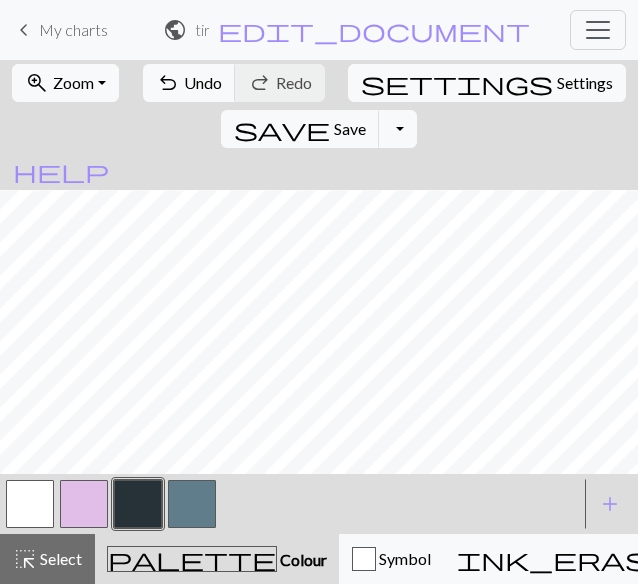 click at bounding box center [30, 504] 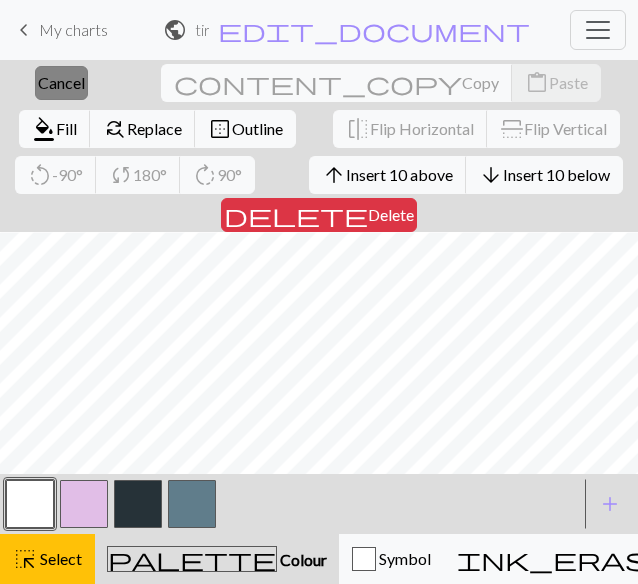 click on "Cancel" at bounding box center (61, 82) 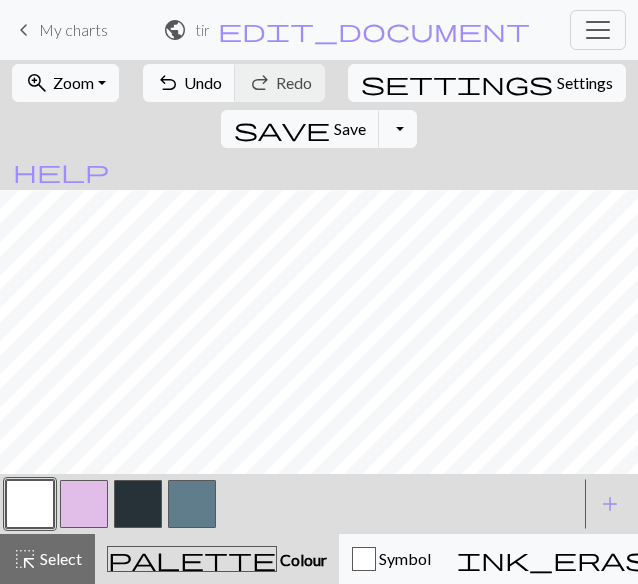 click at bounding box center [138, 504] 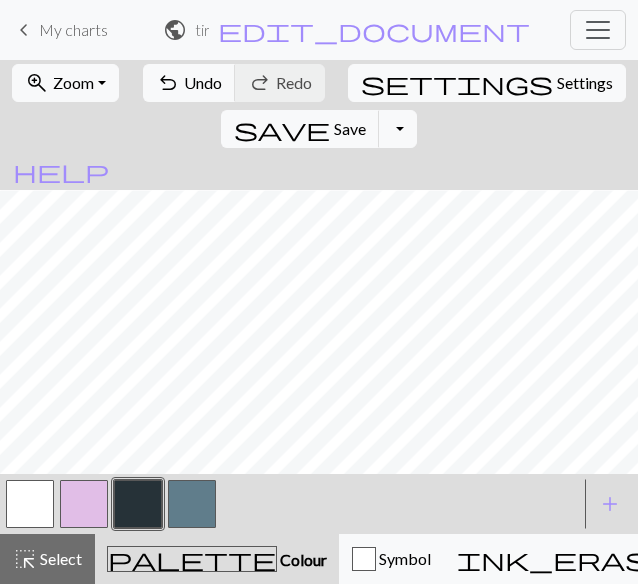 click at bounding box center (30, 504) 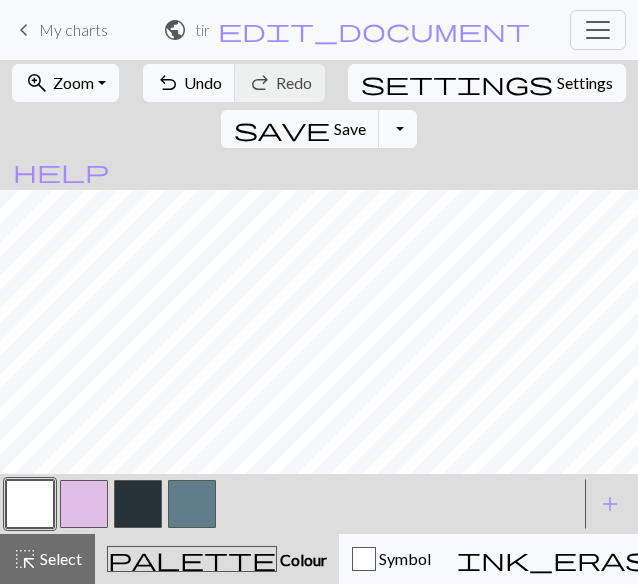 click at bounding box center (138, 504) 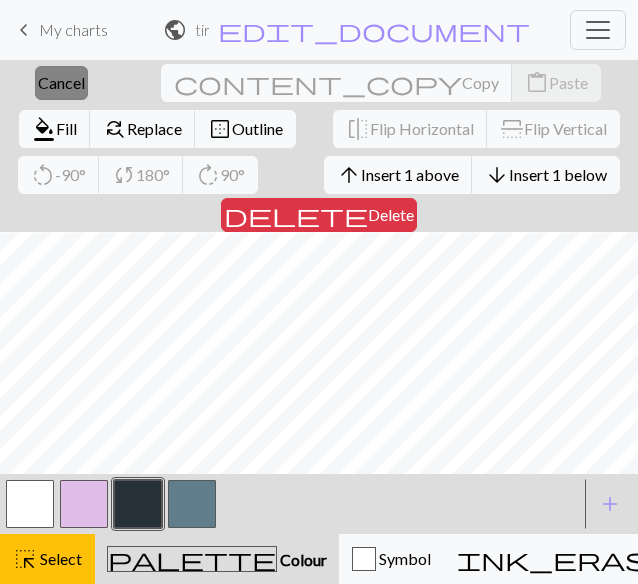 click on "Cancel" at bounding box center [61, 82] 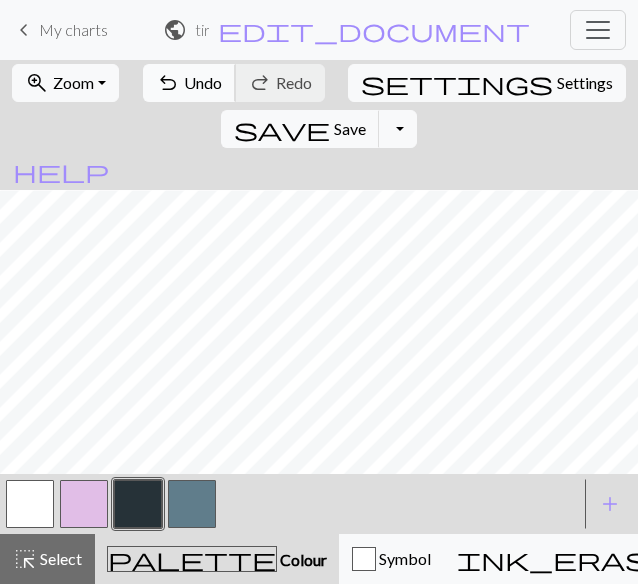 click on "undo Undo Undo" at bounding box center [189, 83] 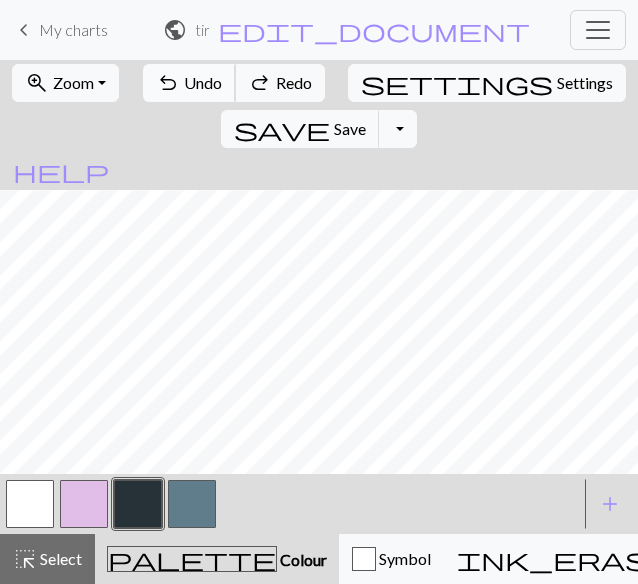 click on "Undo" at bounding box center (203, 82) 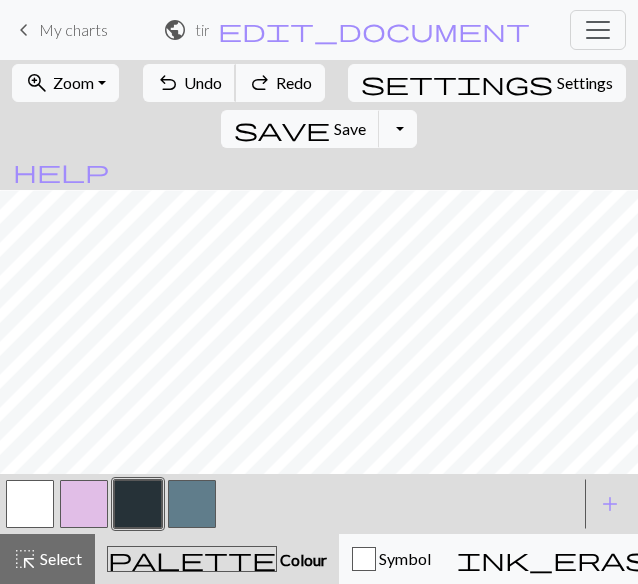 click on "Undo" at bounding box center [203, 82] 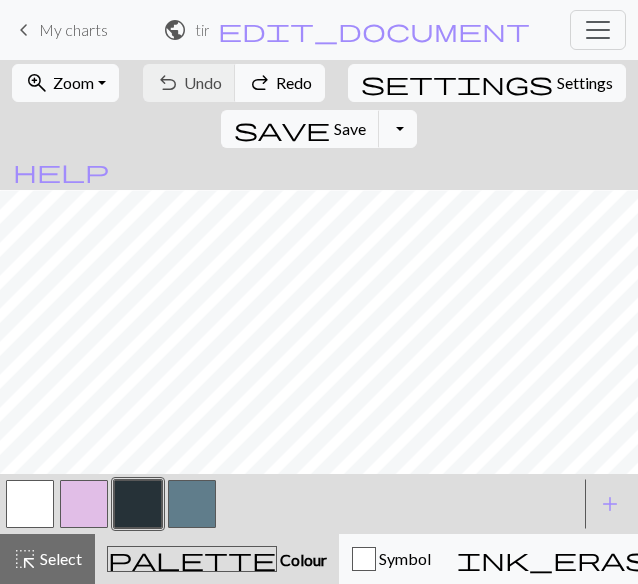 click on "undo Undo Undo redo Redo Redo" at bounding box center (234, 83) 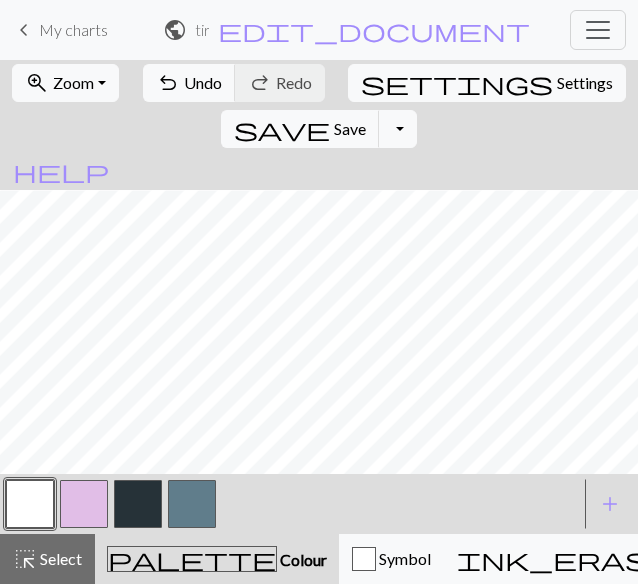 click at bounding box center [138, 504] 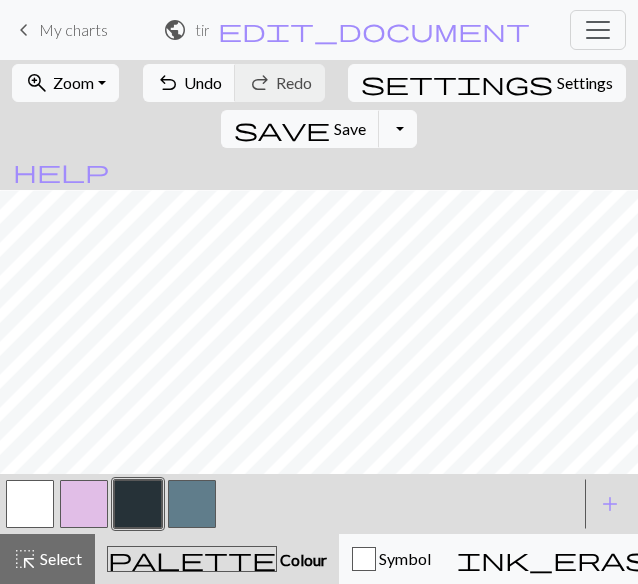 click at bounding box center (30, 504) 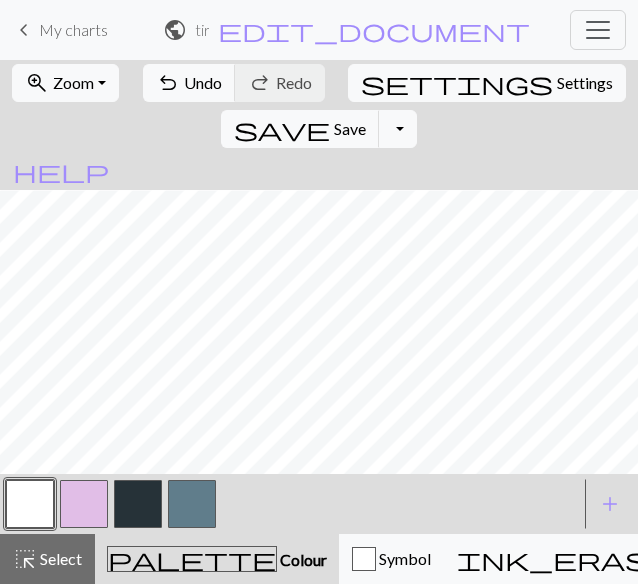 click at bounding box center (30, 504) 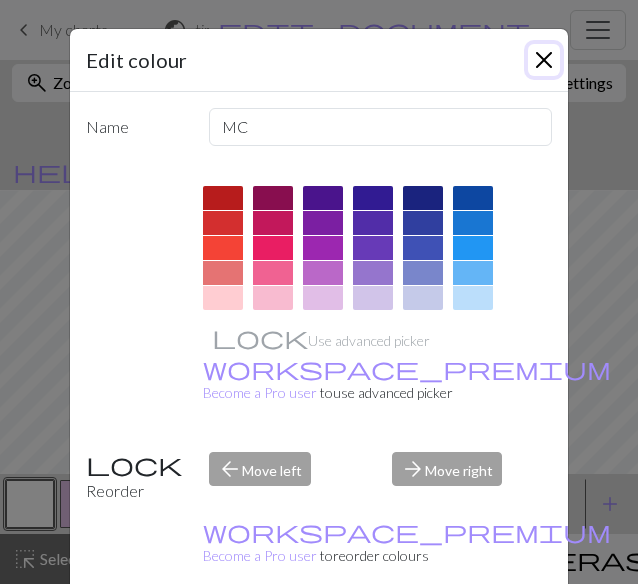 click at bounding box center (544, 60) 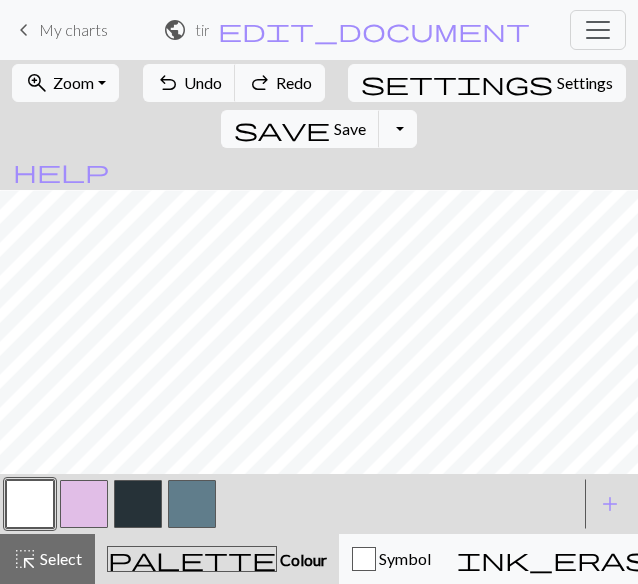 click at bounding box center (138, 504) 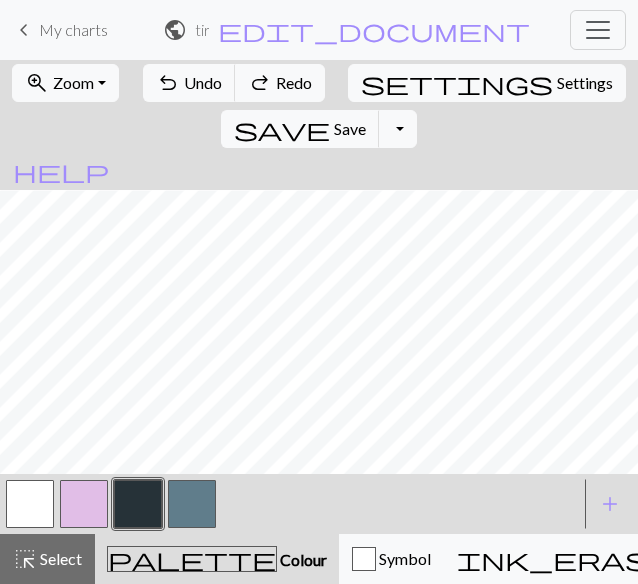 click at bounding box center (30, 504) 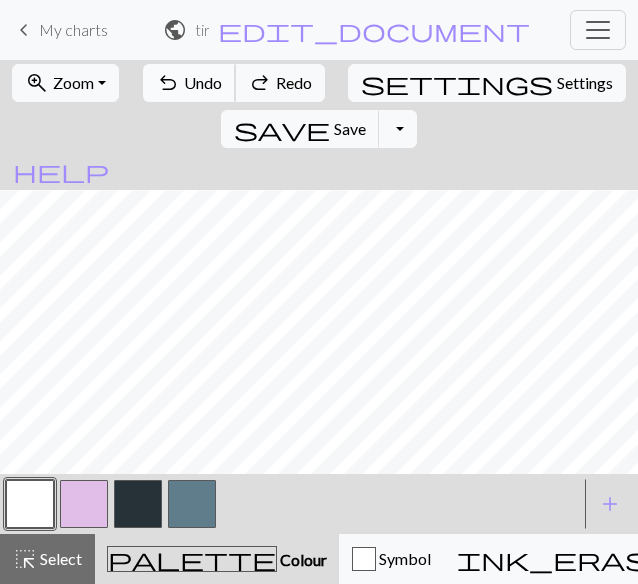 click on "undo" at bounding box center (168, 83) 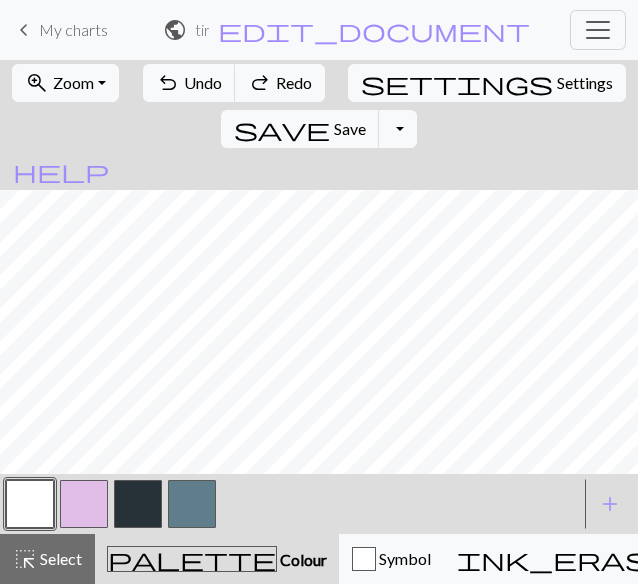 click at bounding box center (138, 504) 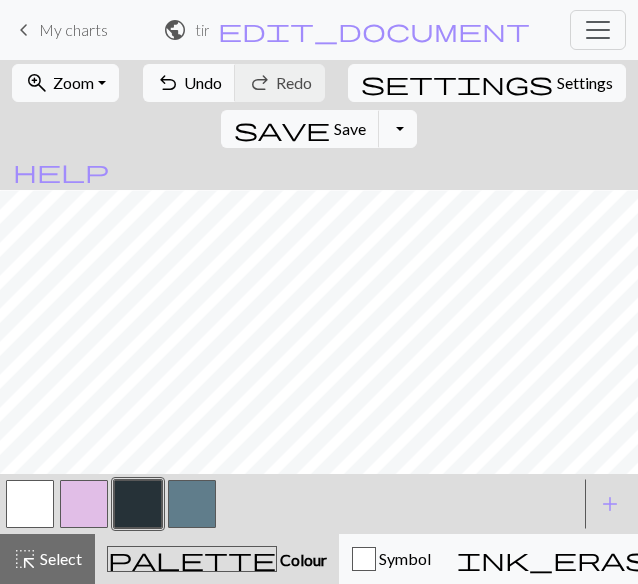 click at bounding box center (30, 504) 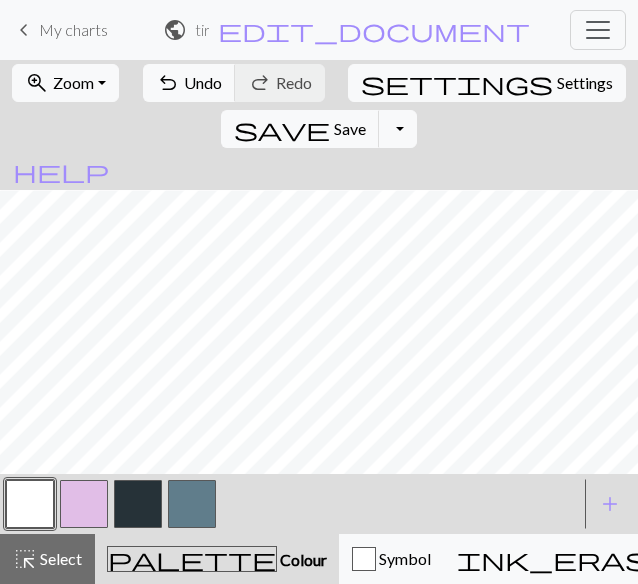 click at bounding box center (138, 504) 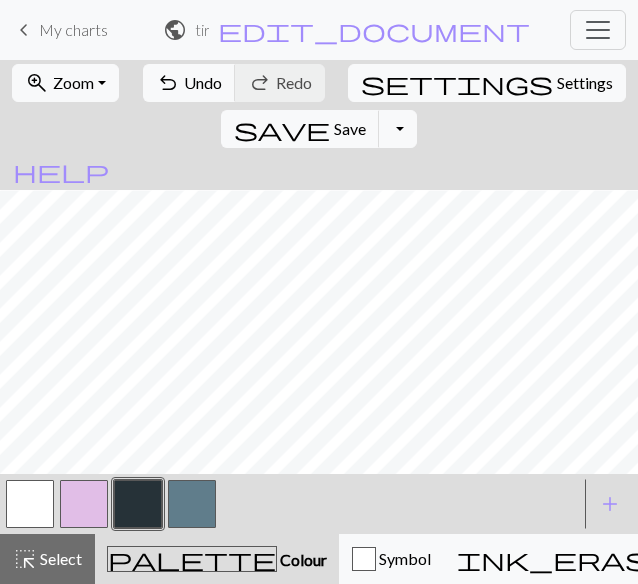 click at bounding box center (30, 504) 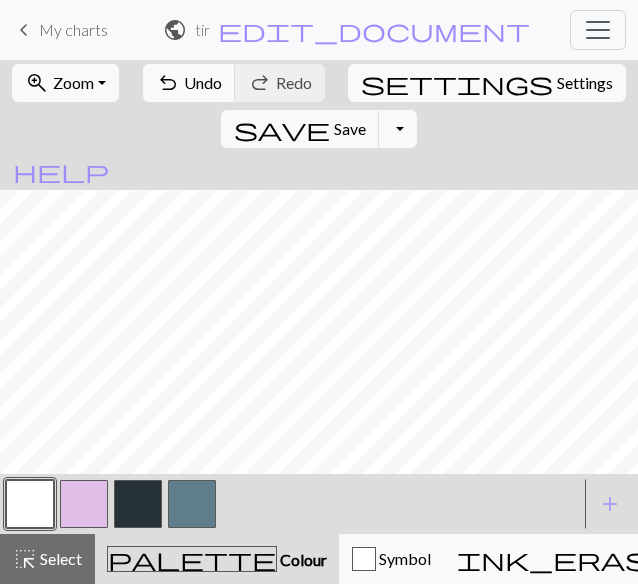 click at bounding box center [138, 504] 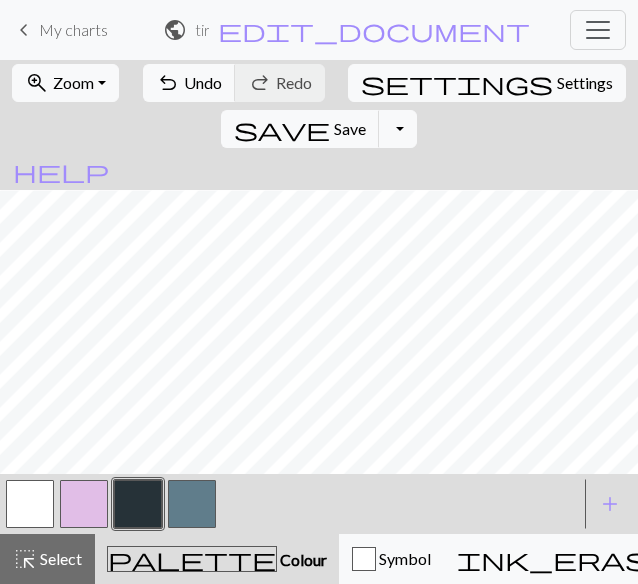 click at bounding box center [30, 504] 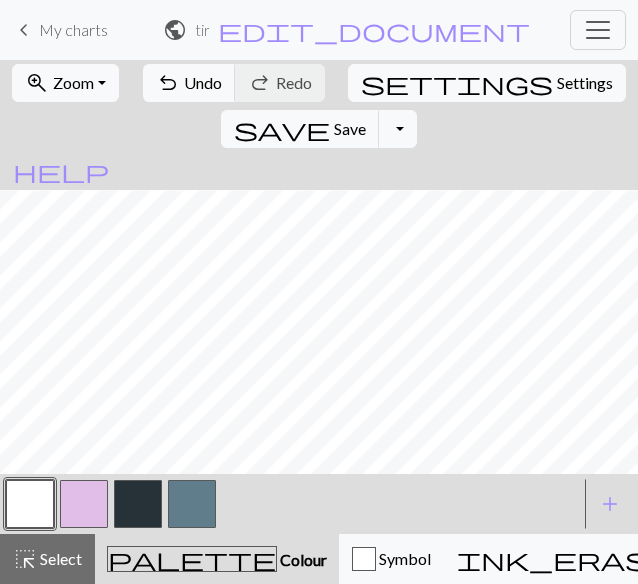 click at bounding box center (30, 504) 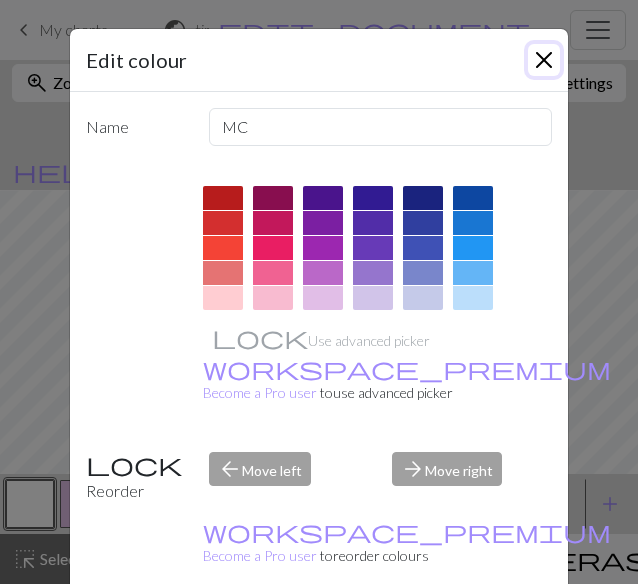 click at bounding box center [544, 60] 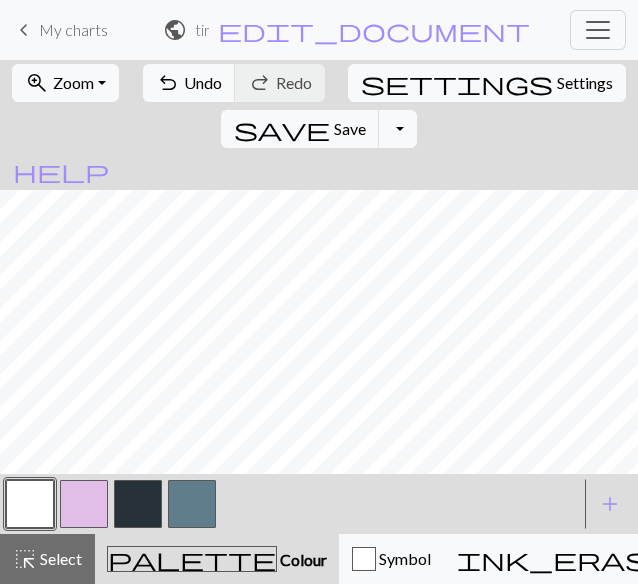 click at bounding box center [138, 504] 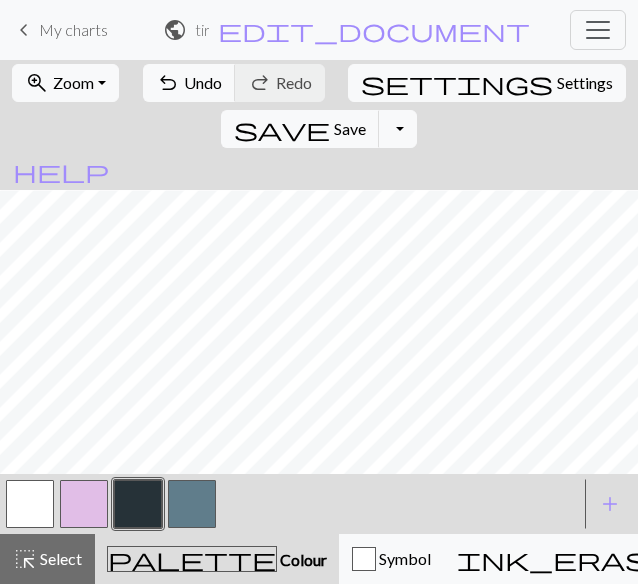click at bounding box center (30, 504) 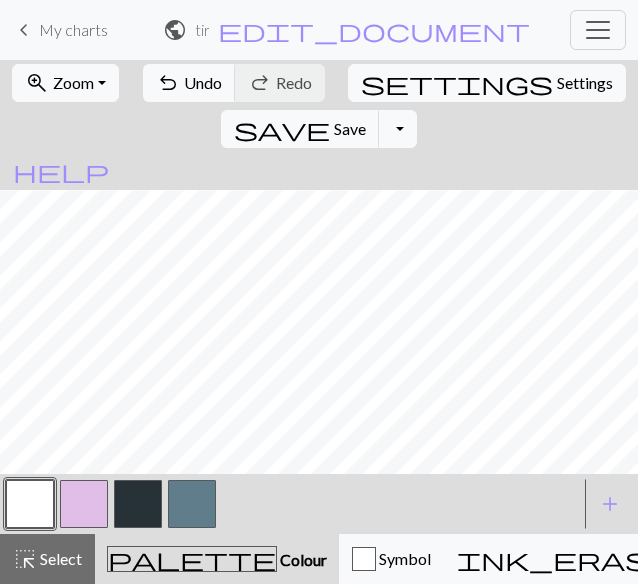 click at bounding box center (138, 504) 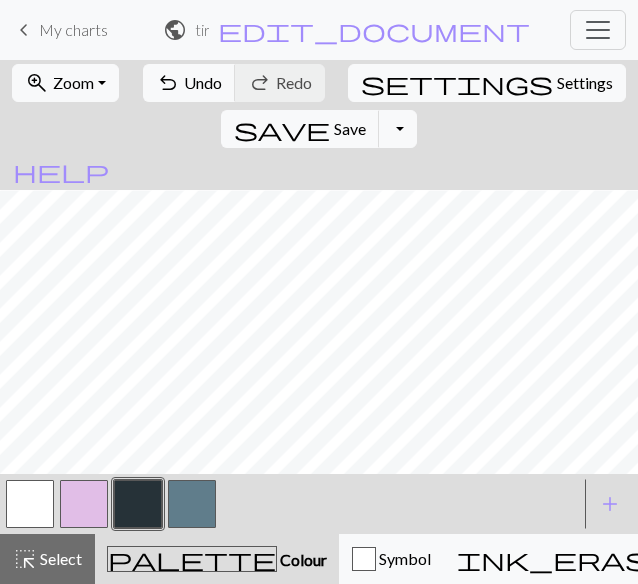 click at bounding box center (30, 504) 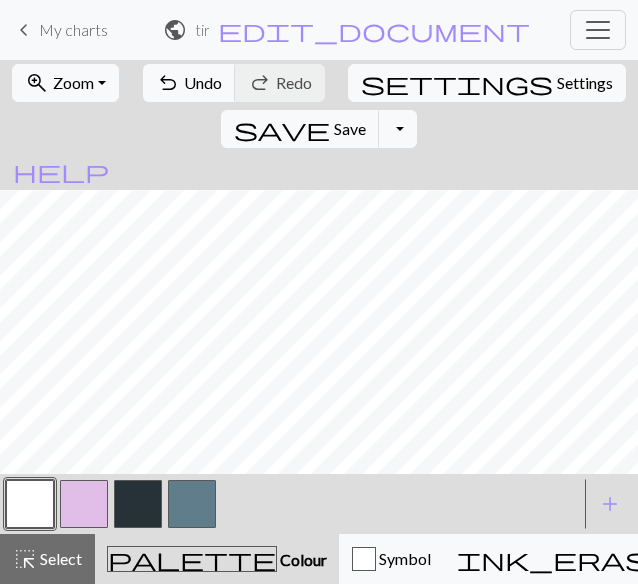 click at bounding box center [138, 504] 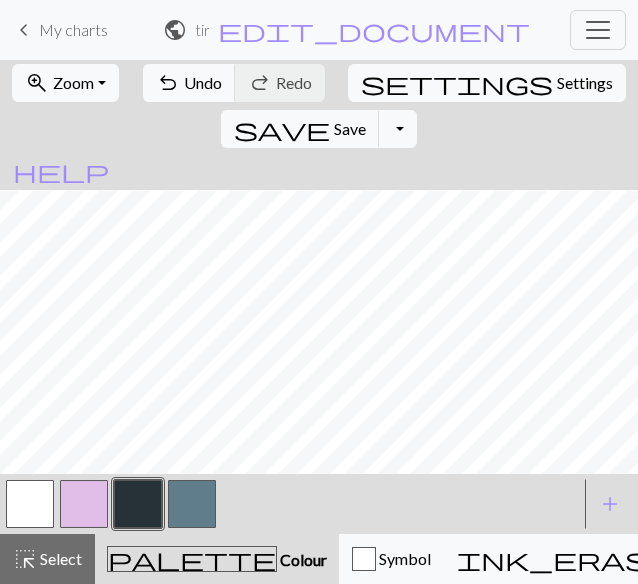 click at bounding box center (30, 504) 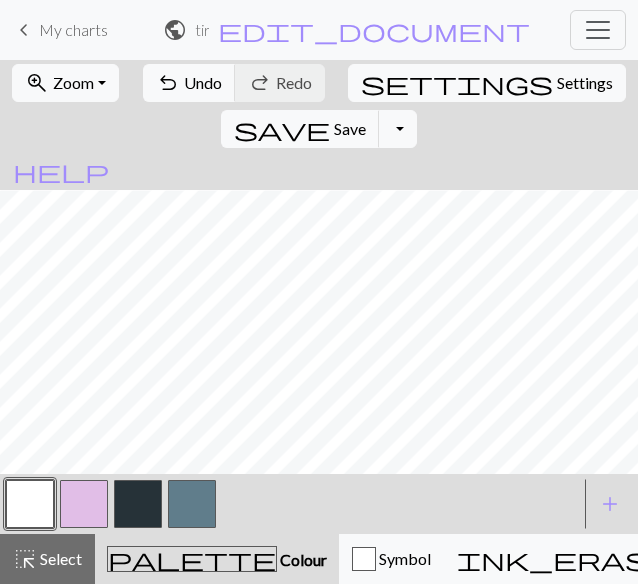 click at bounding box center [138, 504] 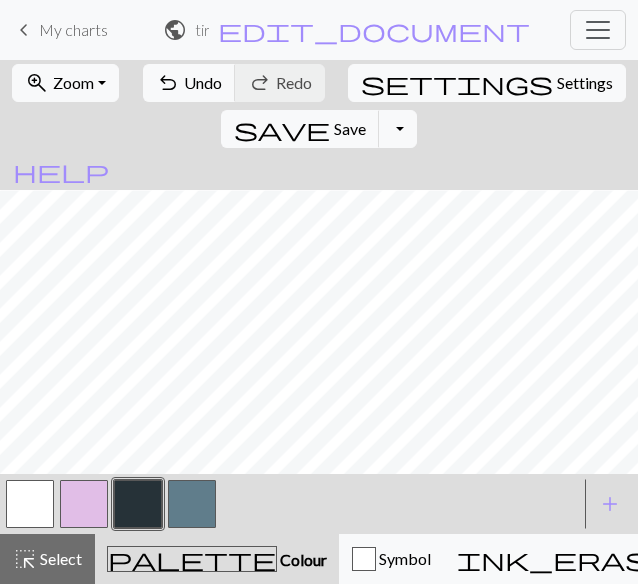 click at bounding box center (30, 504) 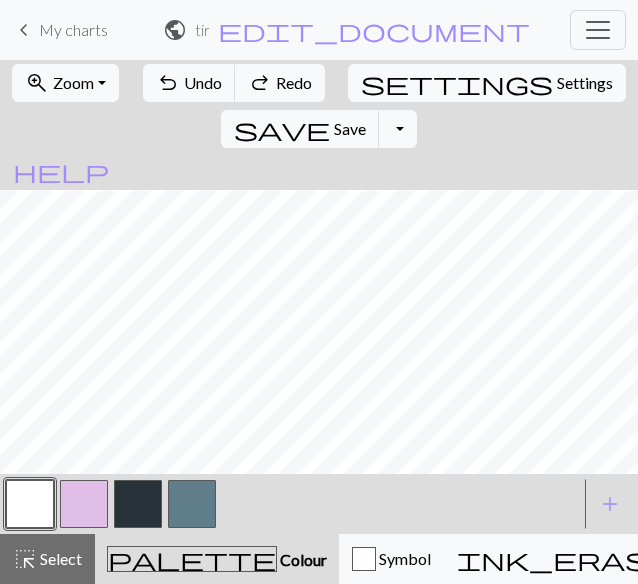 click at bounding box center [138, 504] 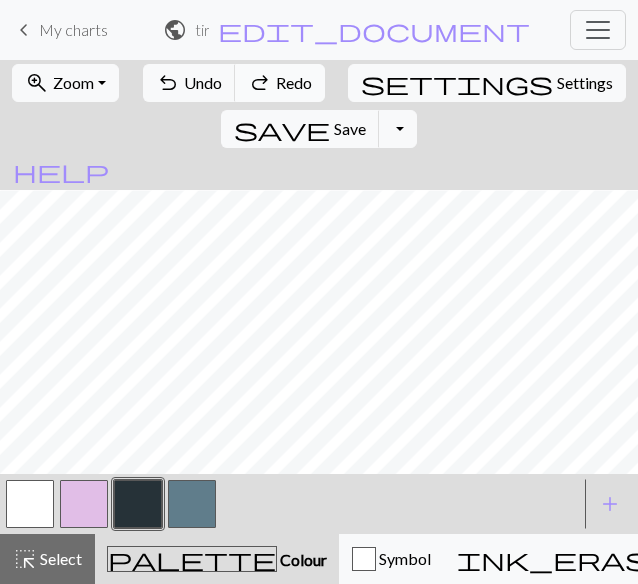 click on "Redo" at bounding box center [294, 82] 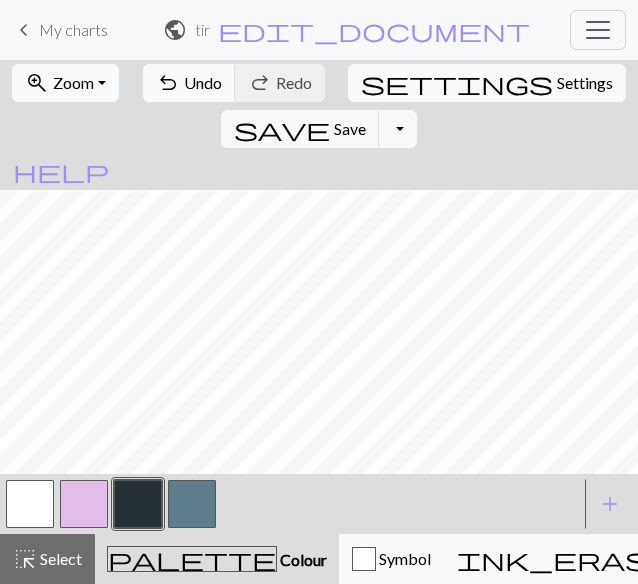 click at bounding box center (30, 504) 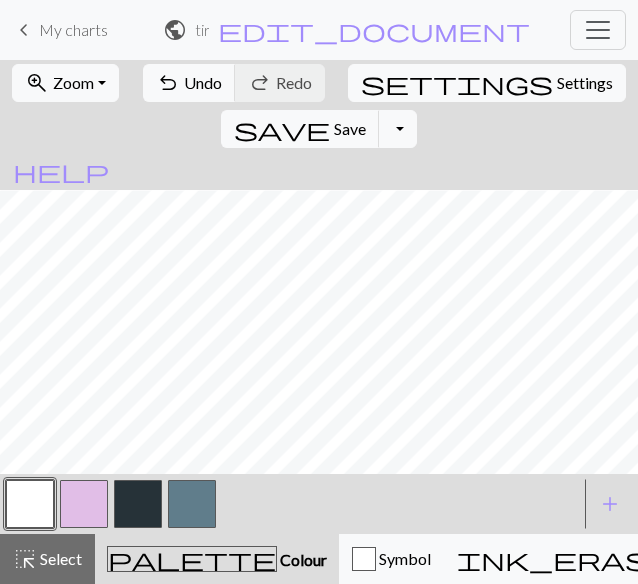click at bounding box center (192, 504) 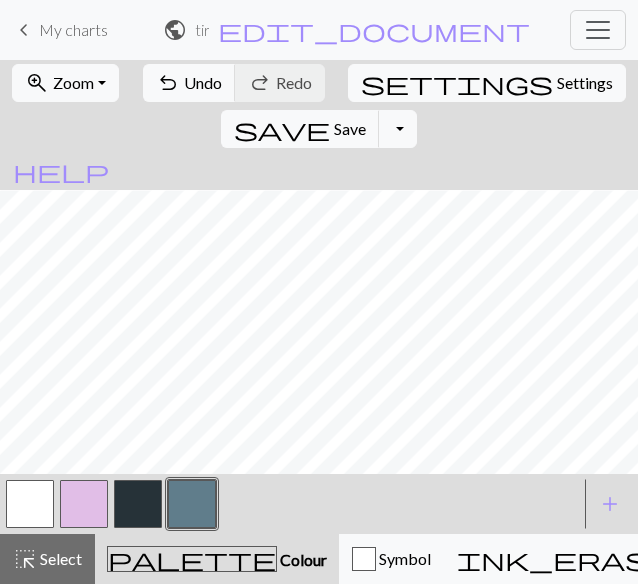 click at bounding box center [138, 504] 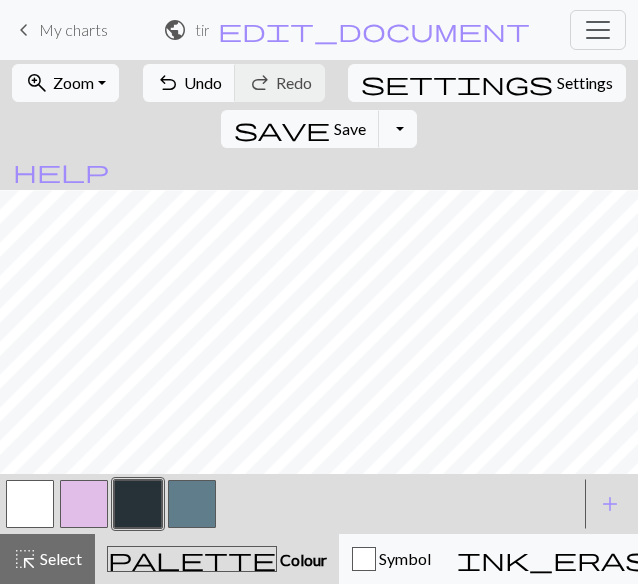 click at bounding box center [138, 504] 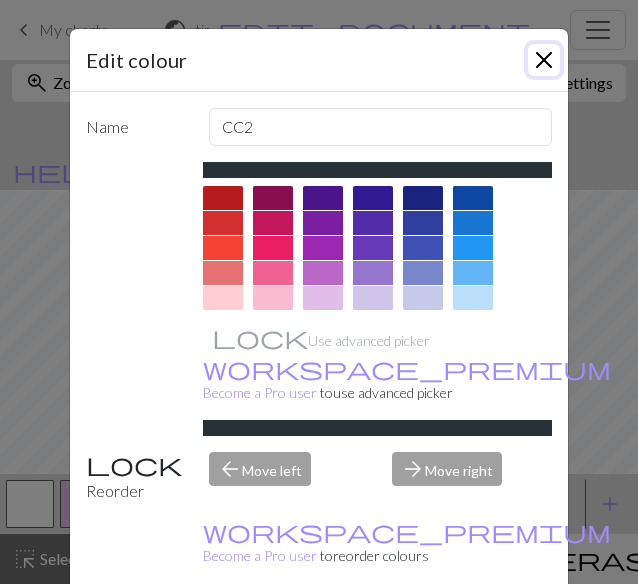 click at bounding box center (544, 60) 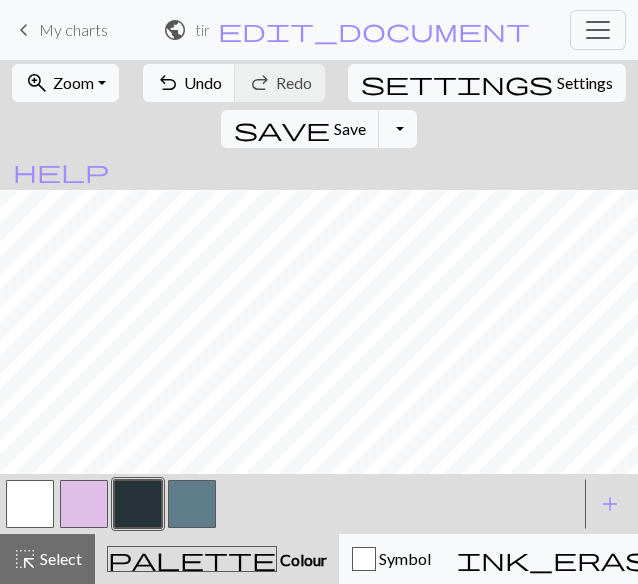 click at bounding box center (30, 504) 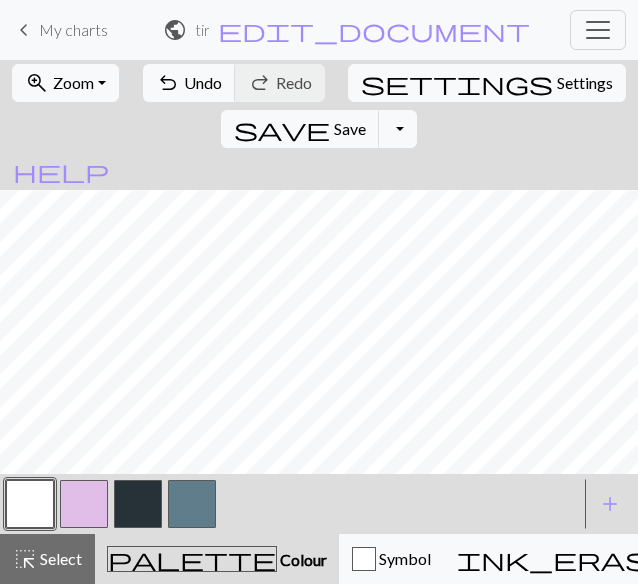 click at bounding box center [138, 504] 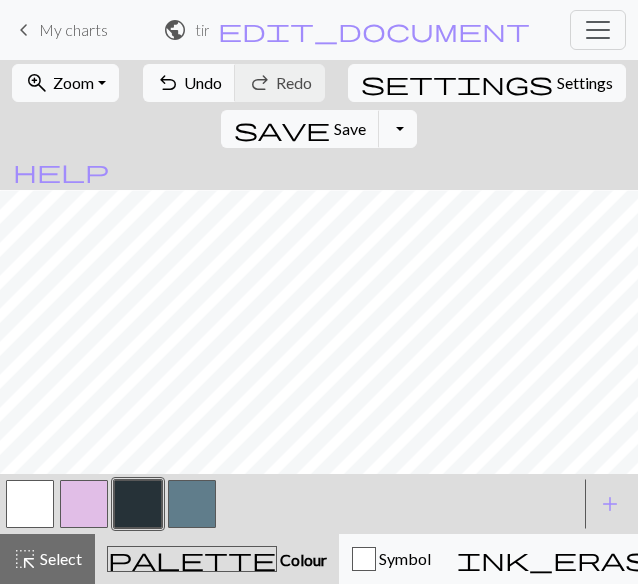 click at bounding box center (30, 504) 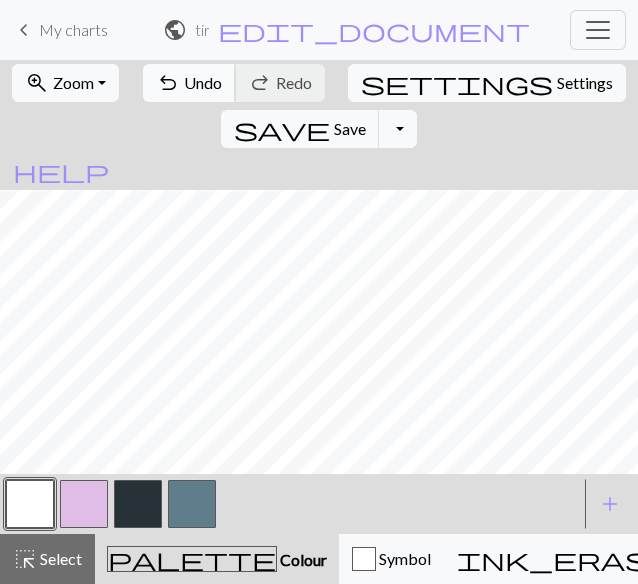 click on "Undo" at bounding box center [203, 82] 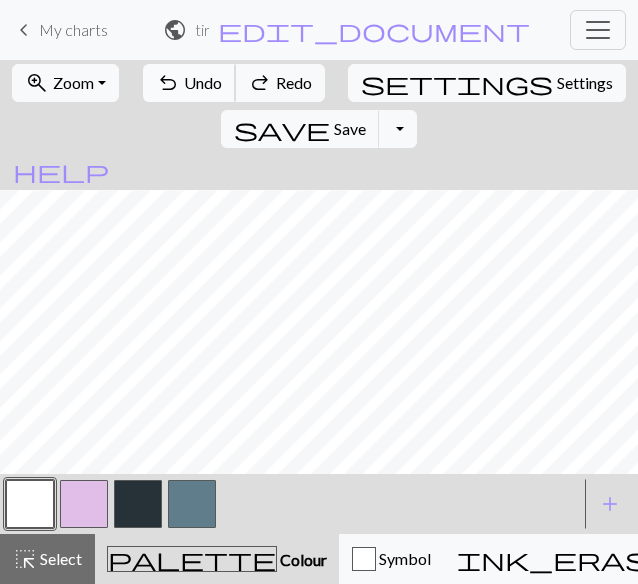 click on "Undo" at bounding box center [203, 82] 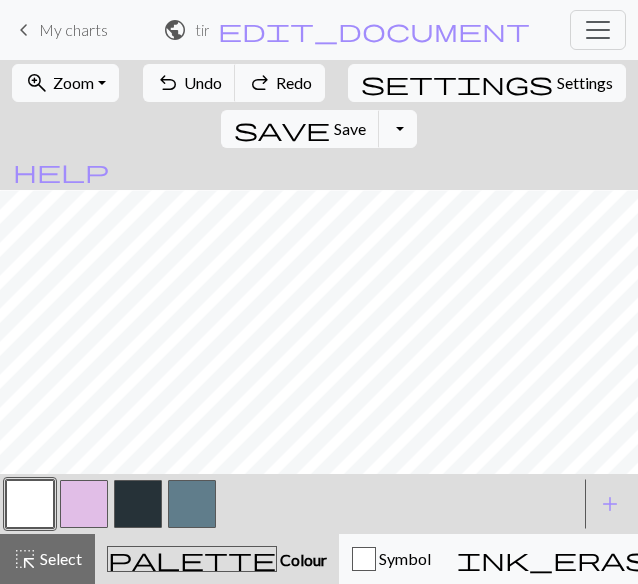 click at bounding box center [138, 504] 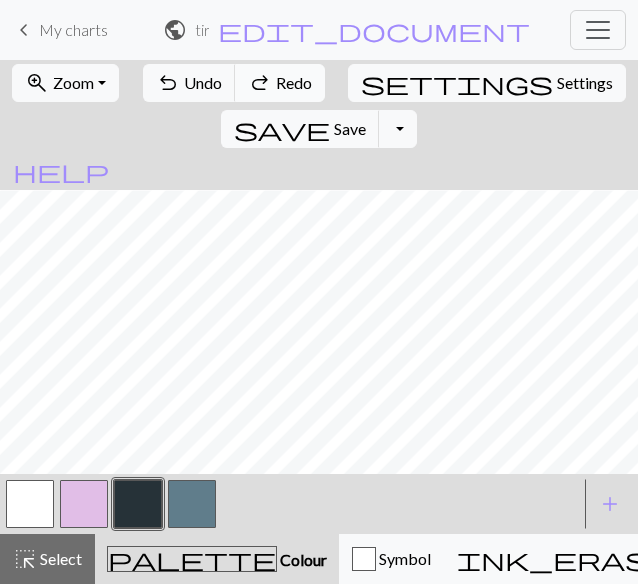 click on "Redo" at bounding box center [294, 82] 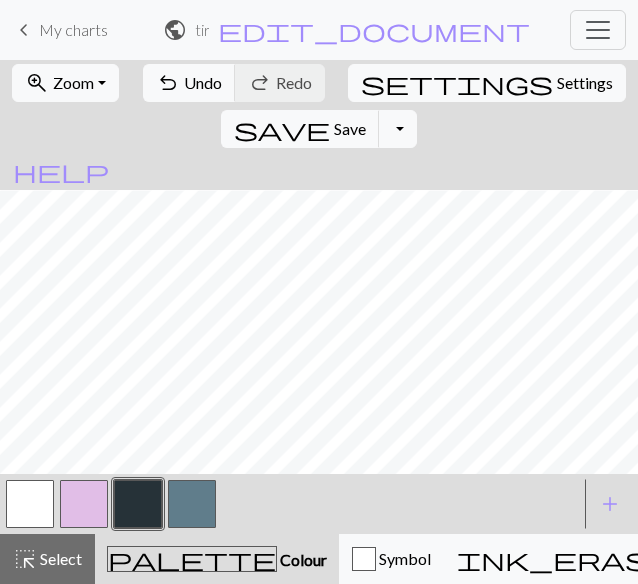 click at bounding box center (30, 504) 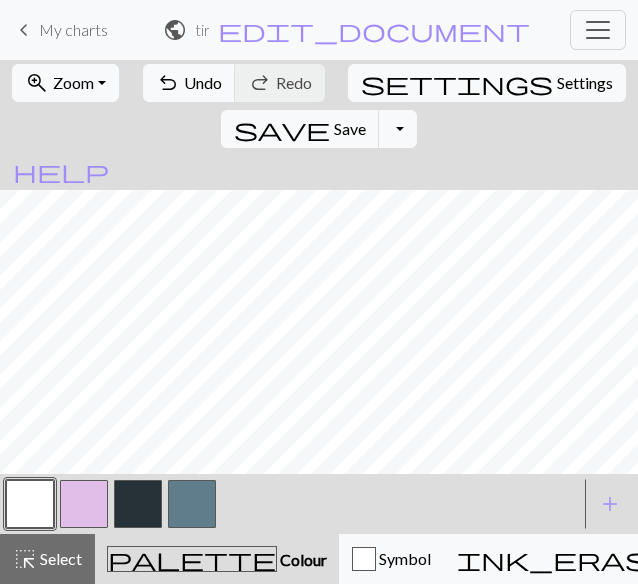 click at bounding box center [138, 504] 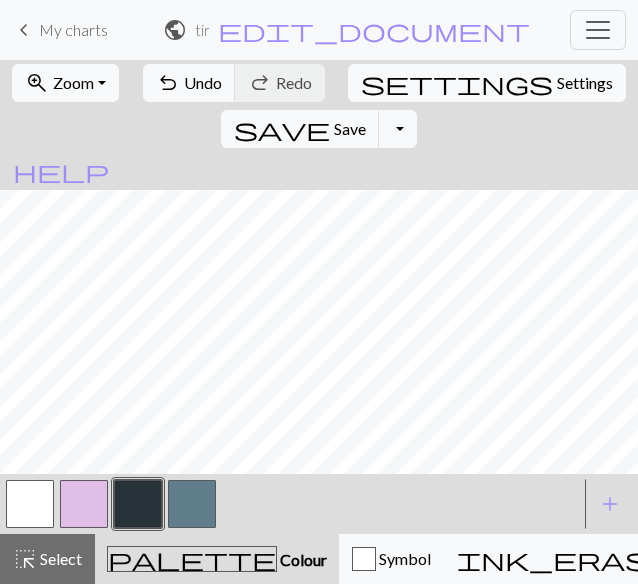 click at bounding box center [30, 504] 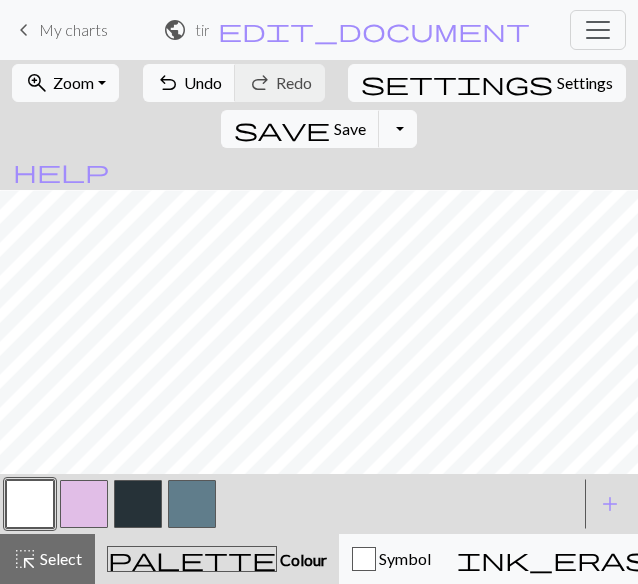 click at bounding box center (138, 504) 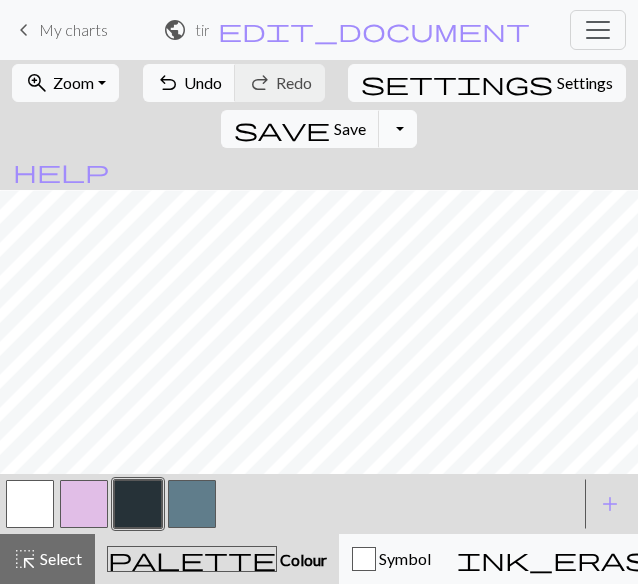 click on "Toggle Dropdown" at bounding box center (398, 129) 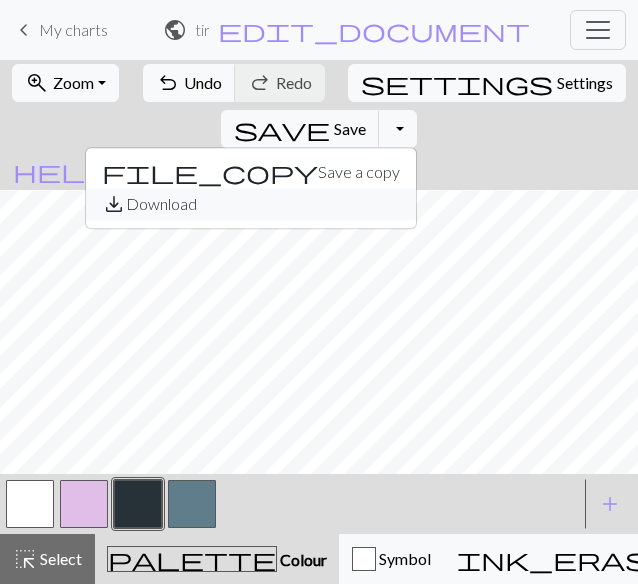 click on "save_alt  Download" at bounding box center [251, 204] 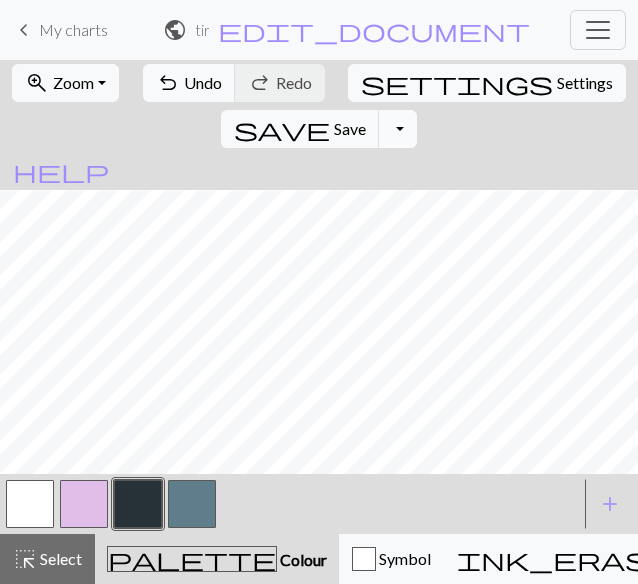 click on "Toggle Dropdown" at bounding box center [398, 129] 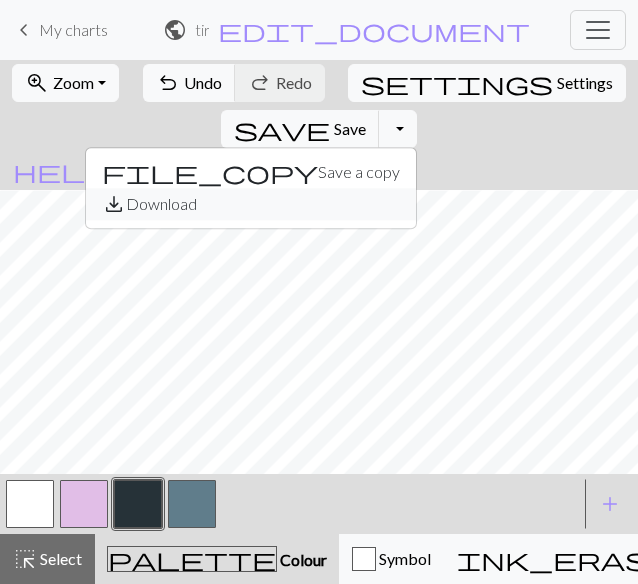 click on "save_alt  Download" at bounding box center [251, 204] 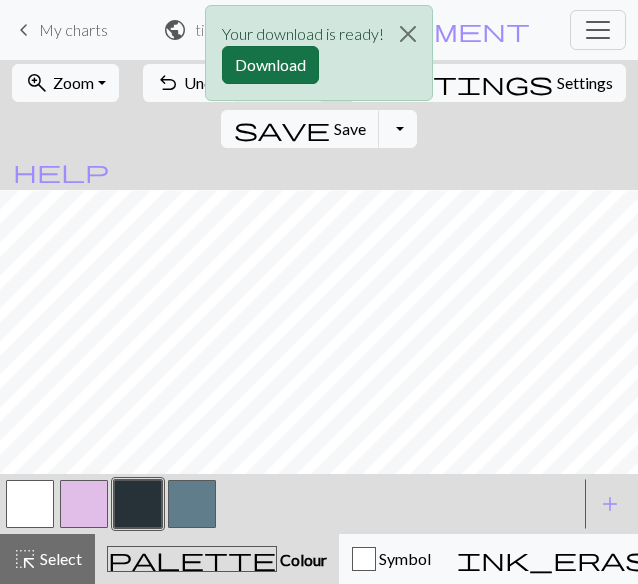 click on "Download" at bounding box center [270, 65] 